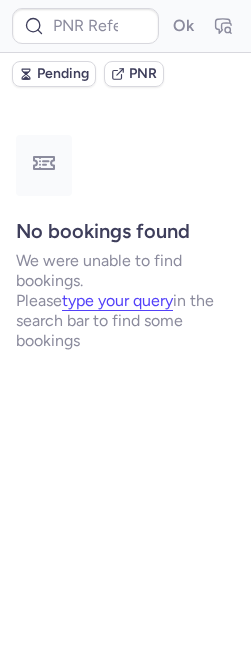scroll, scrollTop: 0, scrollLeft: 0, axis: both 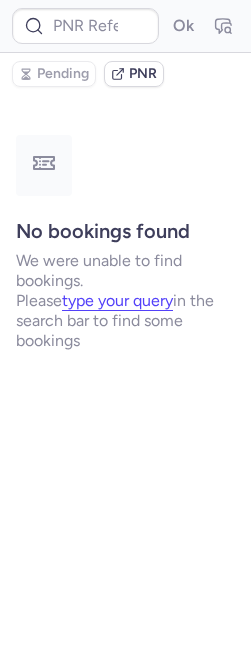 type on "CPR36H" 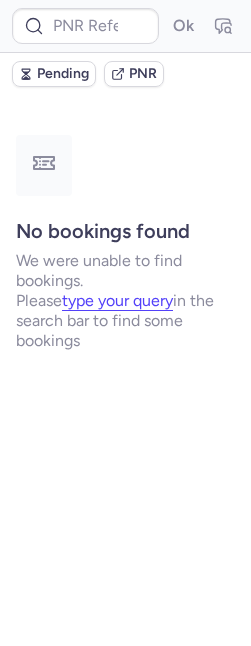 type on "CP3GSP" 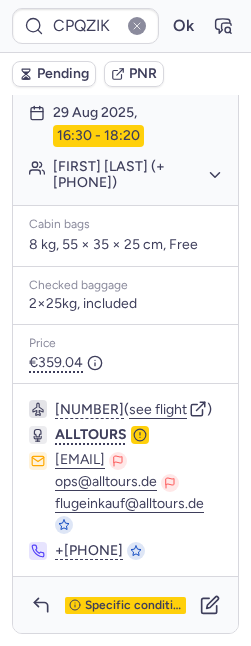 scroll, scrollTop: 472, scrollLeft: 0, axis: vertical 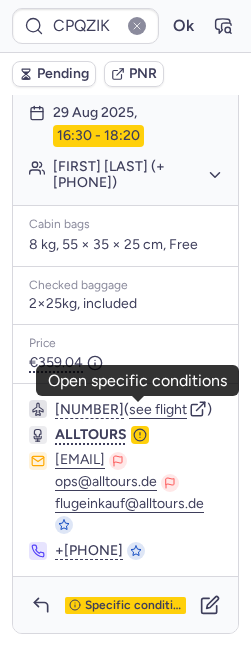 click 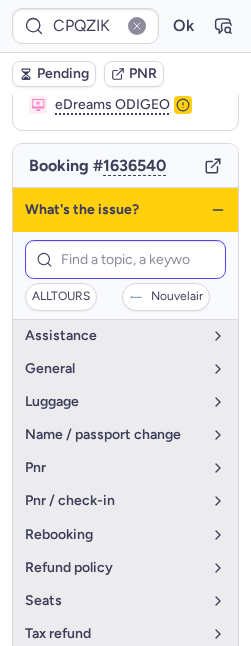 scroll, scrollTop: 420, scrollLeft: 0, axis: vertical 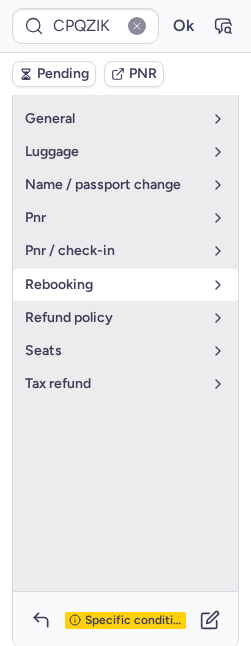click on "rebooking" at bounding box center [113, 285] 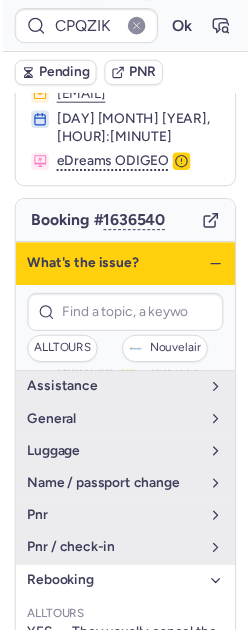 scroll, scrollTop: 0, scrollLeft: 0, axis: both 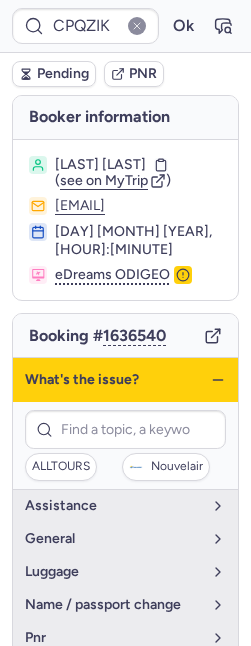 click 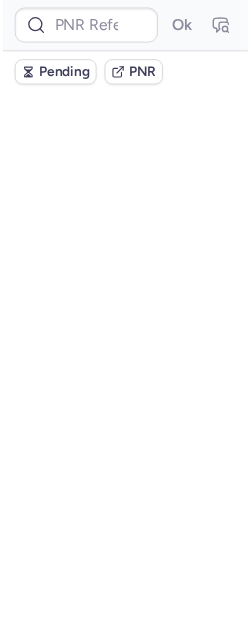 scroll, scrollTop: 0, scrollLeft: 0, axis: both 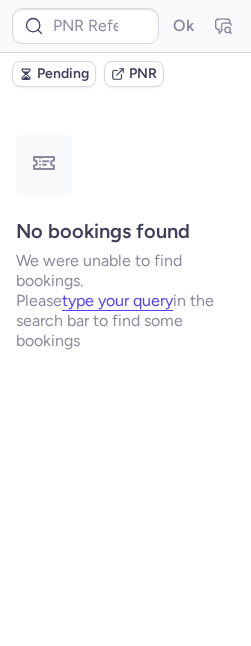 click on "Pending" at bounding box center [63, 74] 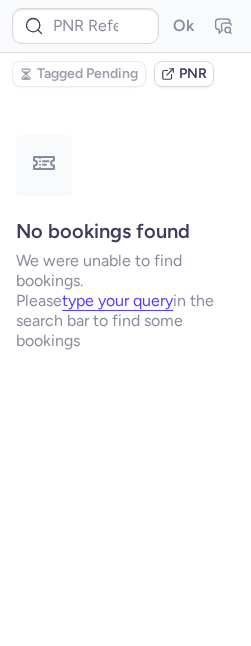 type on "CPQZIK" 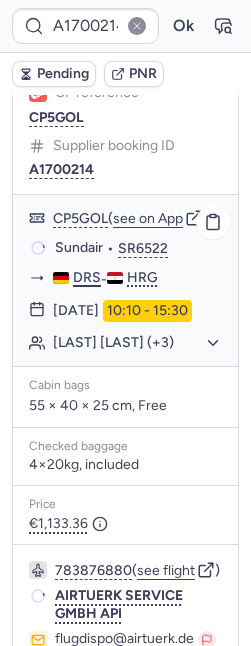 scroll, scrollTop: 0, scrollLeft: 0, axis: both 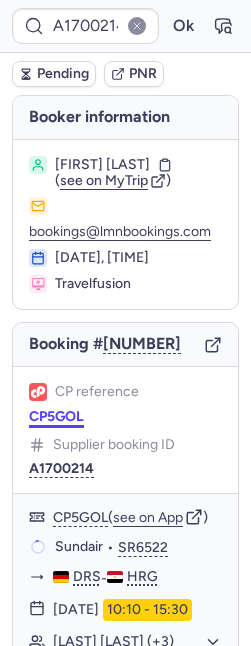 click on "CP5GOL" at bounding box center [56, 417] 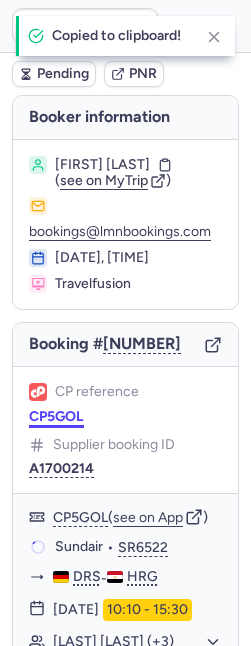 click on "CP5GOL" at bounding box center [56, 417] 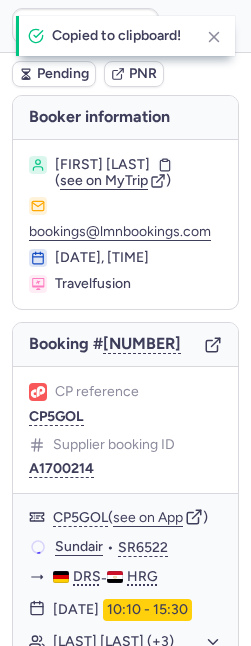type on "CP5GOL" 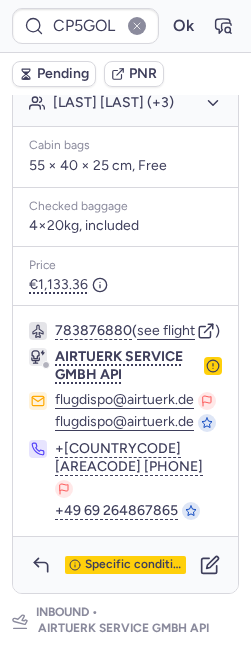 scroll, scrollTop: 760, scrollLeft: 0, axis: vertical 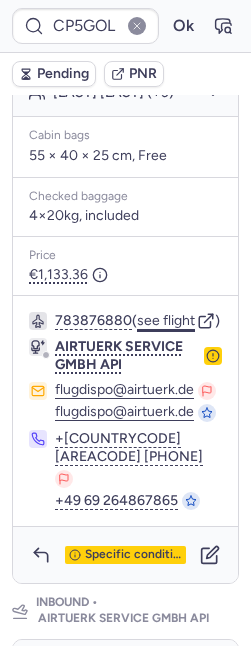 click on "see flight" 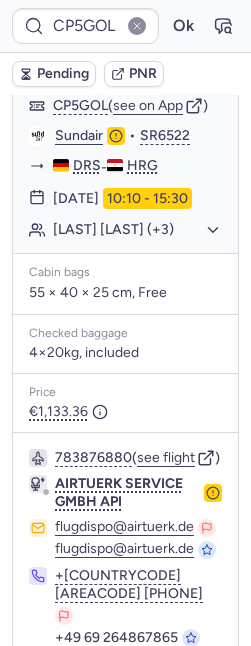 scroll, scrollTop: 619, scrollLeft: 0, axis: vertical 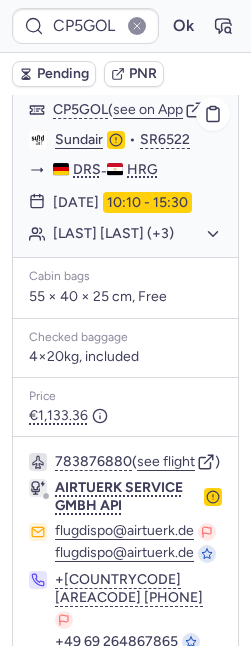 click on "[LAST] [LAST] (+3)" 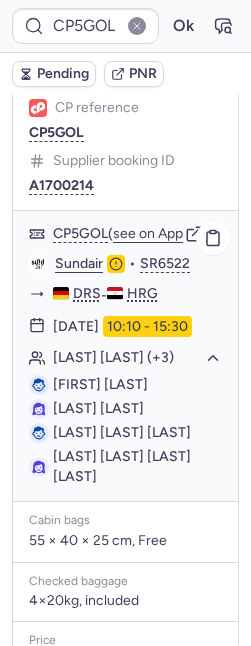 scroll, scrollTop: 485, scrollLeft: 0, axis: vertical 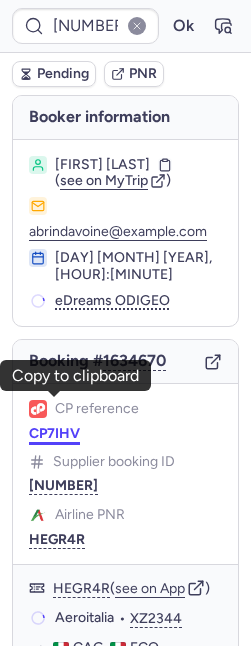 click on "CP7IHV" at bounding box center [54, 434] 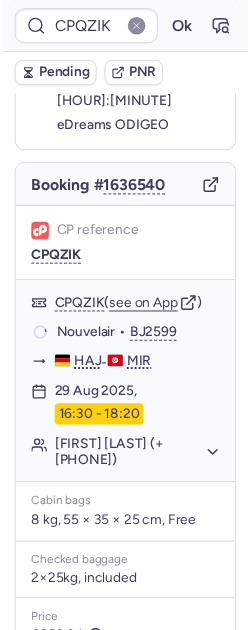 scroll, scrollTop: 141, scrollLeft: 0, axis: vertical 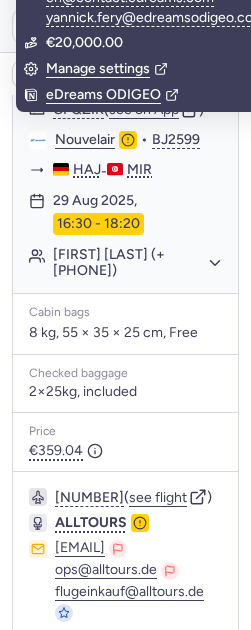 click 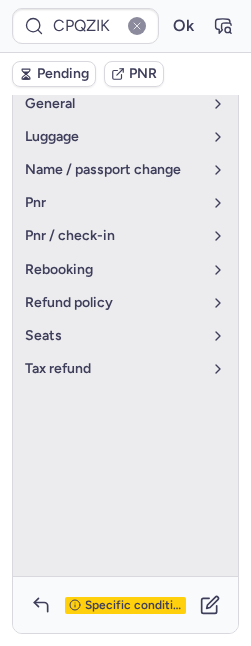 scroll, scrollTop: 472, scrollLeft: 0, axis: vertical 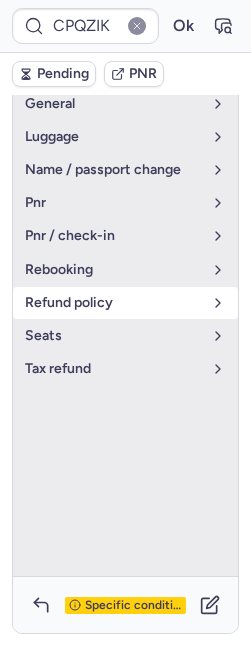 click on "refund policy" at bounding box center (113, 303) 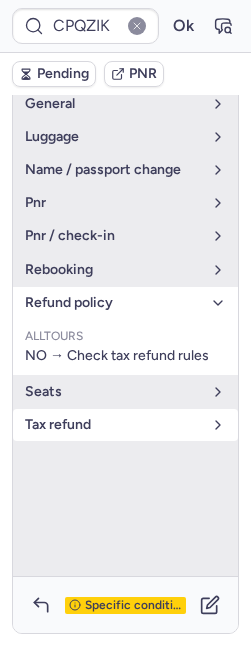 click on "tax refund" at bounding box center [113, 425] 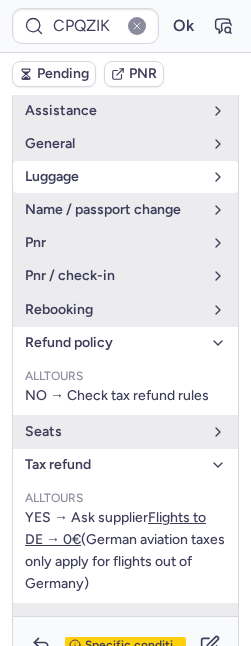 scroll, scrollTop: 0, scrollLeft: 0, axis: both 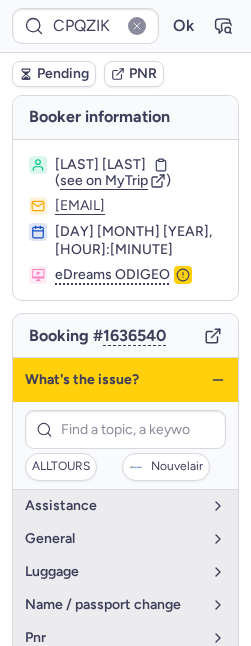 click 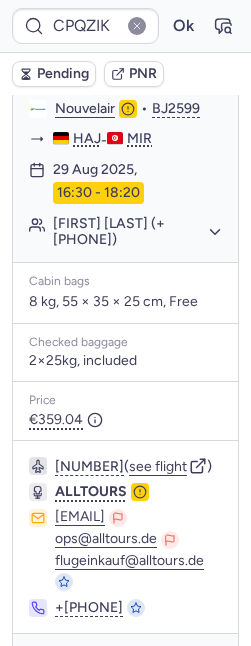 scroll, scrollTop: 472, scrollLeft: 0, axis: vertical 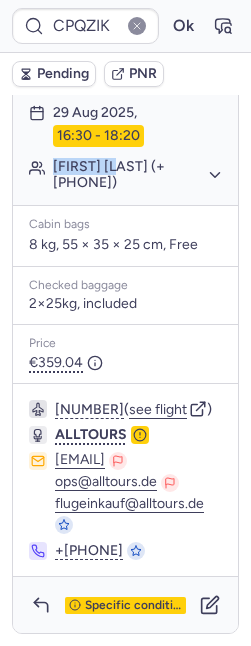 drag, startPoint x: 47, startPoint y: 137, endPoint x: 135, endPoint y: 139, distance: 88.02273 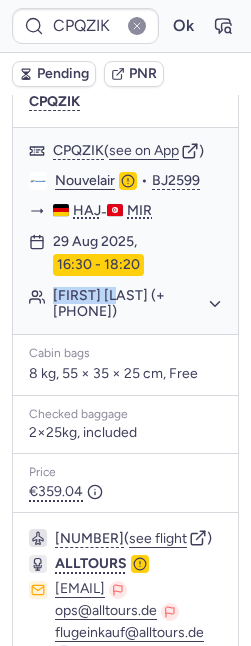 scroll, scrollTop: 54, scrollLeft: 0, axis: vertical 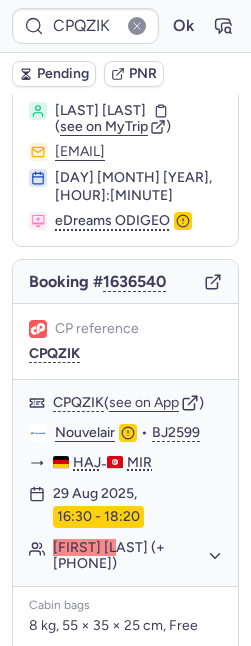 type on "CP5GOL" 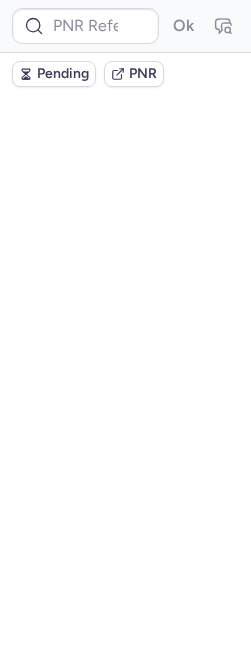 scroll, scrollTop: 0, scrollLeft: 0, axis: both 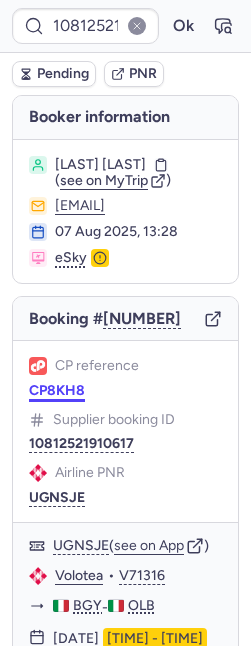 click on "CP8KH8" at bounding box center [57, 391] 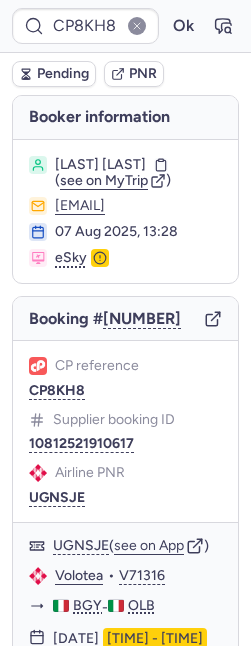 type on "CP5GOL" 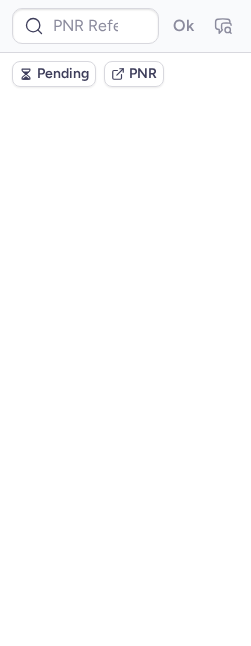 scroll, scrollTop: 0, scrollLeft: 0, axis: both 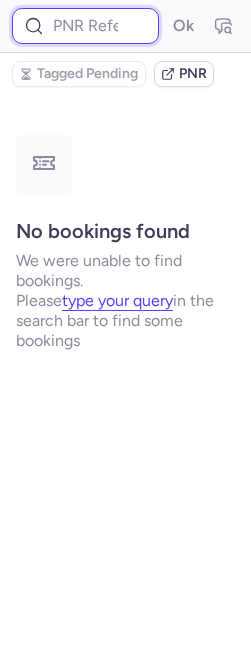 click at bounding box center (85, 26) 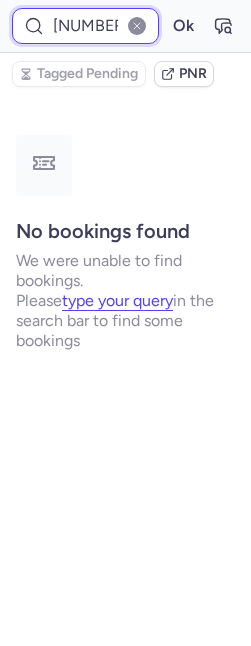 type on "[NUMBER]" 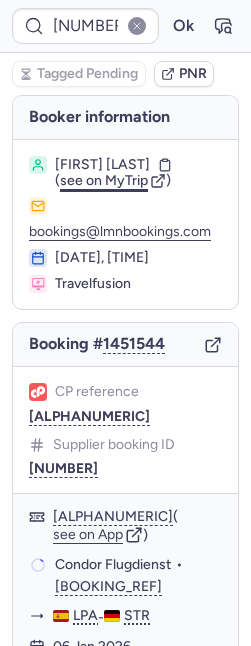 click on "see on MyTrip" at bounding box center (104, 180) 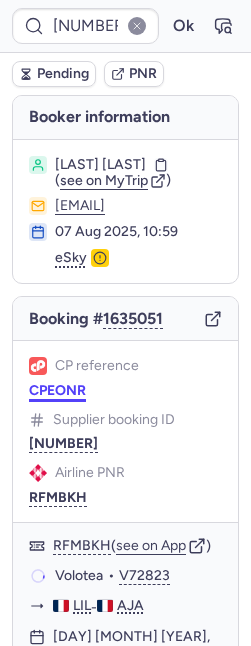 click on "CPEONR" at bounding box center (57, 391) 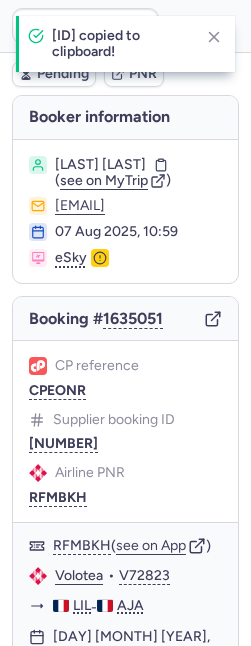 type on "CPEONR" 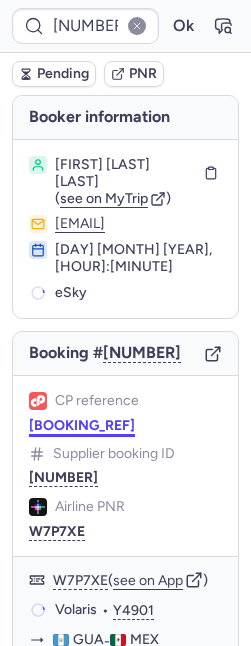 click on "[BOOKING_REF]" at bounding box center (82, 426) 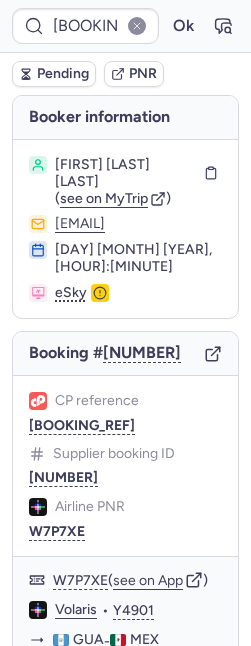 type on "CPCMG9" 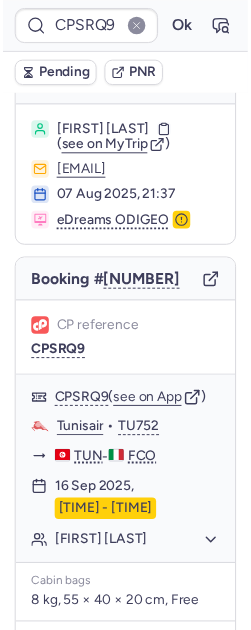 scroll, scrollTop: 0, scrollLeft: 0, axis: both 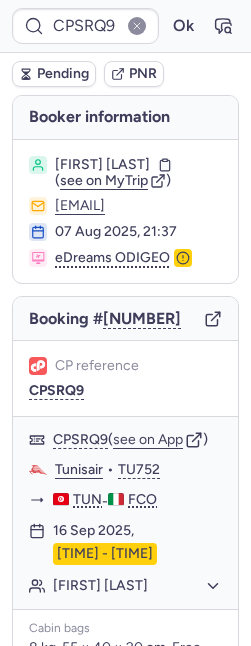 type on "1953195032857169920" 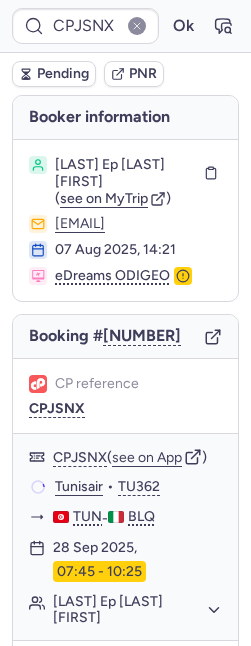 type on "CPCMG9" 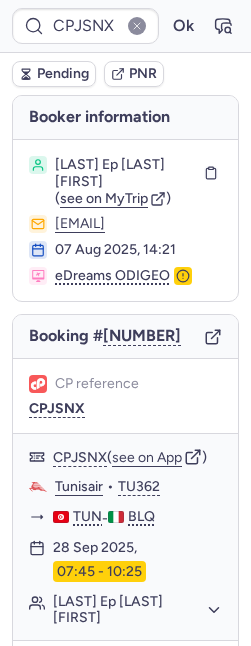 type on "CPQZIK" 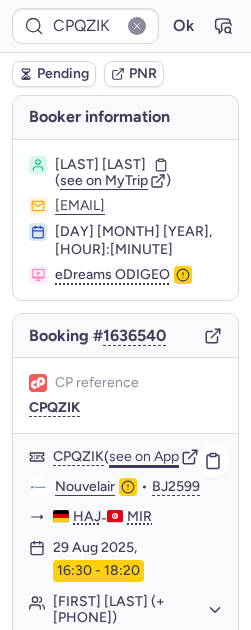 click on "see on App" 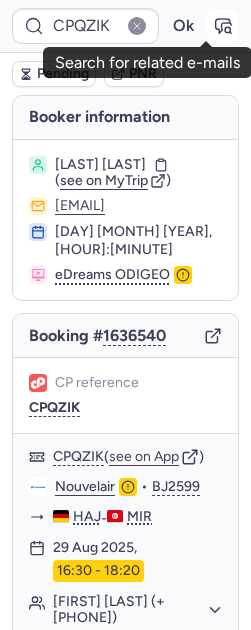 click 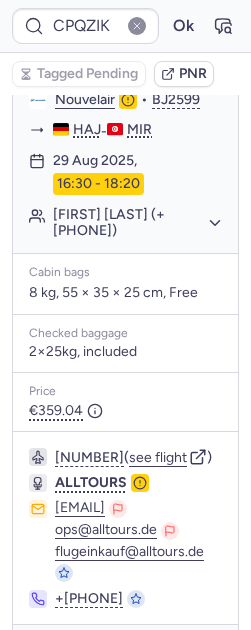 scroll, scrollTop: 472, scrollLeft: 0, axis: vertical 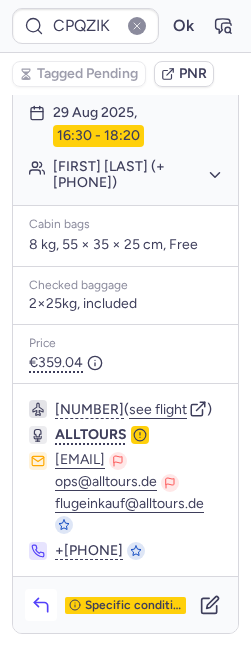 click 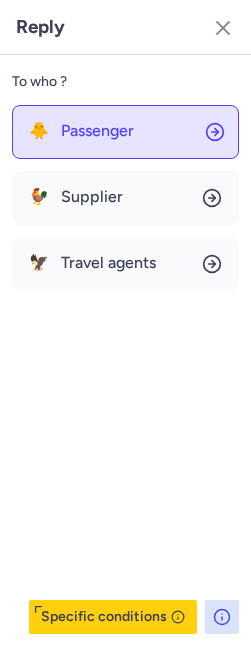 click on "Passenger" at bounding box center (97, 131) 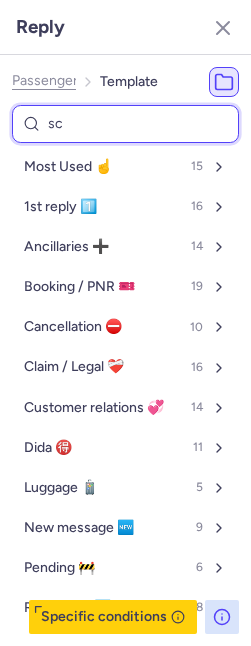 type on "sch" 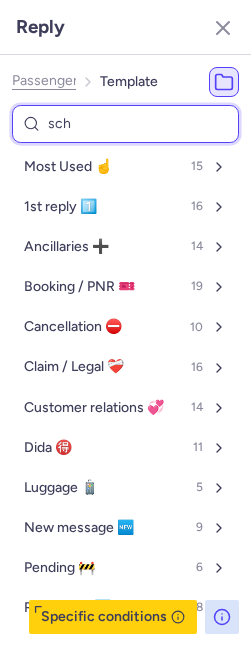 select on "en" 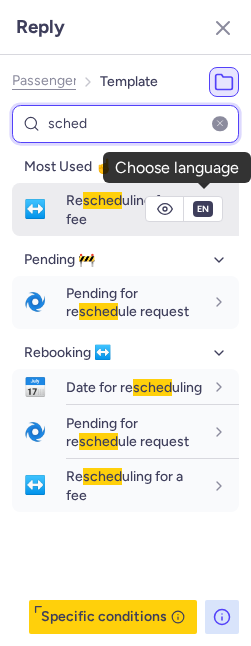 type on "sched" 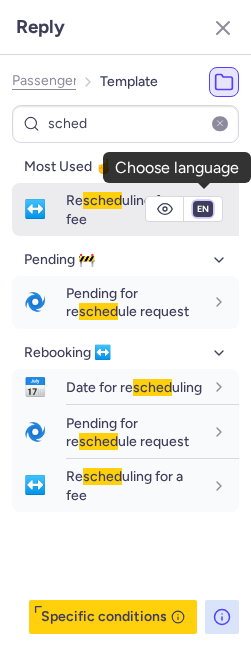 click on "fr en de nl pt es it ru" at bounding box center (203, 209) 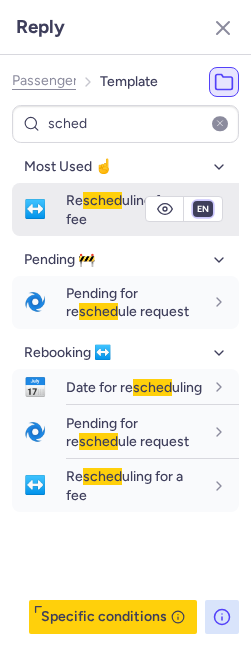 select on "fr" 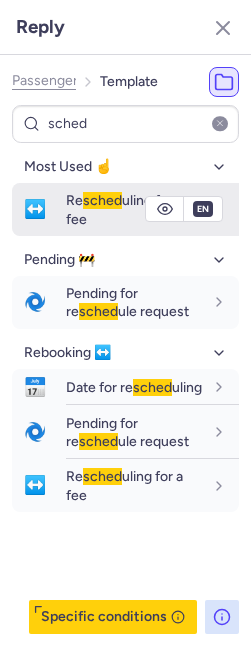 click on "fr en de nl pt es it ru" at bounding box center (203, 209) 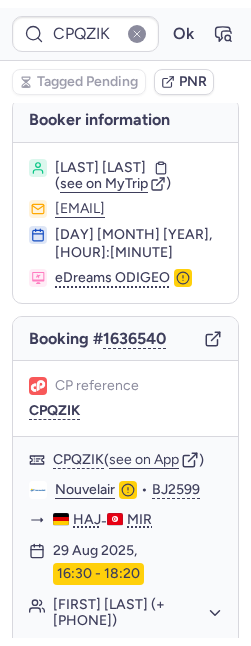scroll, scrollTop: 0, scrollLeft: 0, axis: both 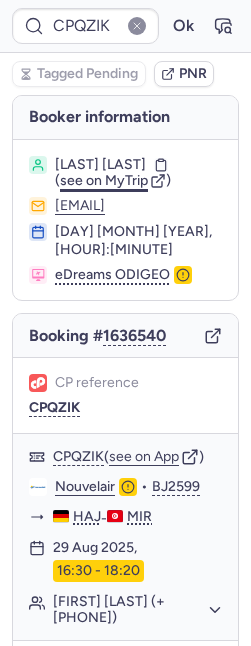 click on "see on MyTrip" at bounding box center (104, 180) 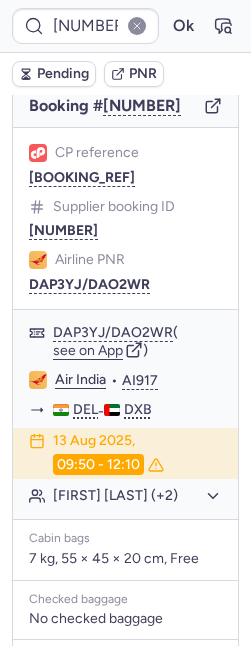 scroll, scrollTop: 252, scrollLeft: 0, axis: vertical 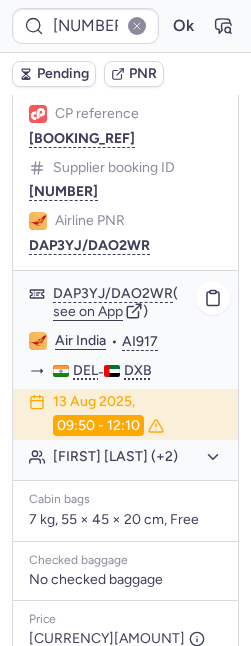 click on "Deepanshu AHUJA (+2)" 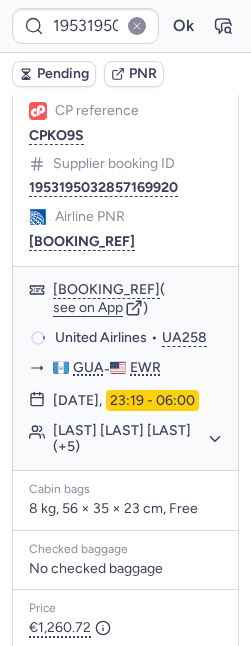 scroll, scrollTop: 270, scrollLeft: 0, axis: vertical 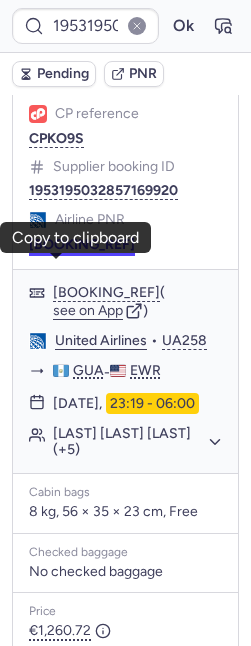 click on "HL5RTH" at bounding box center (82, 245) 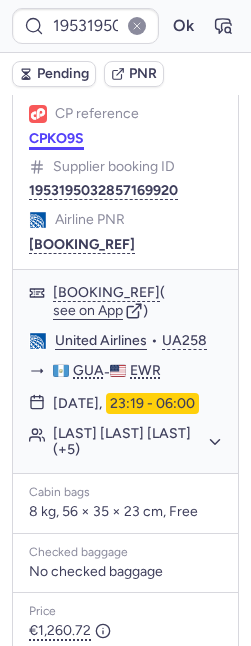 click on "CPKO9S" at bounding box center [56, 139] 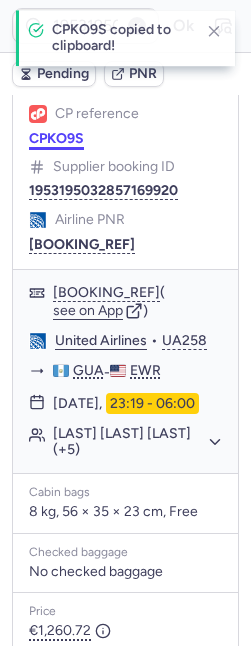 click on "CPKO9S" at bounding box center (56, 139) 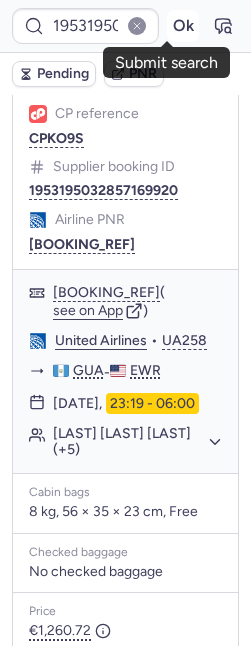 click on "Ok" at bounding box center [183, 26] 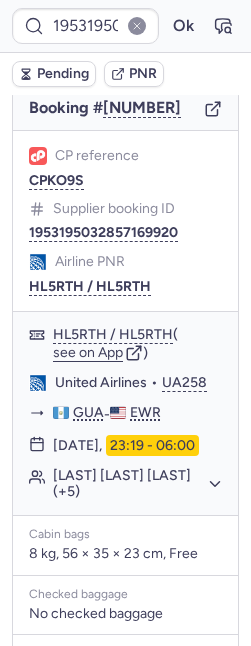 scroll, scrollTop: 227, scrollLeft: 0, axis: vertical 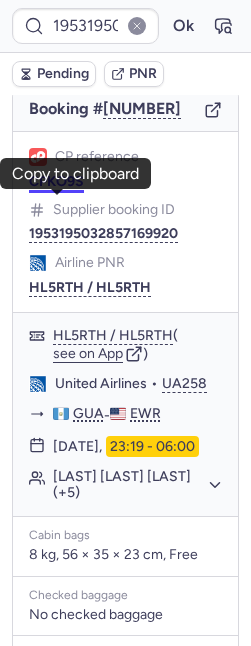click on "CPKO9S" at bounding box center [56, 182] 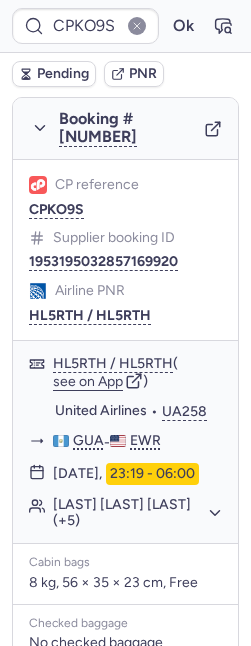 scroll, scrollTop: 377, scrollLeft: 0, axis: vertical 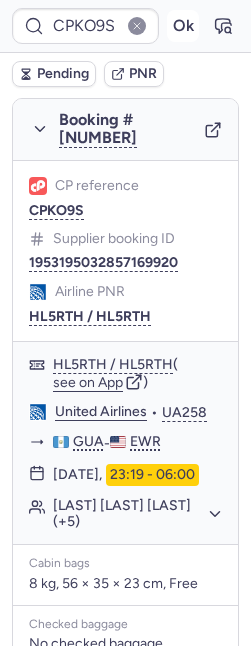 click on "Ok" at bounding box center (183, 26) 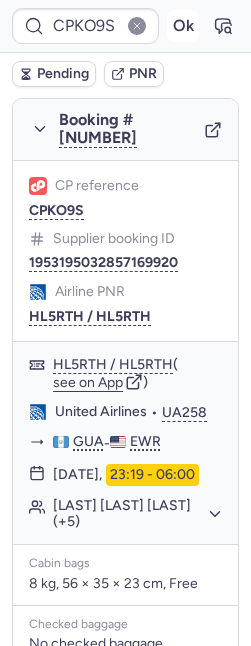click on "Ok" at bounding box center (183, 26) 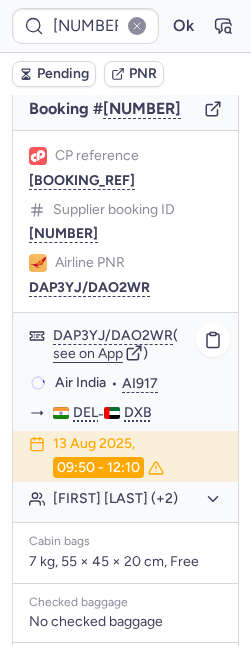 scroll, scrollTop: 210, scrollLeft: 0, axis: vertical 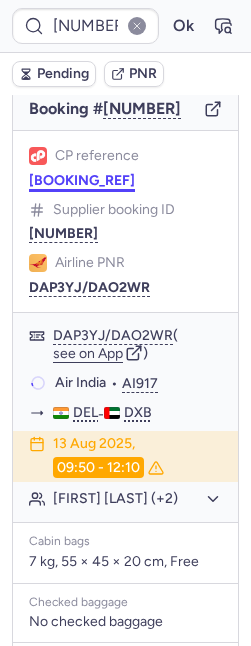 click on "CPIGC2" at bounding box center (82, 181) 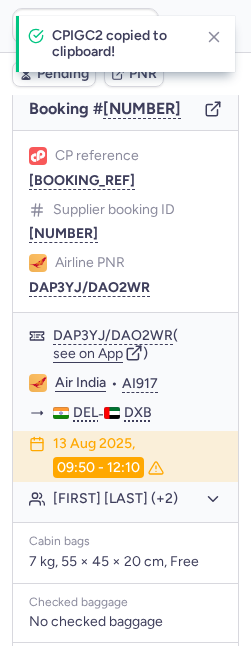 type on "CPIGC2" 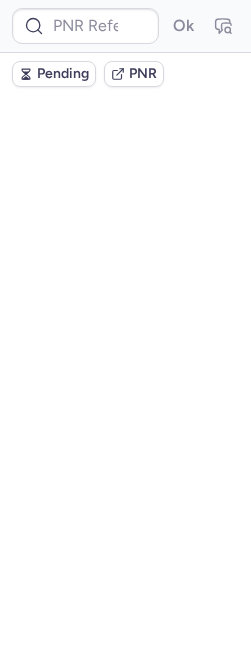 scroll, scrollTop: 210, scrollLeft: 0, axis: vertical 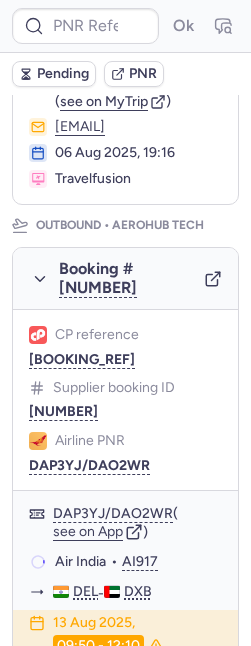 type on "CPCMG9" 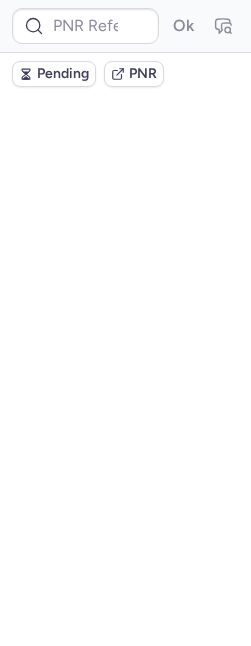 scroll, scrollTop: 0, scrollLeft: 0, axis: both 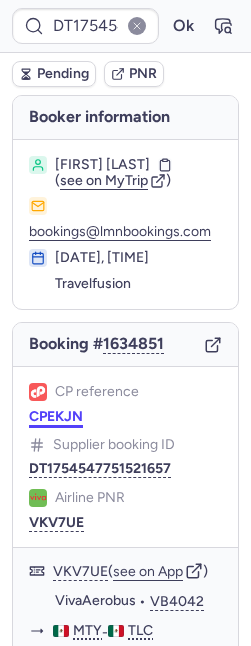 click on "CPEKJN" at bounding box center [56, 417] 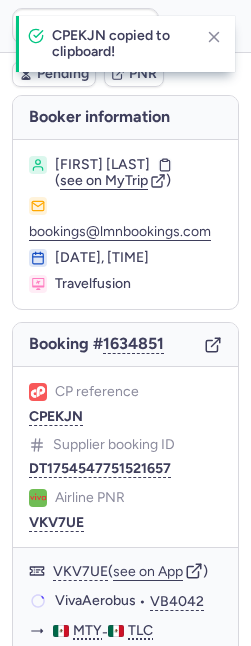type on "CPEKJN" 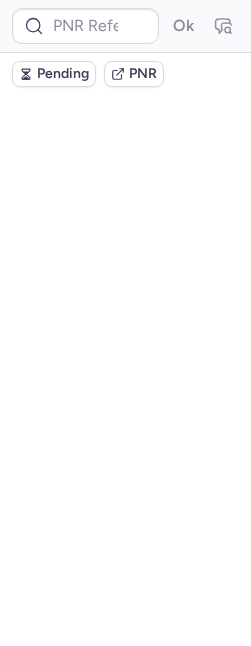 scroll, scrollTop: 0, scrollLeft: 0, axis: both 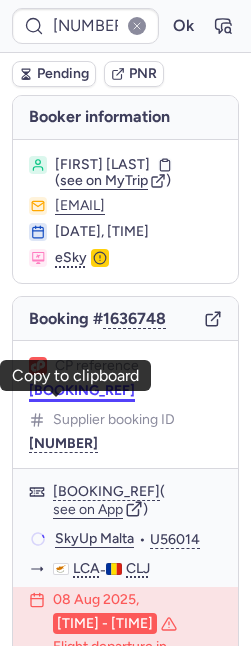 click on "CPG8PP" at bounding box center (82, 391) 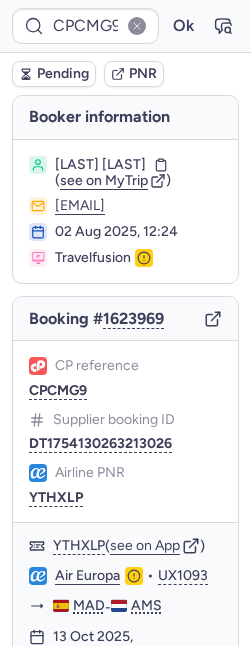 click on "Pending" at bounding box center (54, 74) 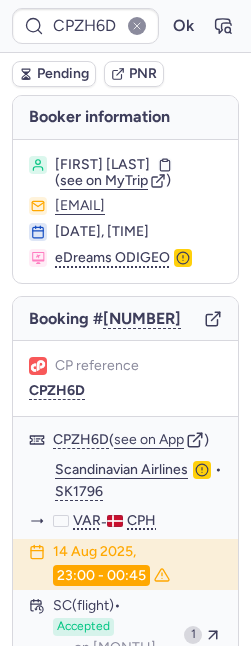 type on "CPVSBM" 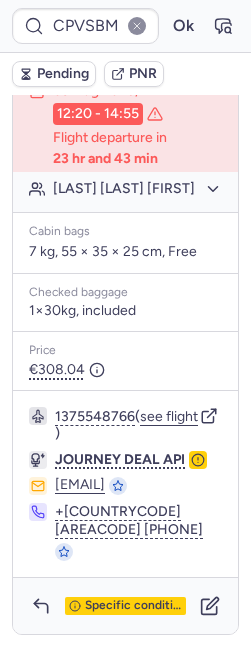 scroll, scrollTop: 572, scrollLeft: 0, axis: vertical 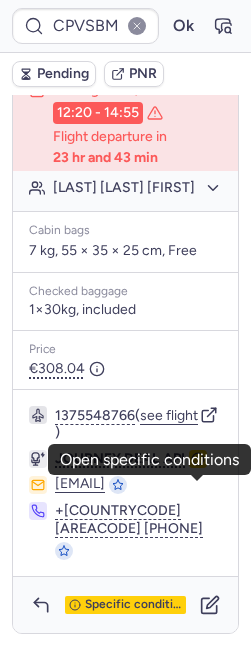 click 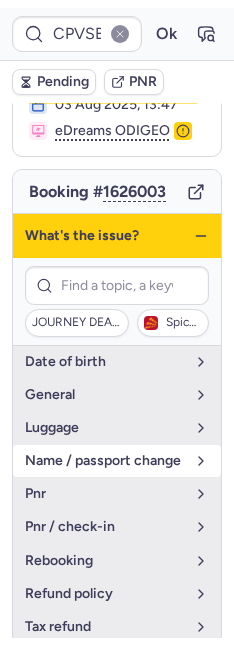 scroll, scrollTop: 348, scrollLeft: 0, axis: vertical 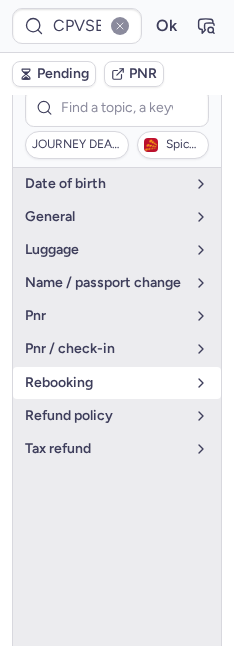 click on "rebooking" at bounding box center (105, 383) 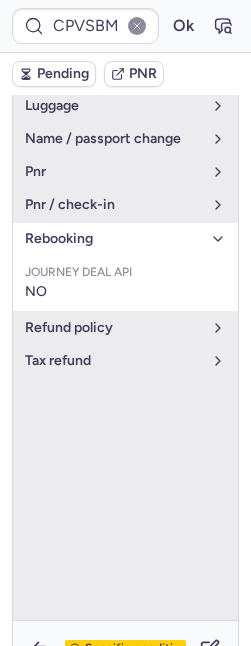 scroll, scrollTop: 591, scrollLeft: 0, axis: vertical 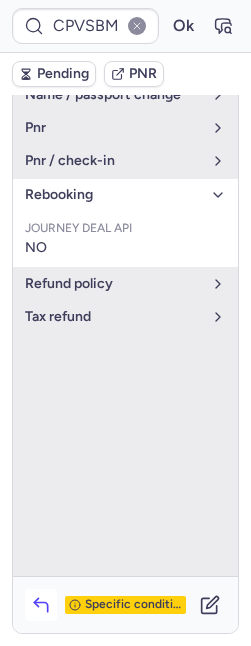 click 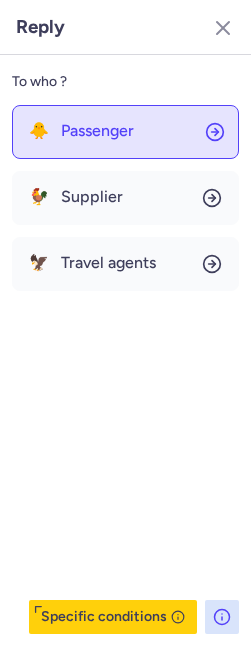 click on "Passenger" at bounding box center (97, 131) 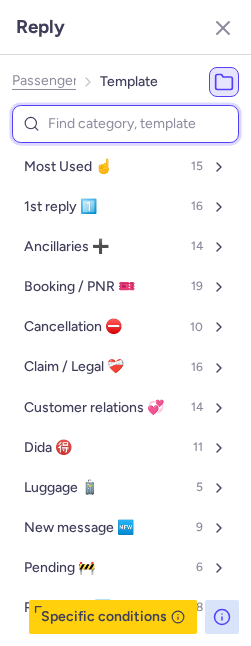 type on "o" 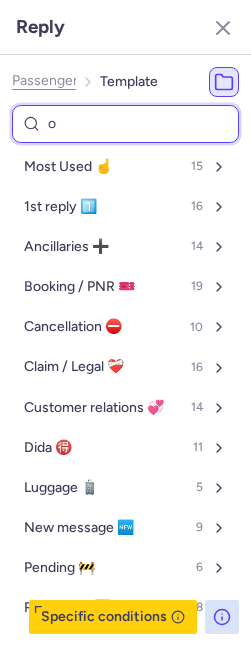 select on "en" 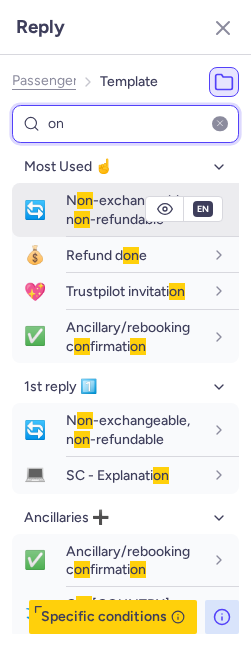 type on "on" 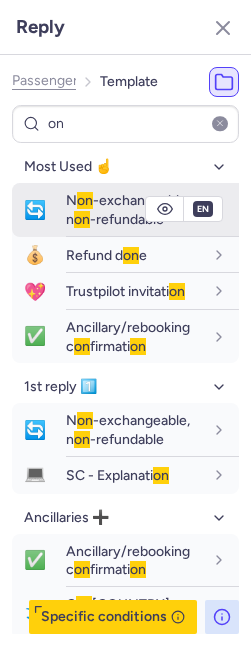 click on "on" at bounding box center [82, 219] 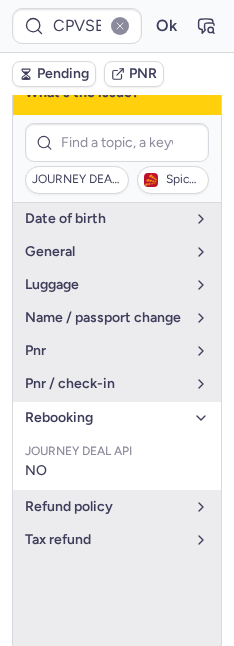 scroll, scrollTop: 150, scrollLeft: 0, axis: vertical 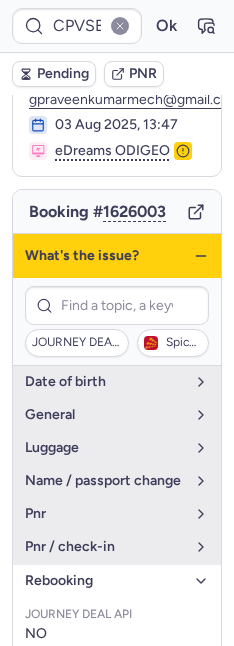 click 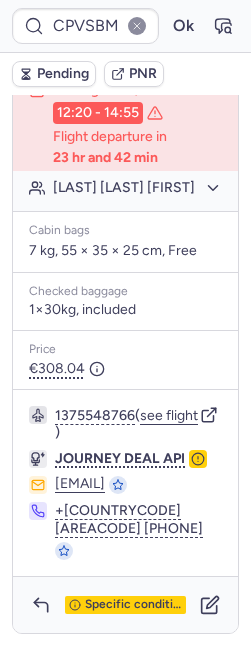 scroll, scrollTop: 591, scrollLeft: 0, axis: vertical 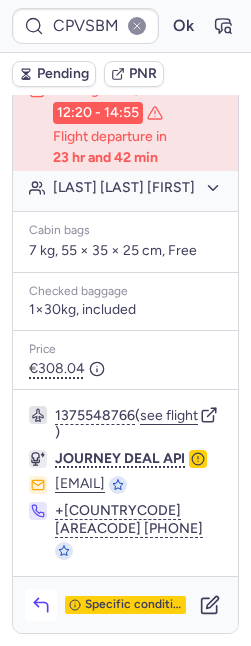 click at bounding box center (41, 605) 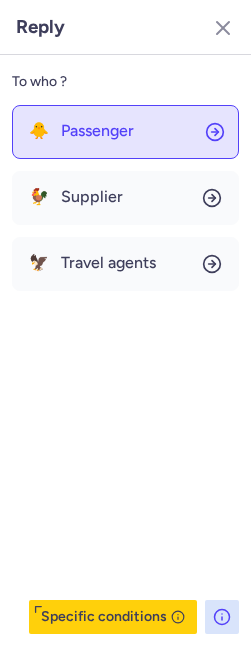 click on "Passenger" at bounding box center [97, 131] 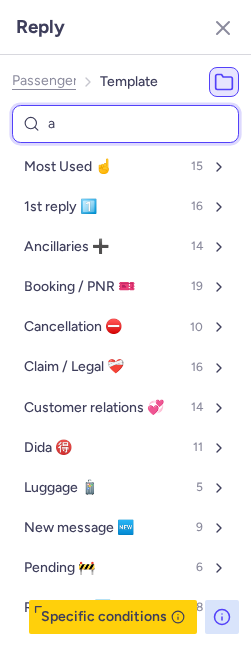 type on "ay" 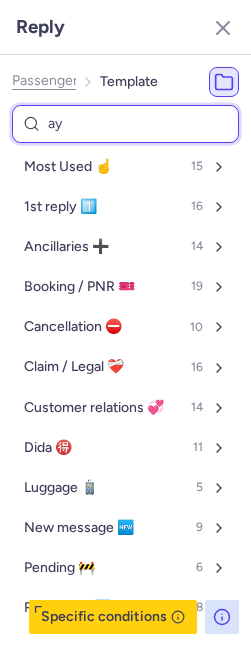 select on "en" 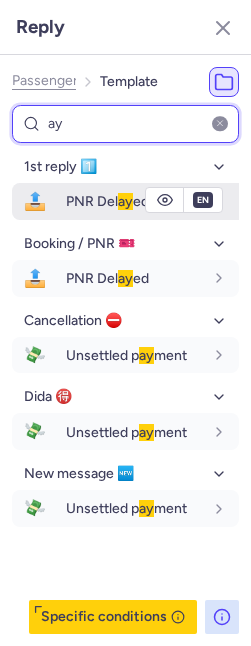type on "ay" 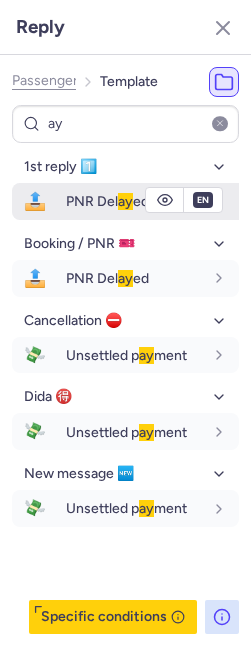 click on "PNR Del ay ed" at bounding box center (152, 201) 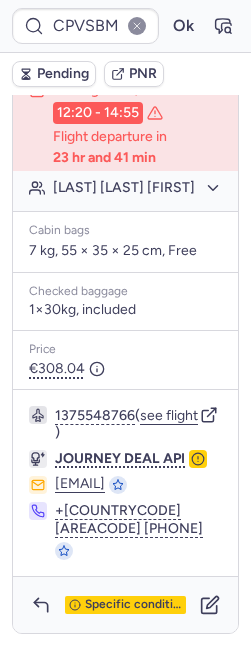 type on "CPCMG9" 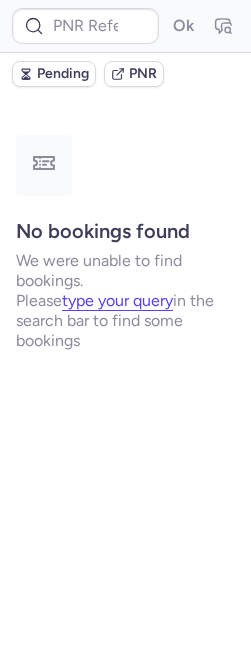 scroll, scrollTop: 0, scrollLeft: 0, axis: both 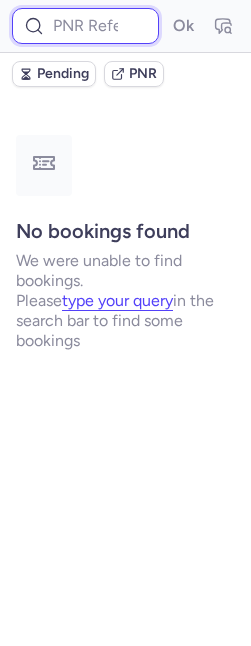 click at bounding box center (85, 26) 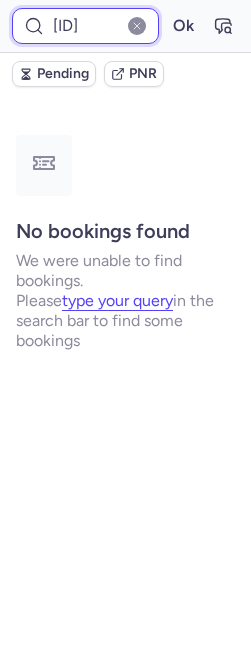 click on "Ok" at bounding box center (183, 26) 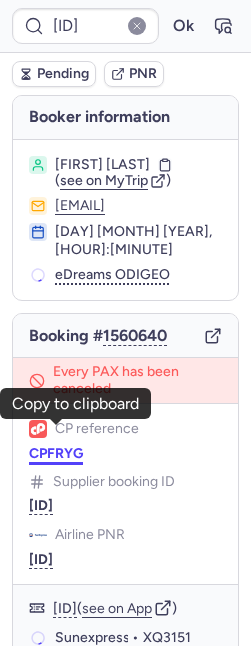 click on "CPFRYG" at bounding box center (56, 454) 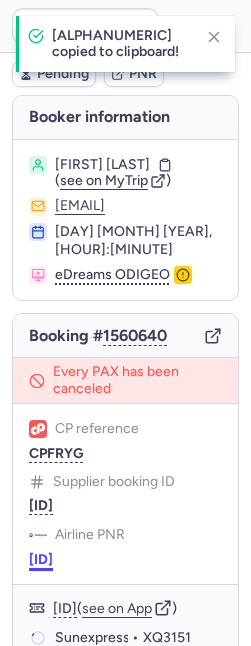 type on "CPFRYG" 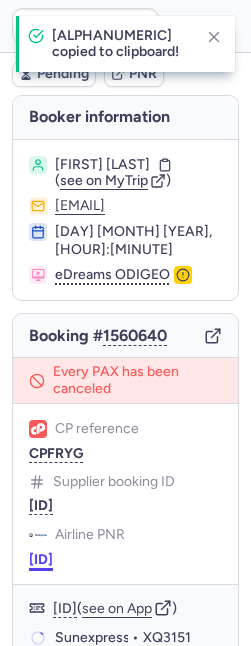 click on "Airline PNR 0CCCZR" 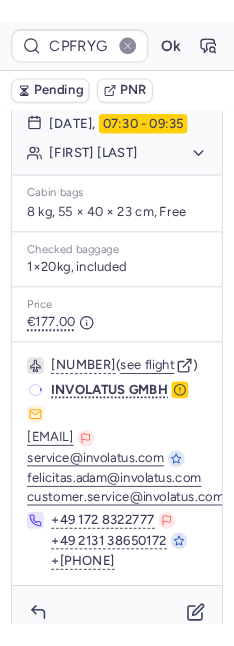 scroll, scrollTop: 1582, scrollLeft: 0, axis: vertical 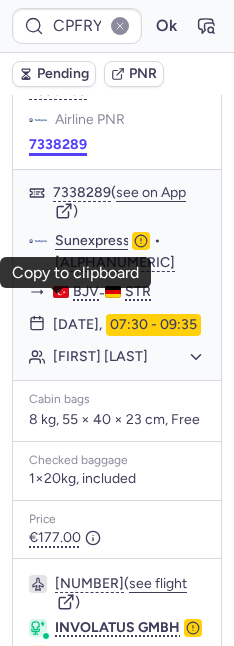 click on "7338289" at bounding box center (58, 145) 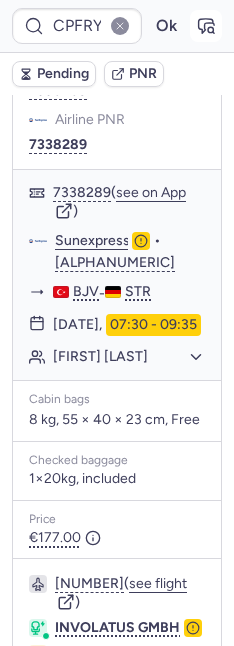click at bounding box center (206, 26) 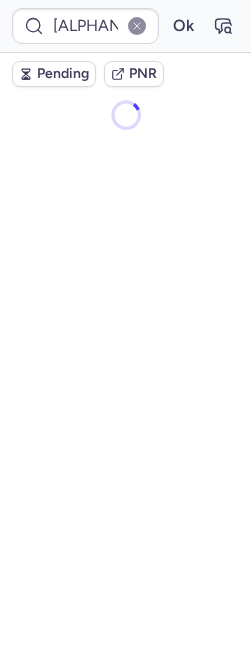 scroll, scrollTop: 0, scrollLeft: 0, axis: both 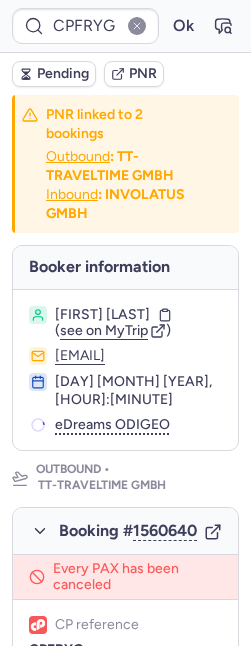 type on "0CCCZR" 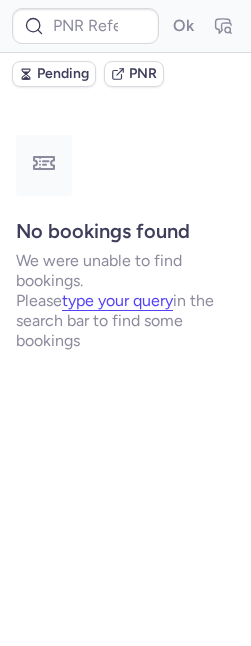 type on "0CCCZR" 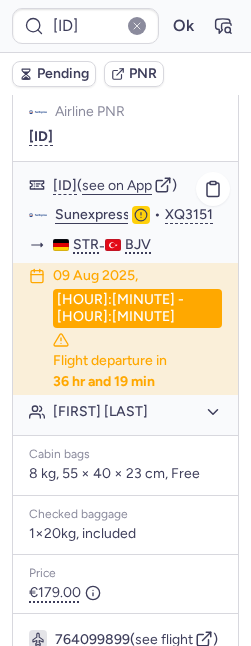 scroll, scrollTop: 581, scrollLeft: 0, axis: vertical 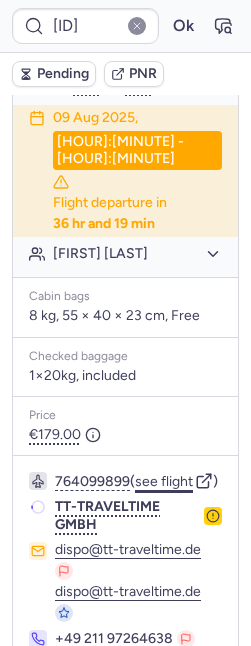 click on "see flight" 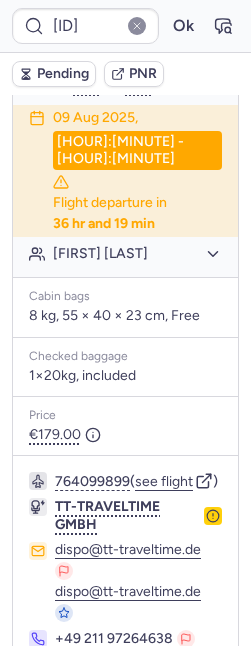 scroll, scrollTop: 184, scrollLeft: 0, axis: vertical 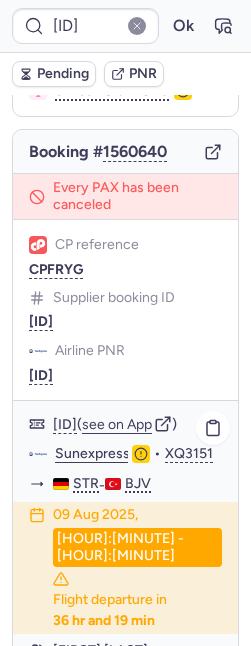 click on "0CCCZR  ( see on App )" at bounding box center (137, 424) 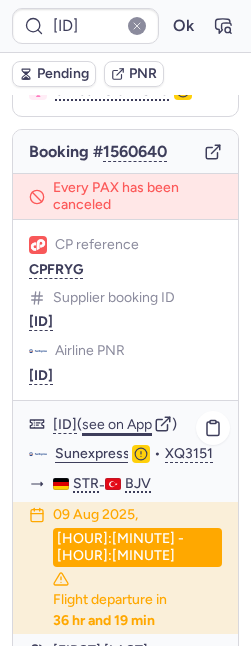 click on "see on App" 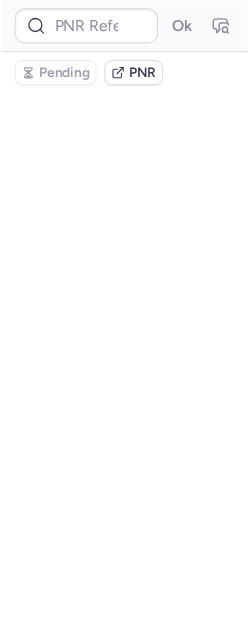 scroll, scrollTop: 0, scrollLeft: 0, axis: both 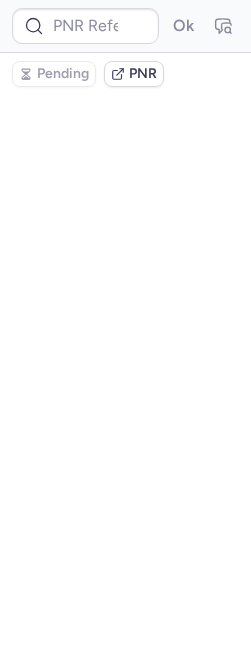 type on "CPFRYG" 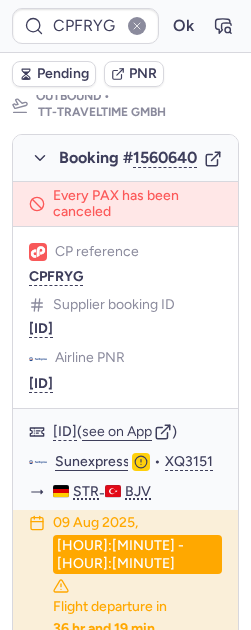 scroll, scrollTop: 354, scrollLeft: 0, axis: vertical 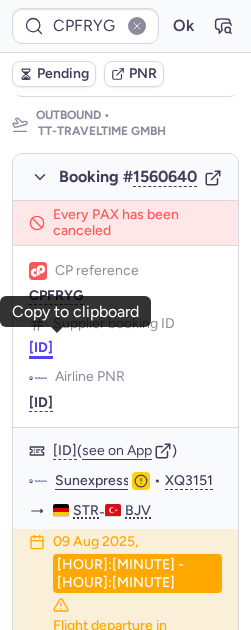 click on "0CCCZR" at bounding box center (41, 348) 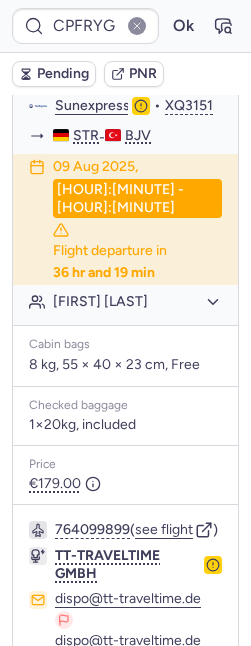 scroll, scrollTop: 943, scrollLeft: 0, axis: vertical 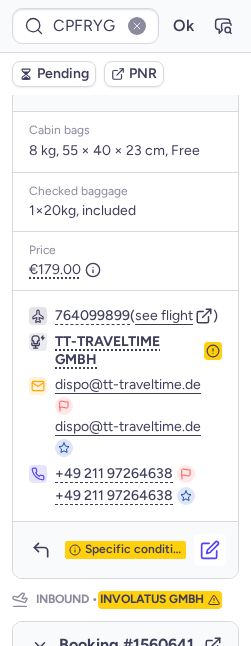 click 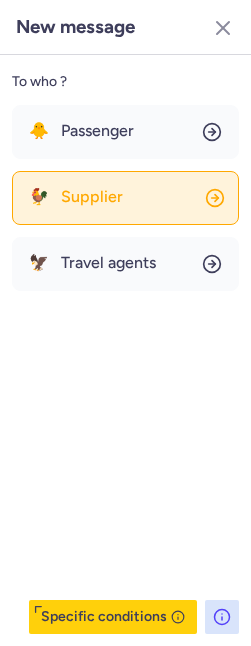 click on "🐓 Supplier" 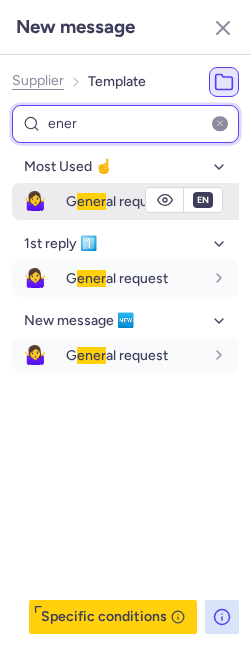 type on "ener" 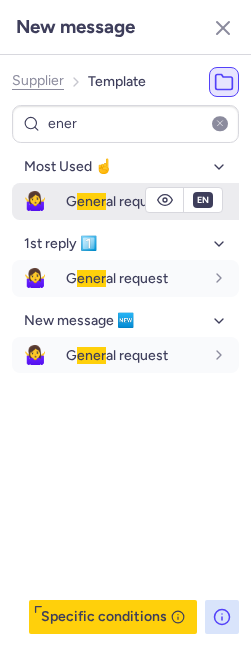click on "G ener al request" at bounding box center (117, 201) 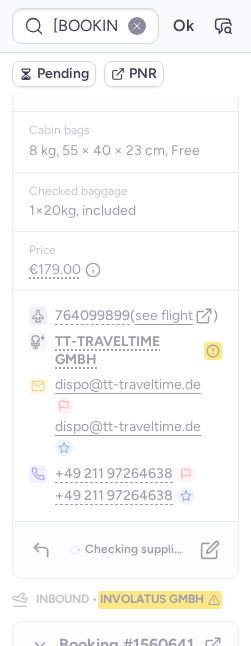 scroll, scrollTop: 0, scrollLeft: 0, axis: both 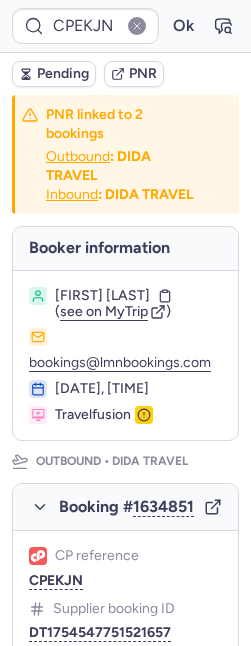 type on "CPCW7A" 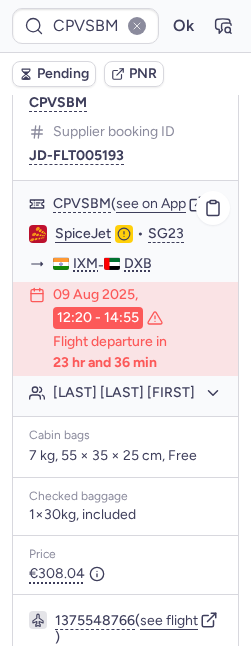 scroll, scrollTop: 445, scrollLeft: 0, axis: vertical 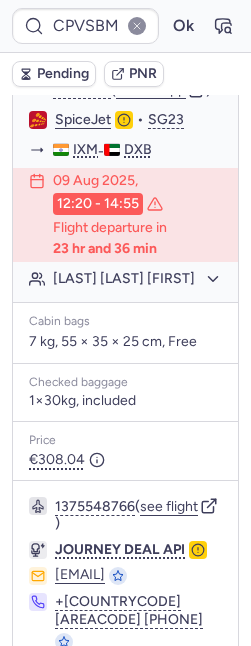 type on "CPCW7A" 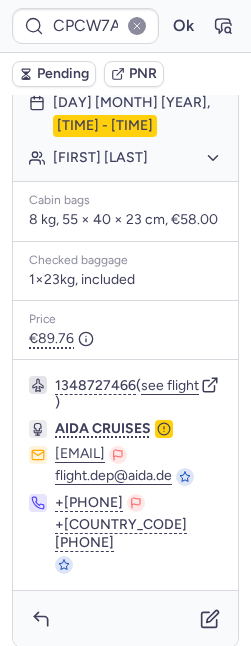 scroll, scrollTop: 445, scrollLeft: 0, axis: vertical 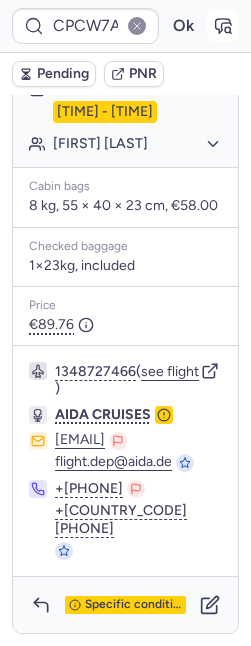 click 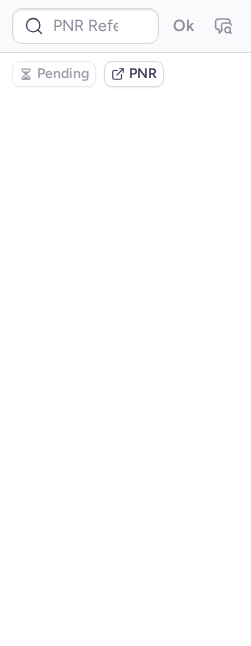 type on "CPCW7A" 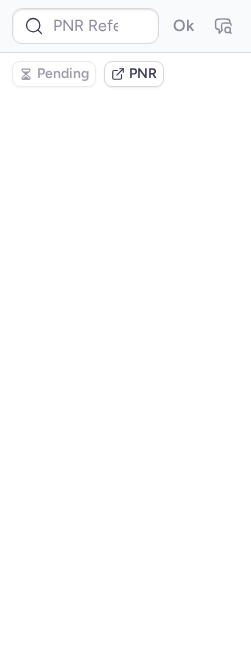 scroll, scrollTop: 0, scrollLeft: 0, axis: both 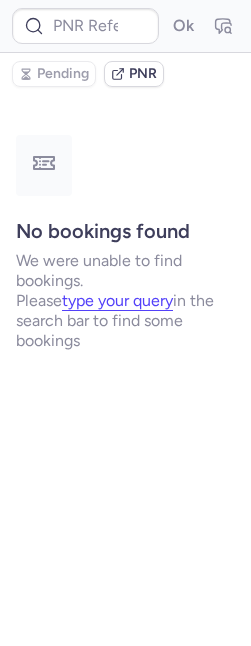 type on "CPCW7A" 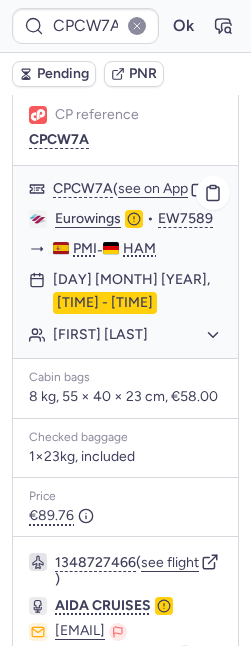 scroll, scrollTop: 450, scrollLeft: 0, axis: vertical 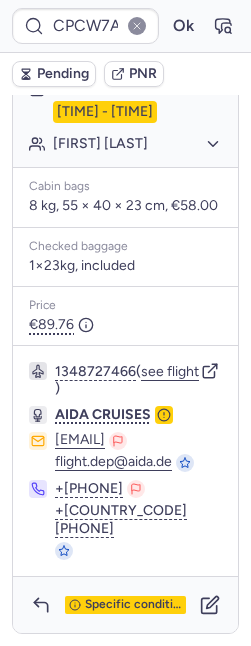 click on "Pending" at bounding box center [63, 74] 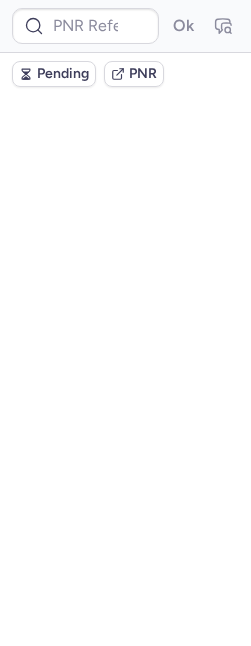 scroll, scrollTop: 0, scrollLeft: 0, axis: both 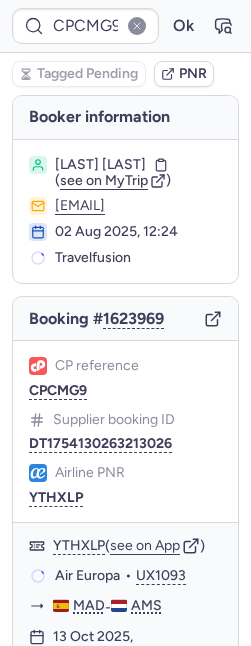 type on "CPVSBM" 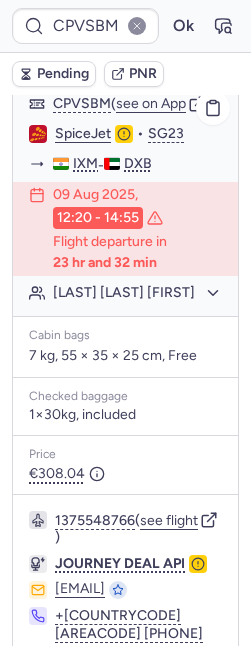 scroll, scrollTop: 238, scrollLeft: 0, axis: vertical 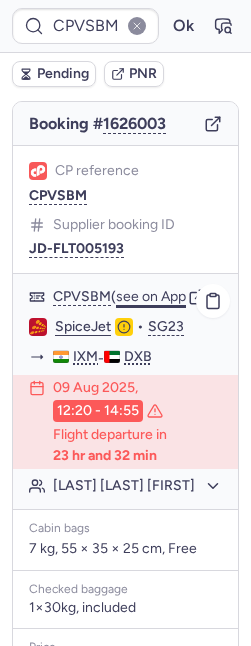 click on "see on App" 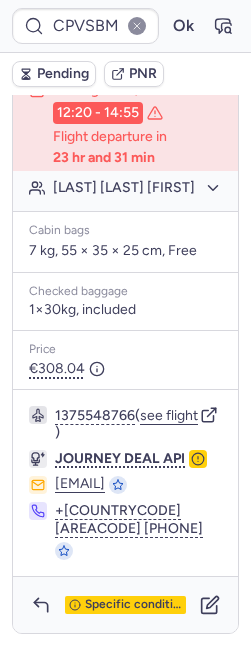 scroll, scrollTop: 591, scrollLeft: 0, axis: vertical 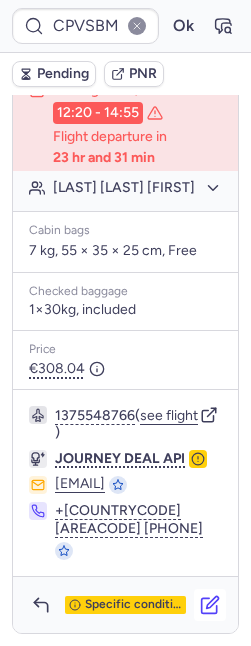 click 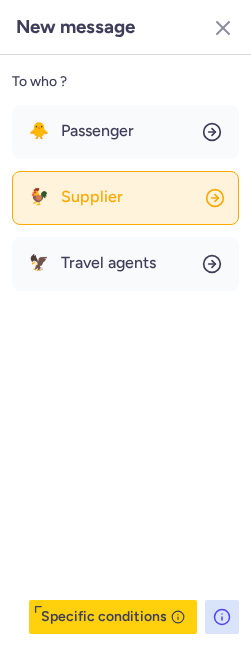 click on "Supplier" at bounding box center (92, 197) 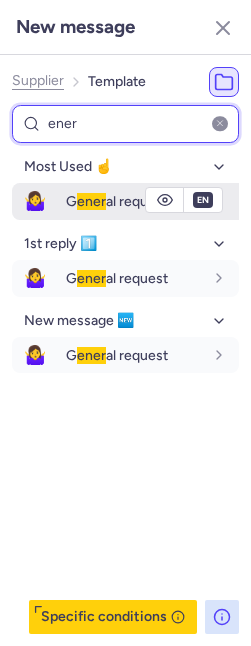 type on "ener" 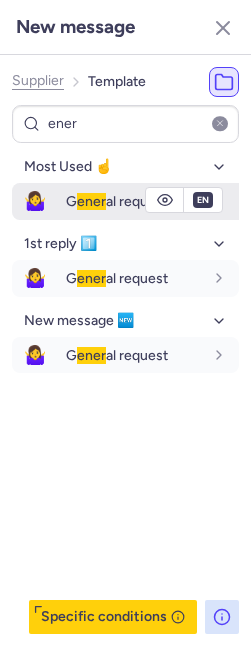 click on "🤷‍♀️ G ener al request" at bounding box center (125, 201) 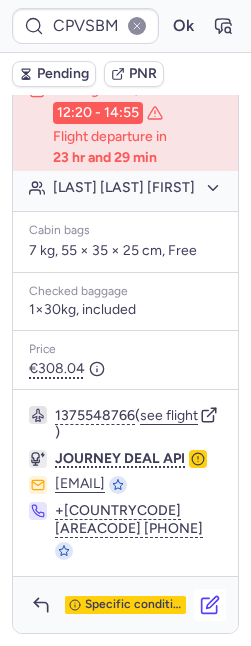 click 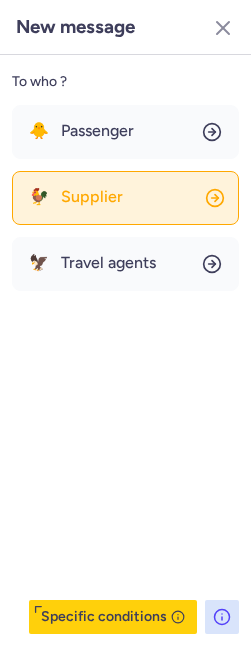 click on "🐓 Supplier" 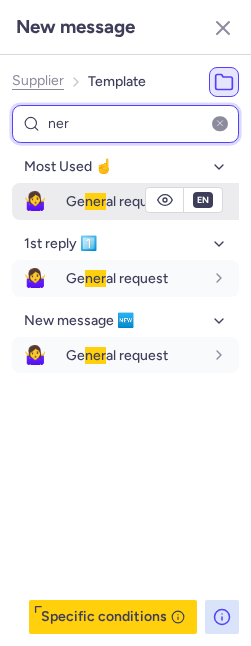 type on "ner" 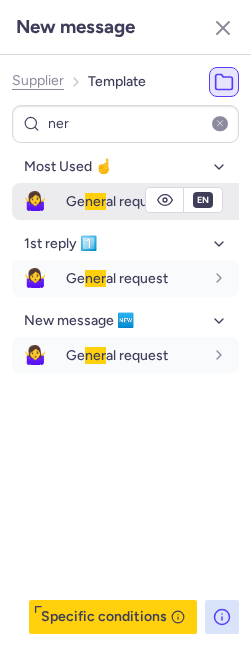 click on "Ge ner al request" at bounding box center [117, 201] 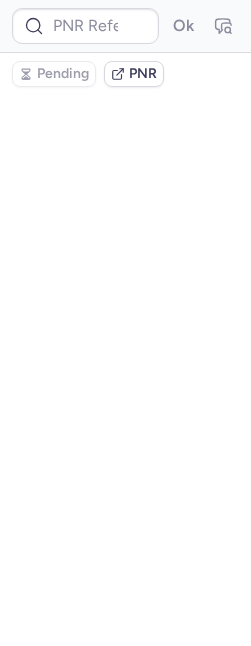 scroll, scrollTop: 0, scrollLeft: 0, axis: both 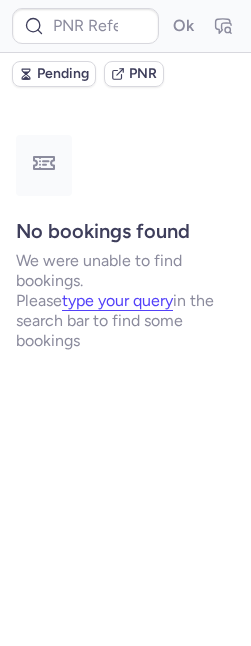 type on "CPVSBM" 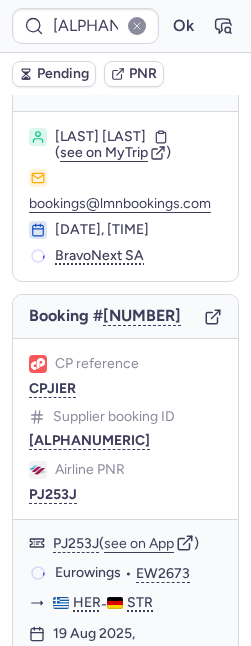 scroll, scrollTop: 28, scrollLeft: 0, axis: vertical 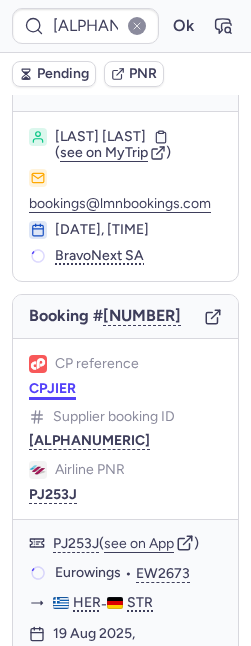 click on "CPJIER" at bounding box center [52, 389] 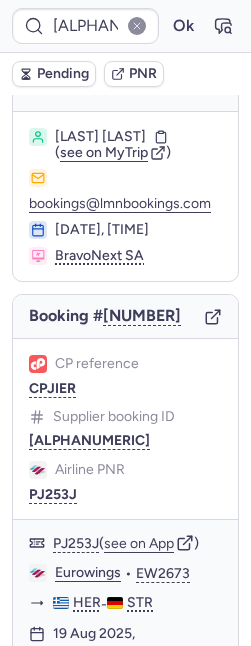 type on "CPJIER" 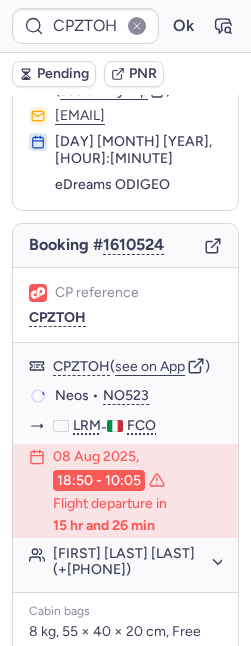 scroll, scrollTop: 108, scrollLeft: 0, axis: vertical 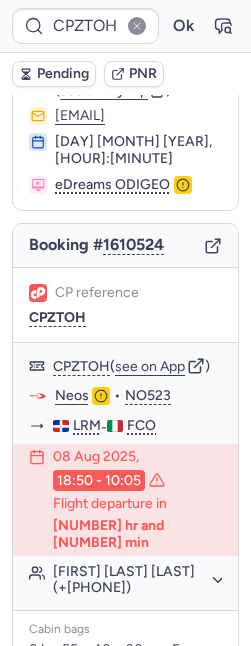 type on "CPCMG9" 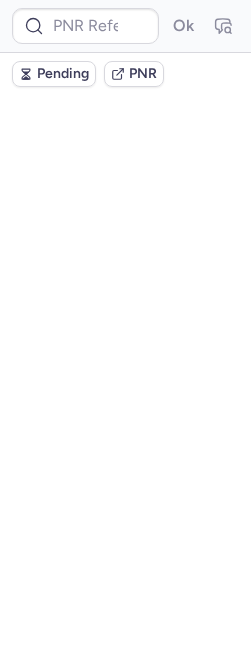 scroll, scrollTop: 0, scrollLeft: 0, axis: both 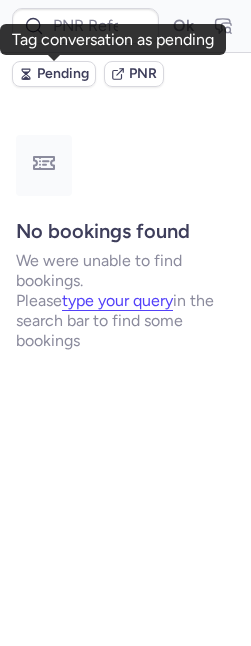 click on "Pending" at bounding box center (54, 74) 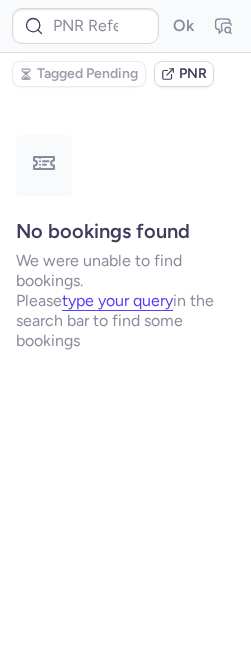 type on "CPZTOH" 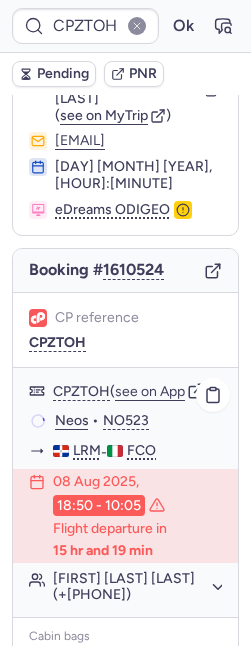 scroll, scrollTop: 117, scrollLeft: 0, axis: vertical 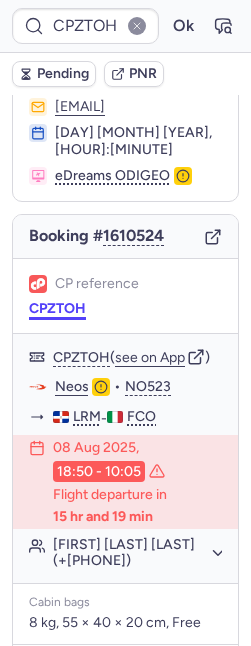click on "CPZTOH" at bounding box center (57, 309) 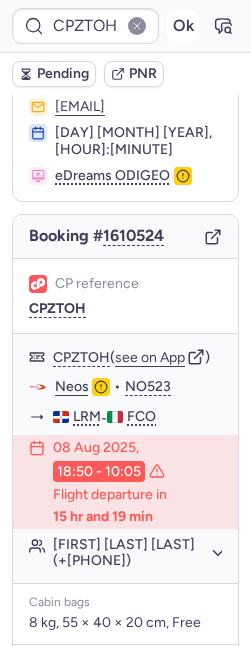 click on "Ok" at bounding box center (183, 26) 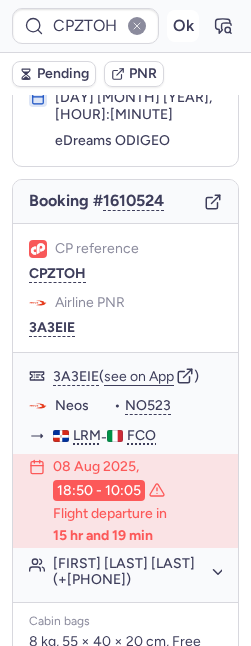 scroll, scrollTop: 117, scrollLeft: 0, axis: vertical 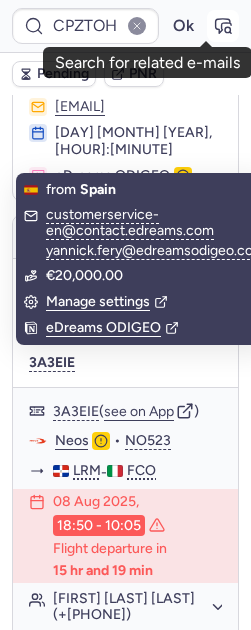 click 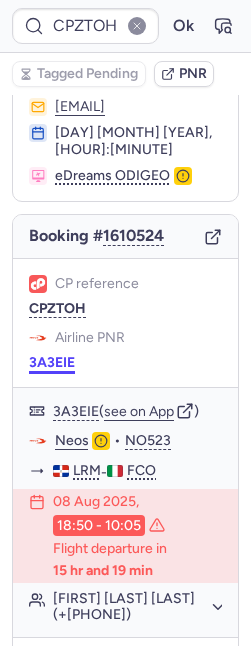 click on "3A3EIE" at bounding box center (52, 363) 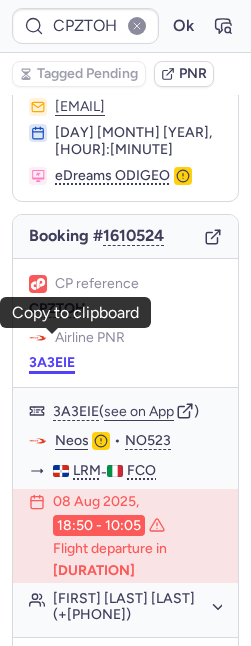 click on "3A3EIE" at bounding box center [52, 363] 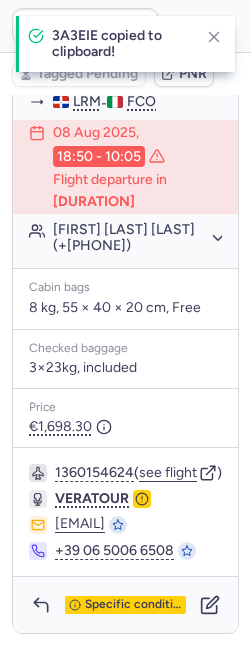 scroll, scrollTop: 540, scrollLeft: 0, axis: vertical 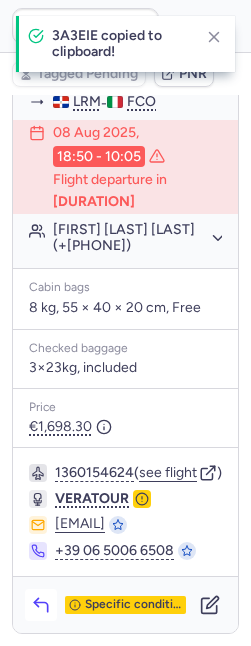 click at bounding box center [41, 605] 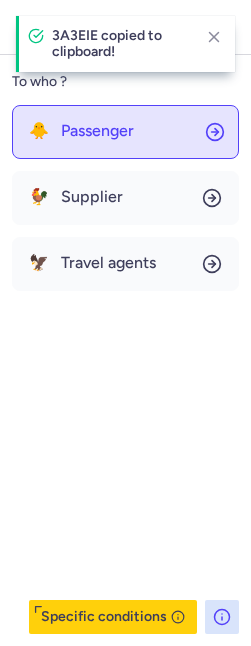click on "🐥 Passenger" 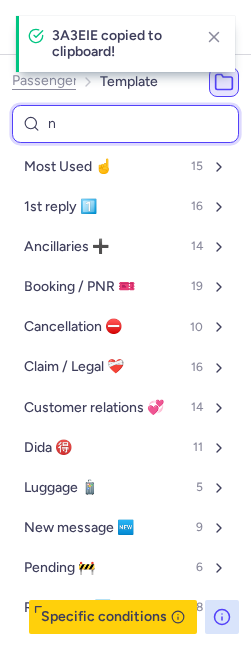type on "nr" 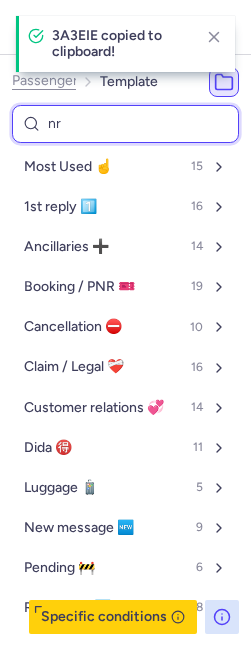 select on "en" 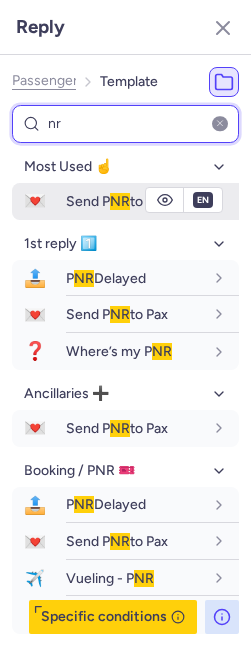 type on "nr" 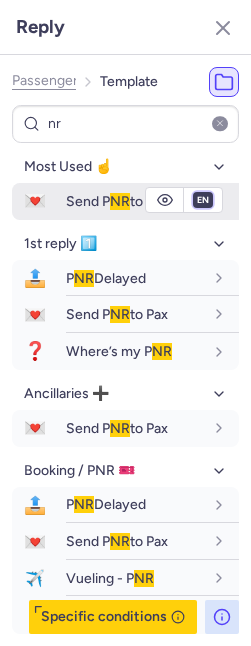 click on "fr en de nl pt es it ru" at bounding box center (203, 200) 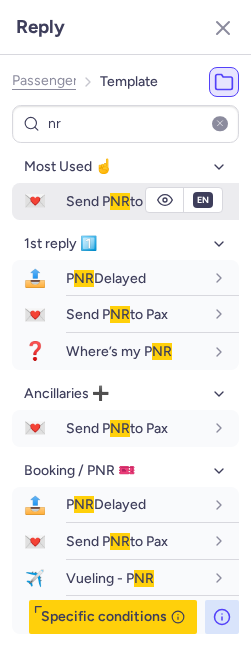 click on "fr en de nl pt es it ru" at bounding box center (203, 200) 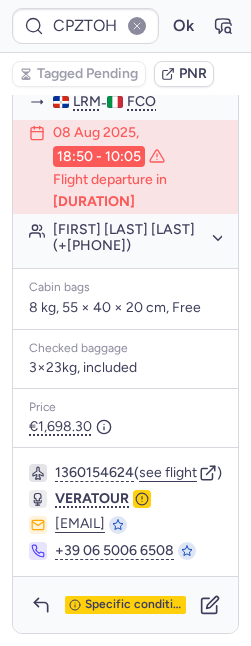 click on "[LAST] [LAST] [LAST] (+2)" 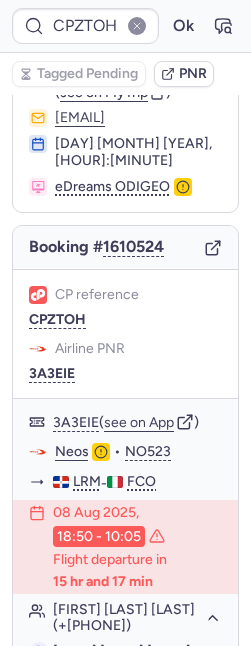 scroll, scrollTop: 116, scrollLeft: 0, axis: vertical 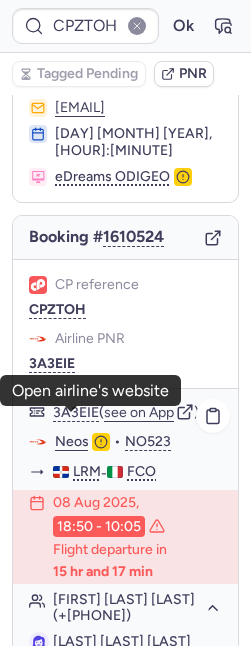 click on "Neos" 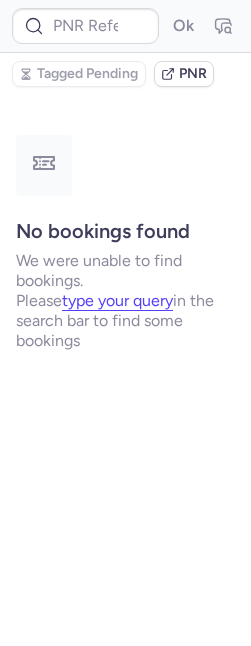 scroll, scrollTop: 0, scrollLeft: 0, axis: both 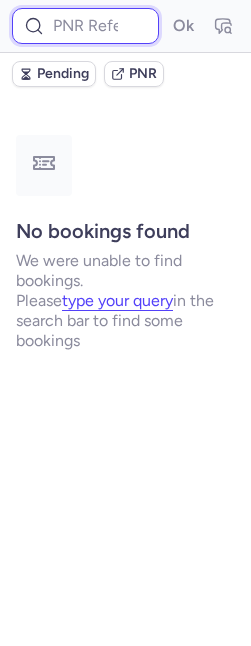 click at bounding box center [85, 26] 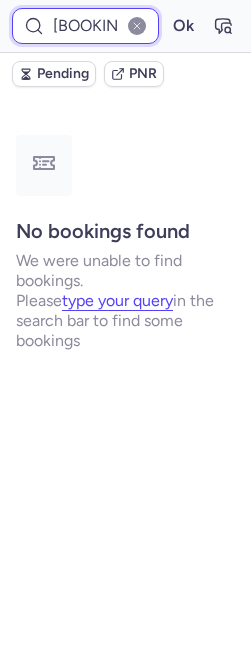 type on "CPDJ2Y" 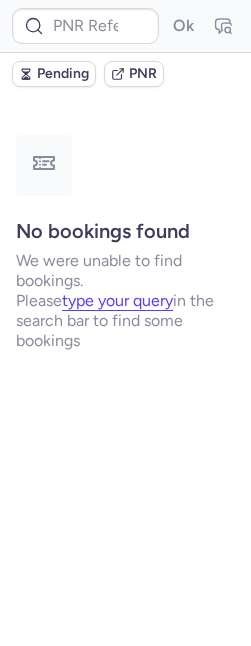 scroll, scrollTop: 0, scrollLeft: 0, axis: both 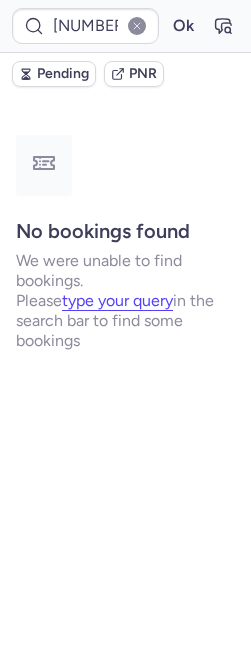 type on "CPVJWS" 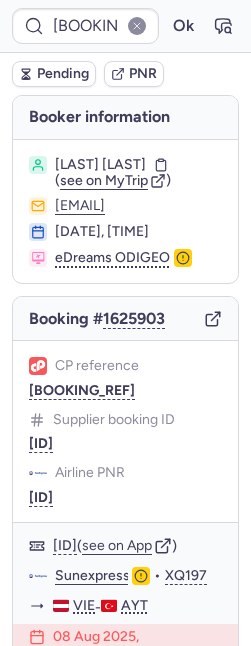 scroll, scrollTop: 0, scrollLeft: 0, axis: both 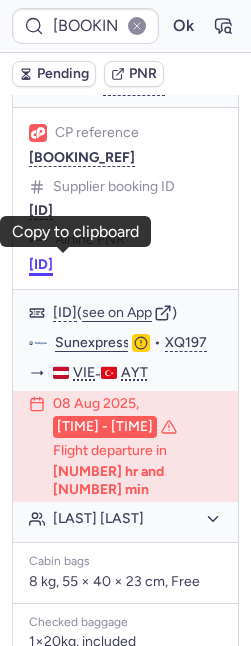 click on "D0504914" at bounding box center (41, 265) 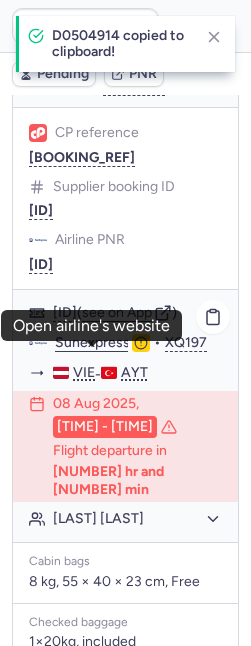 click on "Sunexpress" 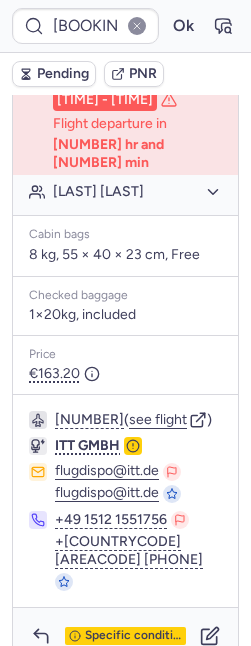 scroll, scrollTop: 360, scrollLeft: 0, axis: vertical 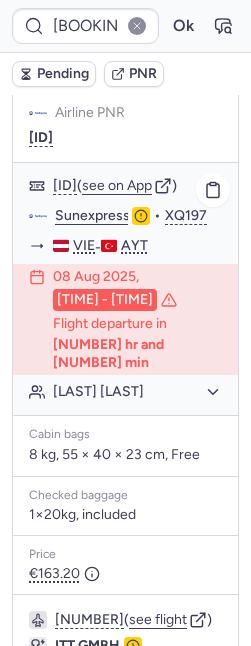 click on "Fikret AKSU" 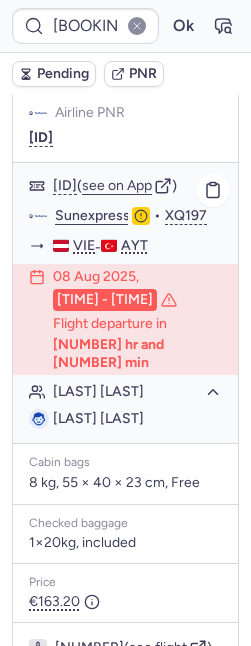 click on "Fikret AKSU" at bounding box center [98, 418] 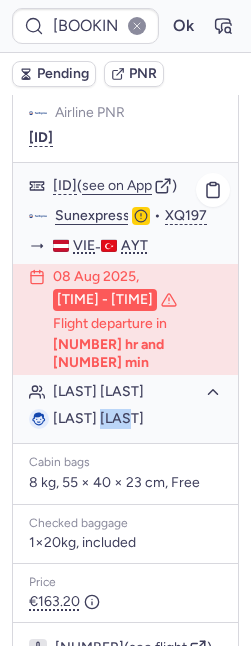 click on "Fikret AKSU" at bounding box center [98, 418] 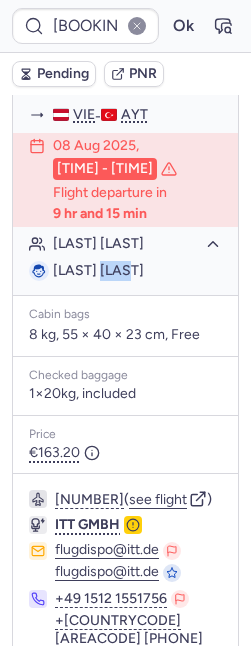 scroll, scrollTop: 588, scrollLeft: 0, axis: vertical 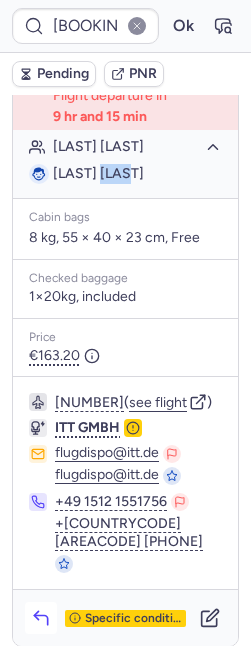 click 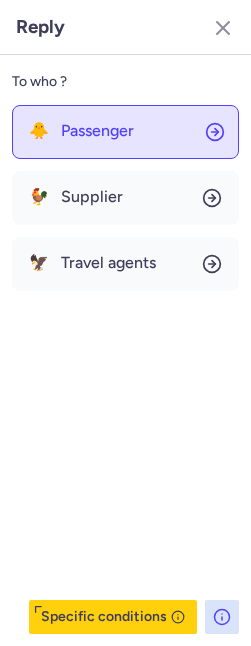 click on "🐥 Passenger" 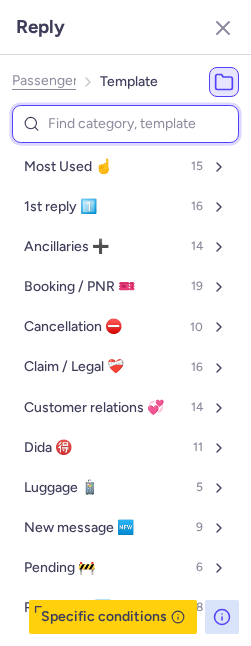type on "n" 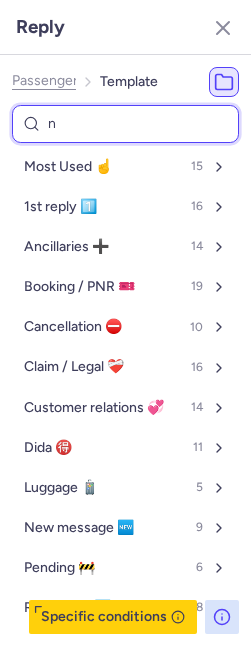 select on "en" 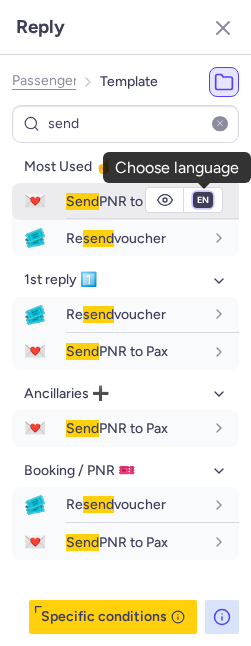 click on "fr en de nl pt es it ru" at bounding box center [203, 200] 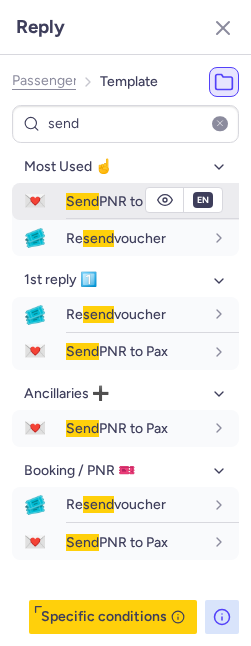 click on "fr en de nl pt es it ru" at bounding box center (203, 200) 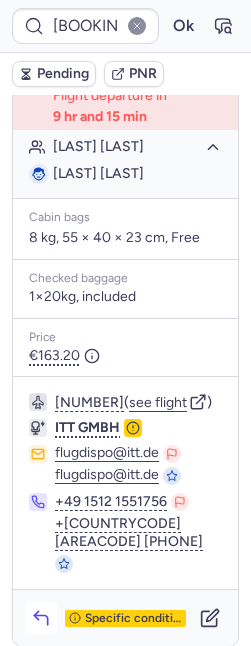 click 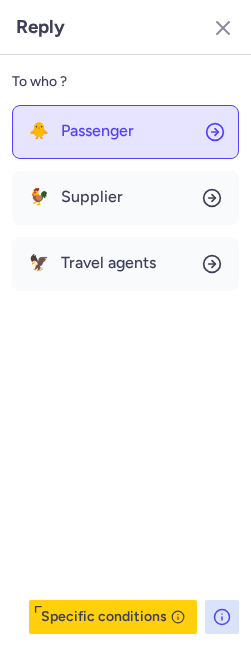 click on "🐥 Passenger" 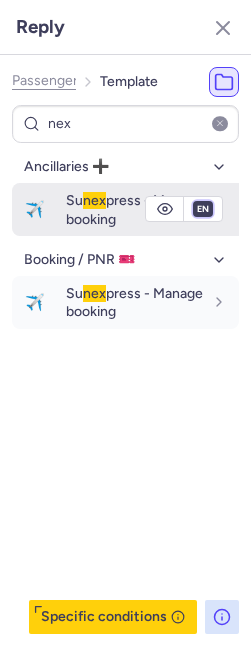 click on "fr en de nl pt es it ru" at bounding box center (203, 209) 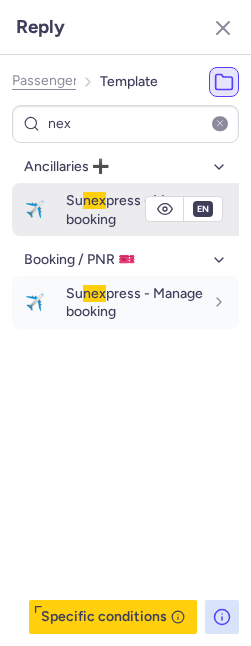 click on "fr en de nl pt es it ru" at bounding box center (203, 209) 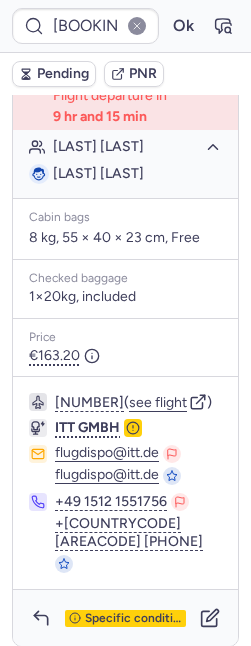 scroll, scrollTop: 0, scrollLeft: 0, axis: both 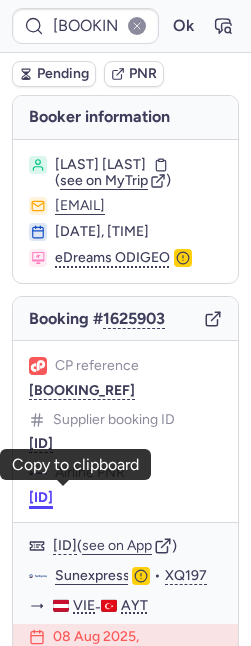 click on "D0504914" at bounding box center (41, 498) 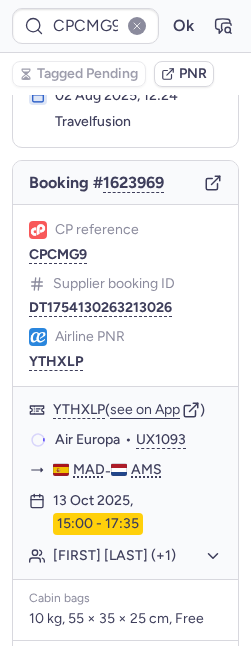 scroll, scrollTop: 130, scrollLeft: 0, axis: vertical 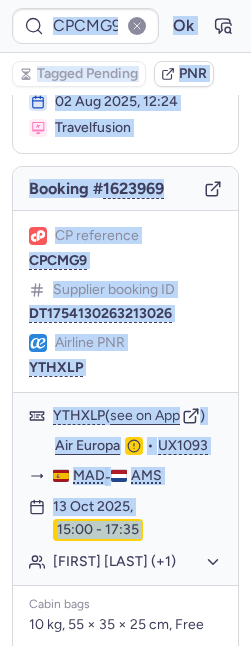 drag, startPoint x: 51, startPoint y: 733, endPoint x: -7, endPoint y: 766, distance: 66.730804 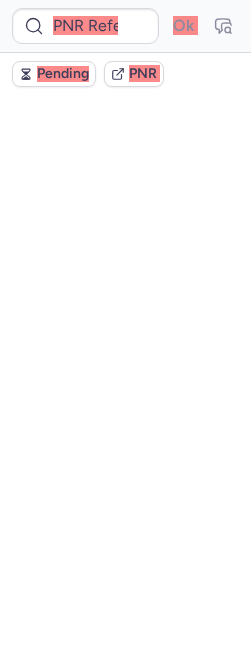 scroll, scrollTop: 0, scrollLeft: 0, axis: both 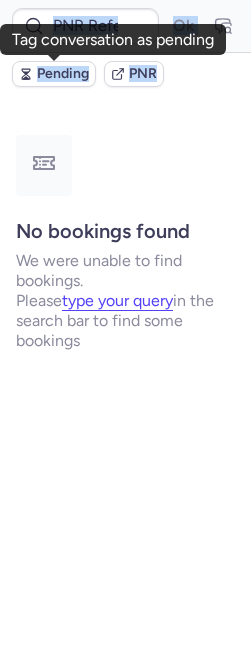 click on "Pending" at bounding box center [63, 74] 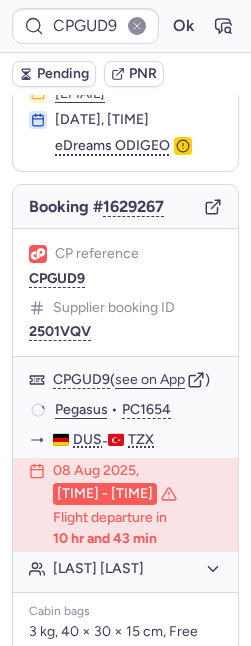 scroll, scrollTop: 121, scrollLeft: 0, axis: vertical 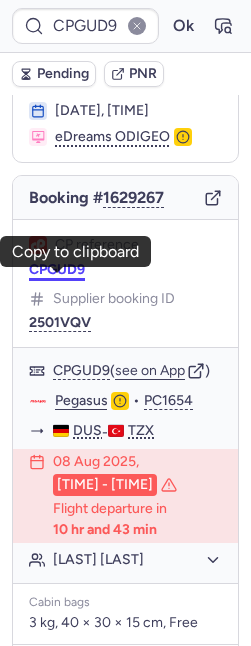 click on "CPGUD9" at bounding box center [57, 270] 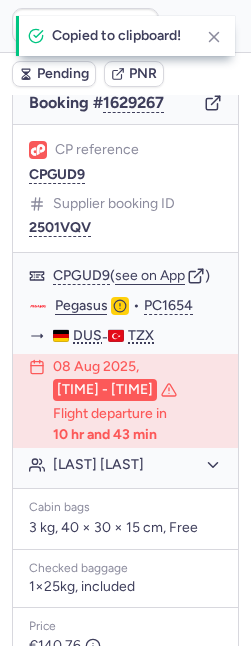 scroll, scrollTop: 487, scrollLeft: 0, axis: vertical 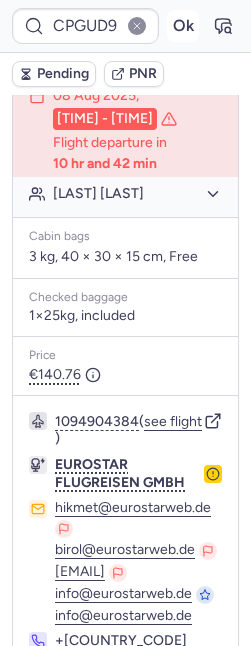 click on "Ok" at bounding box center (183, 26) 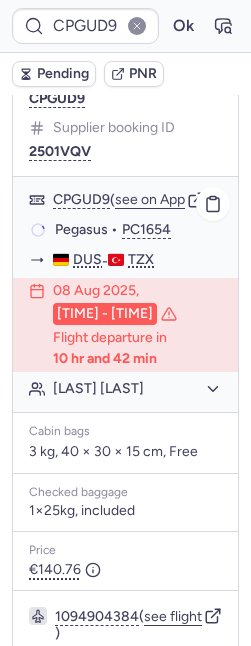 scroll, scrollTop: 266, scrollLeft: 0, axis: vertical 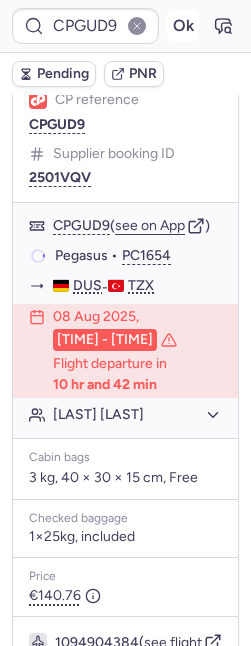 click on "Ok" at bounding box center (183, 26) 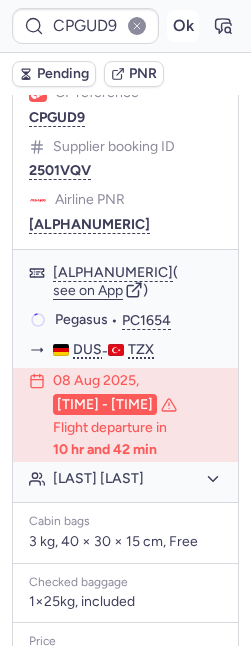 scroll, scrollTop: 266, scrollLeft: 0, axis: vertical 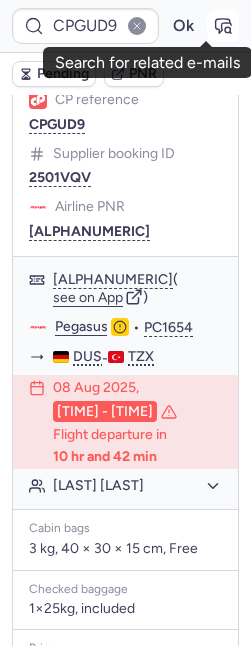 click 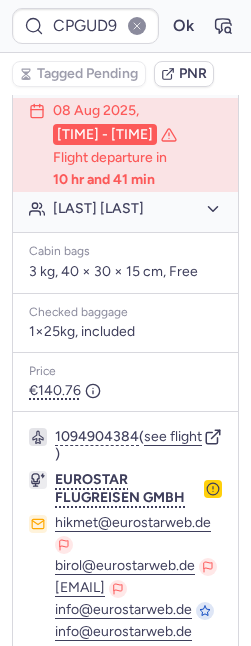 scroll, scrollTop: 731, scrollLeft: 0, axis: vertical 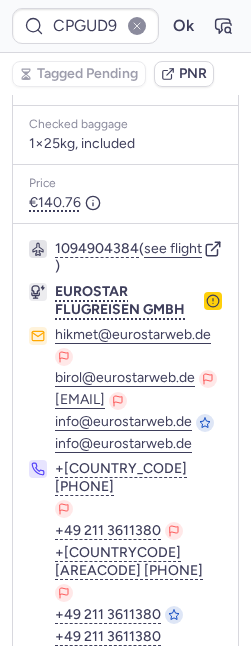 click 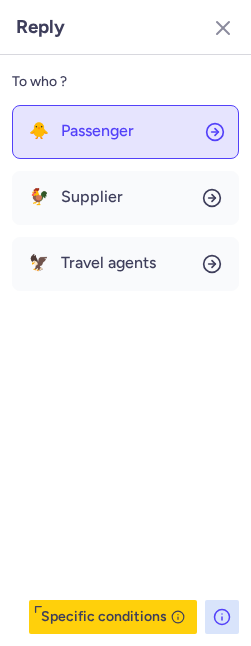 click on "Passenger" at bounding box center (97, 131) 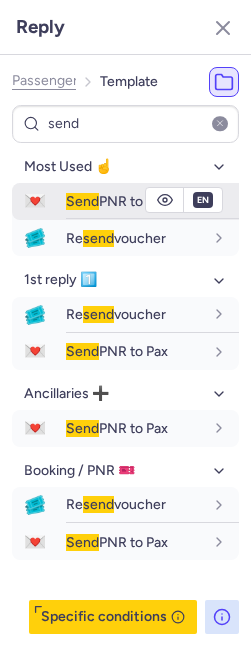 click on "💌 Send  PNR to Pax" at bounding box center (125, 201) 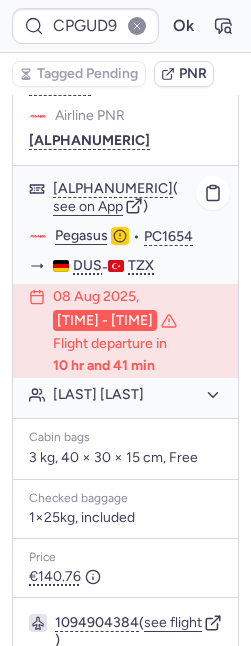 scroll, scrollTop: 315, scrollLeft: 0, axis: vertical 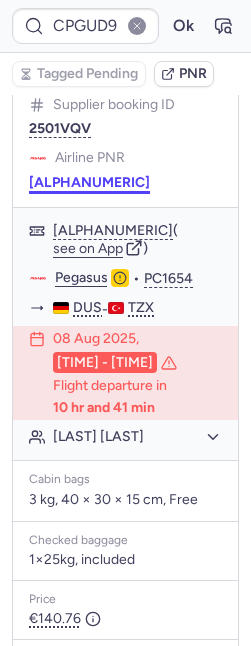 click on "13PJPK" at bounding box center (89, 183) 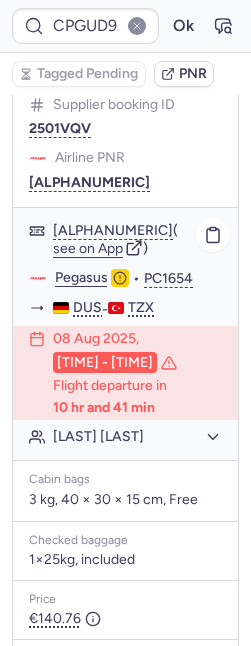 click on "CPGUD9  Ok  Tagged Pending PNR Booker information Ahmet SAGLAM  ( see on MyTrip  )  goerkem-saglam@hotmail.com 04 Aug 2025, 20:52 eDreams ODIGEO Booking # 1629267 CP reference CPGUD9 Supplier booking ID 2501VQV Airline PNR 13PJPK 13PJPK  ( see on App )  Pegasus  •  PC1654 DUS  -  TZX 08 Aug 2025,  20:25 - 01:20  Flight departure in  10 hr and 41 min Ahmet SAGLAM   Cabin bags  3 kg, 40 × 30 × 15 cm, Free Checked baggage 1×25kg, included Price €140.76  1094904384  ( see flight )  EUROSTAR FLUGREISEN GMBH hikmet@eurostarweb.de birol@eurostarweb.de ahmet@eurostarweb.de info@eurostarweb.de info@eurostarweb.de +49 177 7002525 +49 211 3611380 +49 177 4694777 +49 211 3611380 +49 211 3611380 Specific conditions
Open airline's website" at bounding box center (125, 0) 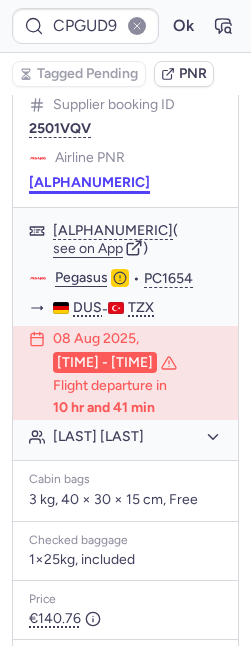 click on "13PJPK" at bounding box center [89, 183] 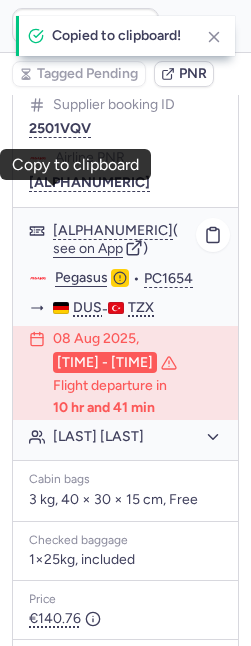 click on "Ahmet SAGLAM" 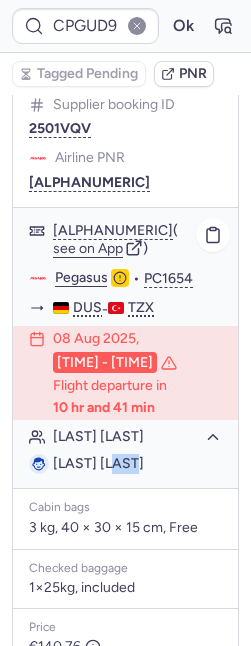 click on "Ahmet SAGLAM" 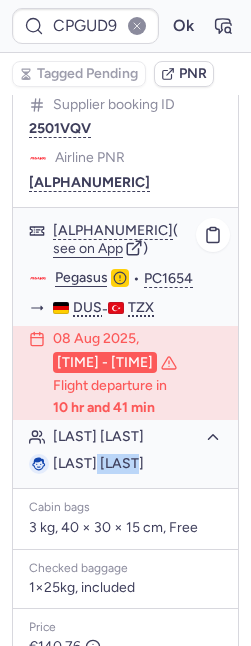 click on "Ahmet SAGLAM" at bounding box center (98, 463) 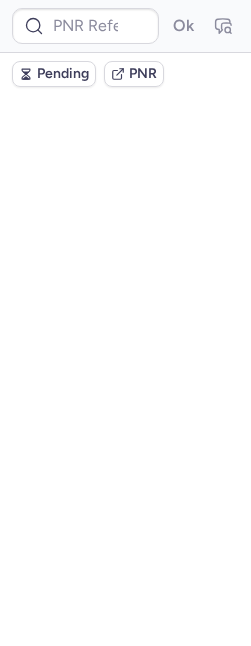 scroll, scrollTop: 0, scrollLeft: 0, axis: both 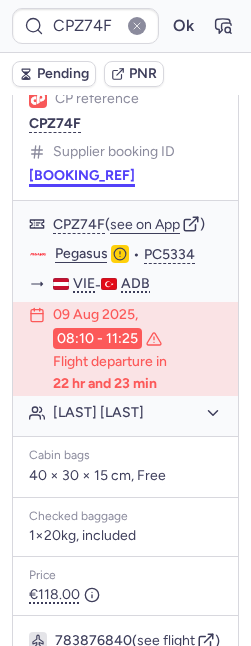 click on "A1792998" at bounding box center [82, 176] 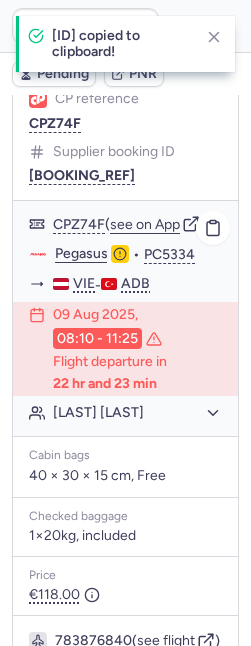click on "Pegasus" 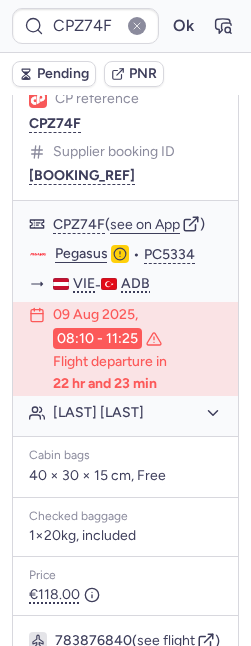 click on "Cabin bags  40 × 30 × 15 cm, Free" at bounding box center (125, 467) 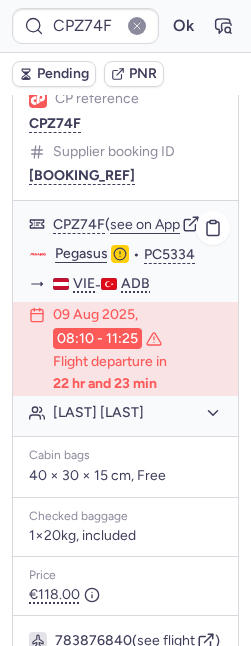 click on "Sezgin SEZER" 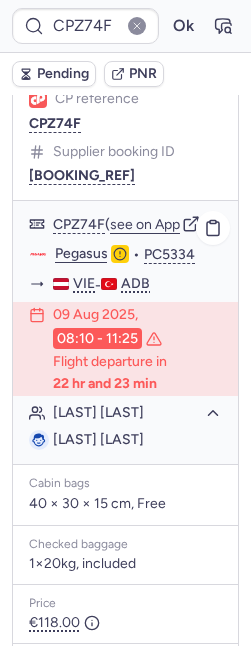 click on "Sezgin SEZER" at bounding box center [98, 439] 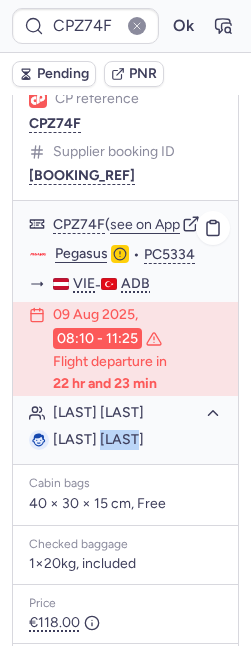 click on "Sezgin SEZER" at bounding box center [98, 439] 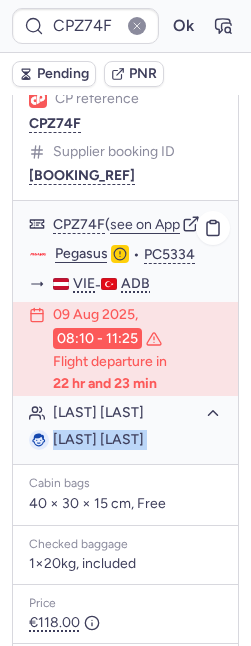 click on "Sezgin SEZER" at bounding box center [98, 439] 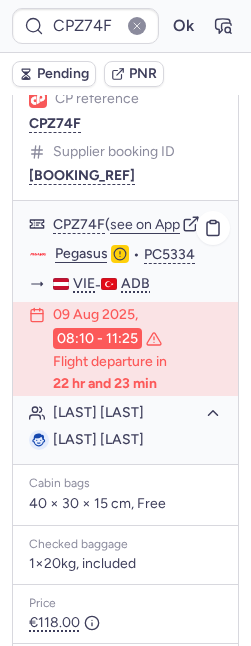 click on "Sezgin SEZER" at bounding box center (98, 439) 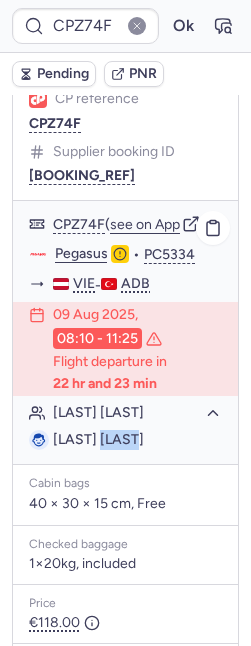 click on "Sezgin SEZER" at bounding box center (98, 439) 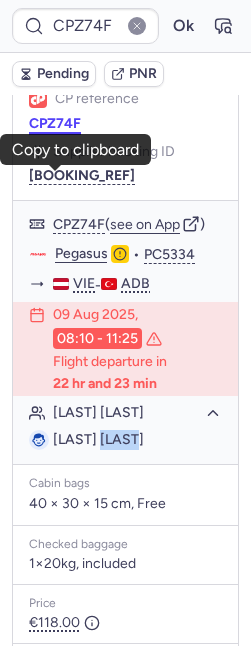 click on "CPZ74F" at bounding box center [55, 124] 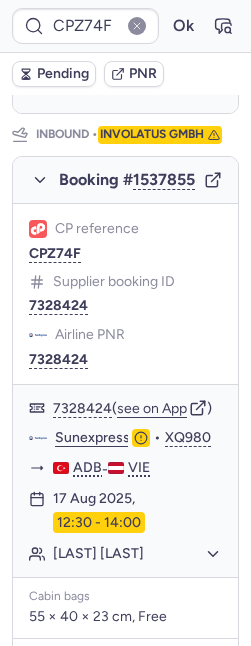 scroll, scrollTop: 1390, scrollLeft: 0, axis: vertical 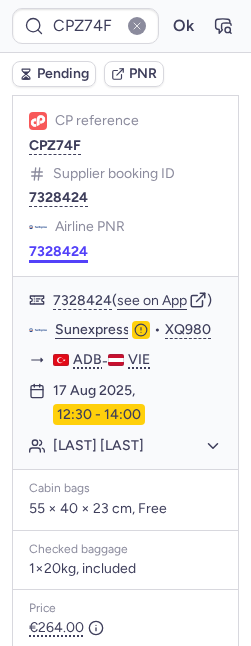 click on "7328424" at bounding box center (58, 252) 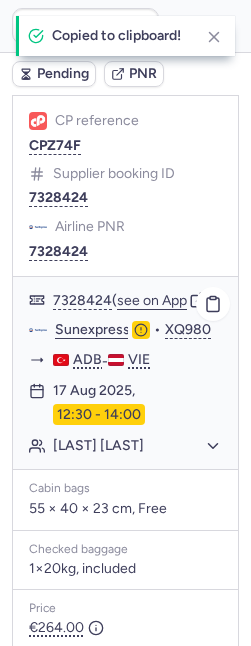 click on "Sunexpress" 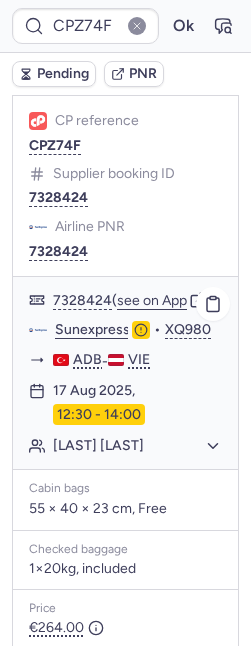 click on "Sezgin SEZER" 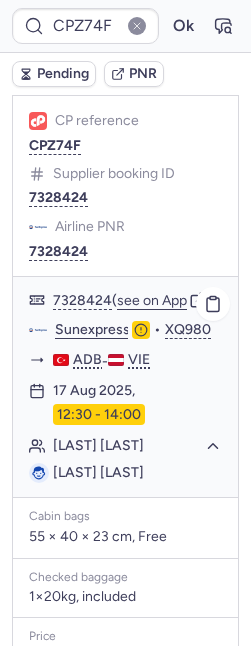 click on "Sezgin SEZER" 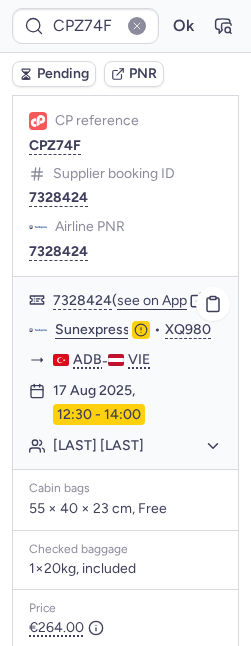 click on "Sezgin SEZER" 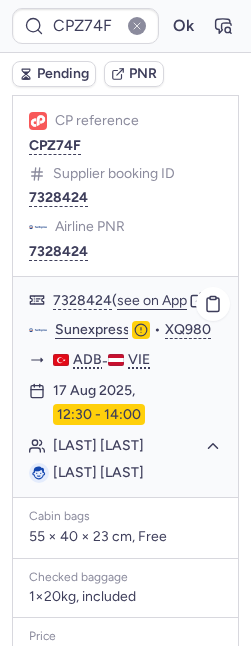 click on "Sezgin SEZER" at bounding box center (98, 472) 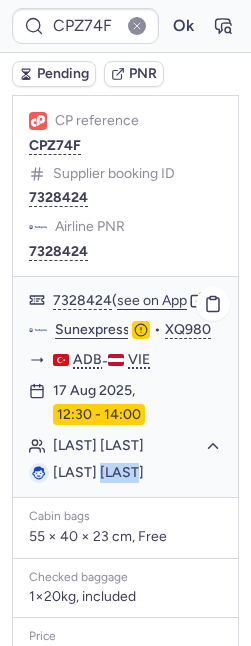 click on "Sezgin SEZER" at bounding box center (98, 472) 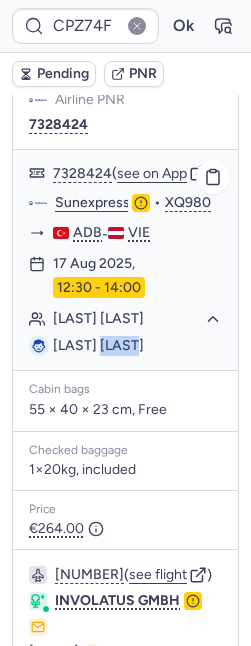 scroll, scrollTop: 1522, scrollLeft: 0, axis: vertical 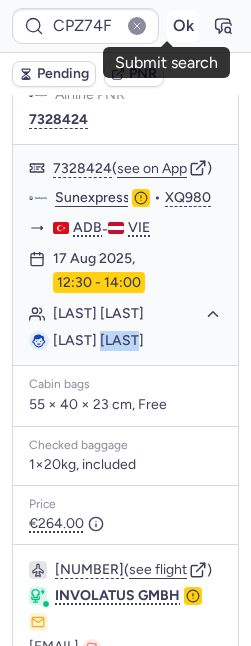 click on "Ok" at bounding box center (183, 26) 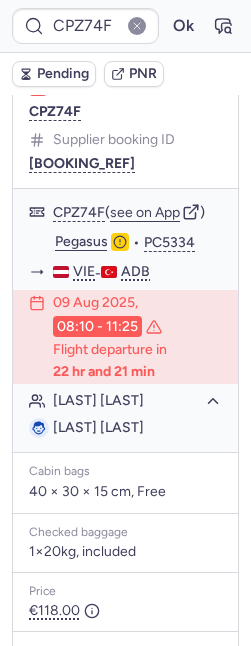 scroll, scrollTop: 483, scrollLeft: 0, axis: vertical 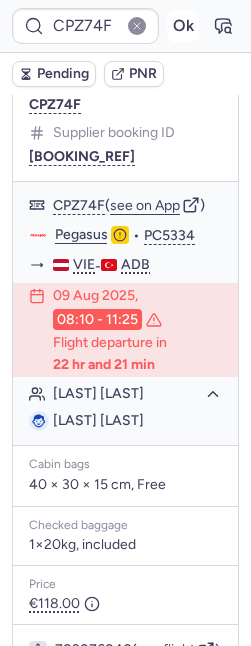 click on "Ok" at bounding box center (183, 26) 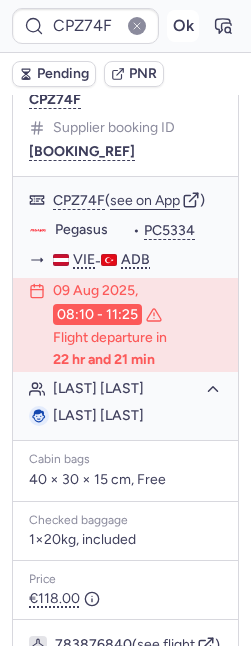 scroll, scrollTop: 483, scrollLeft: 0, axis: vertical 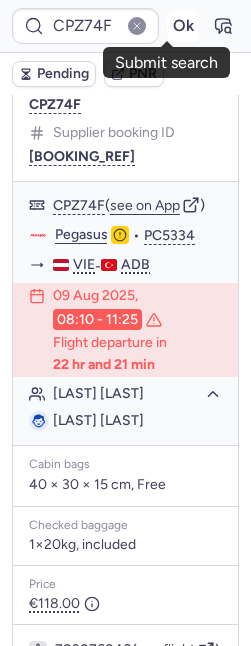 click on "Ok" at bounding box center (183, 26) 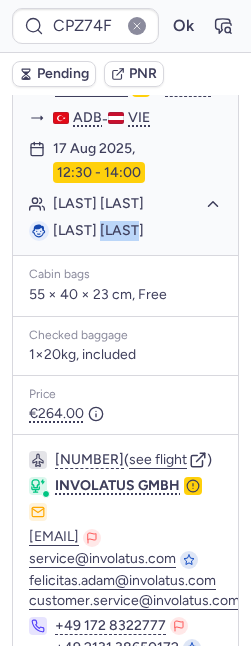 scroll, scrollTop: 1953, scrollLeft: 0, axis: vertical 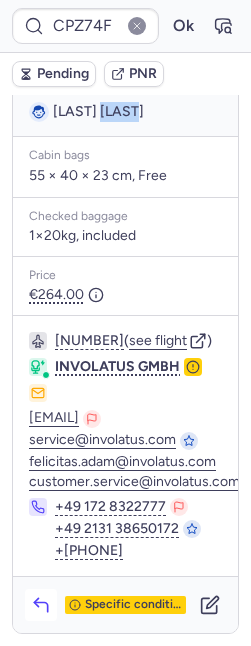 click at bounding box center (41, 605) 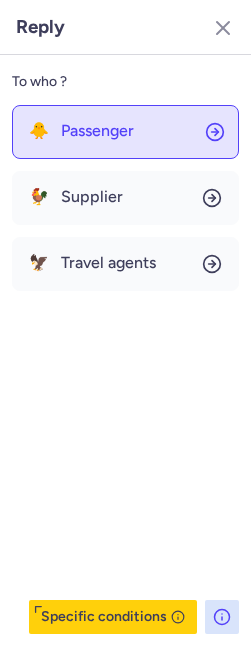 click on "Passenger" at bounding box center [97, 131] 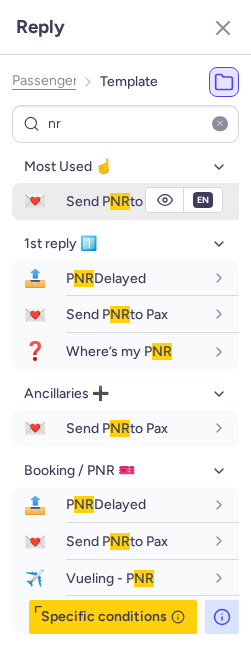 click on "Send P NR  to Pax" at bounding box center (117, 201) 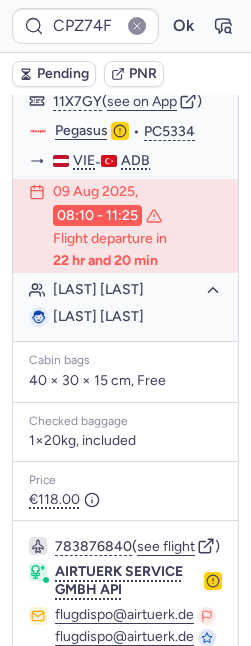 scroll, scrollTop: 457, scrollLeft: 0, axis: vertical 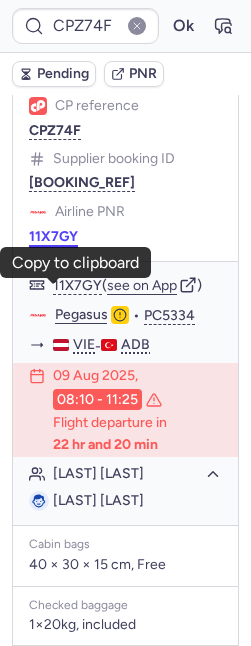 click on "11X7GY" at bounding box center [53, 237] 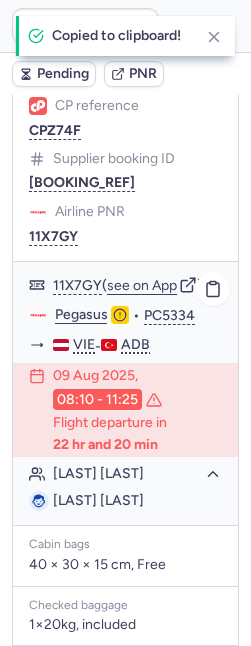 click on "Pegasus" 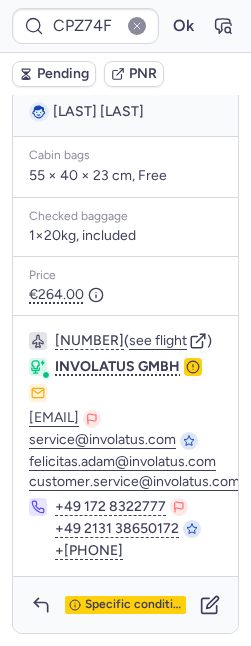 scroll, scrollTop: 1953, scrollLeft: 0, axis: vertical 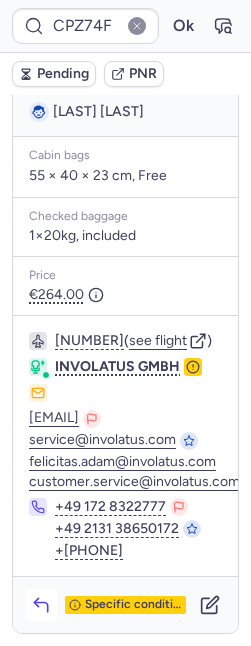 click 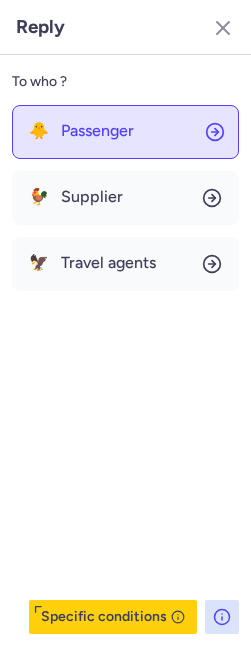click on "🐥 Passenger" 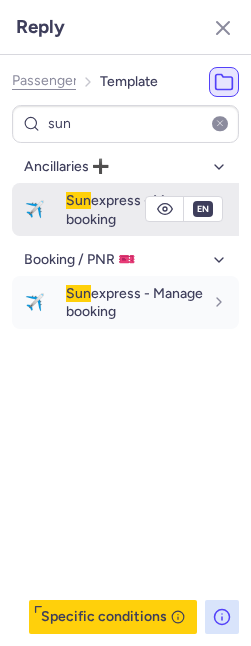 click on "Sun" at bounding box center [78, 200] 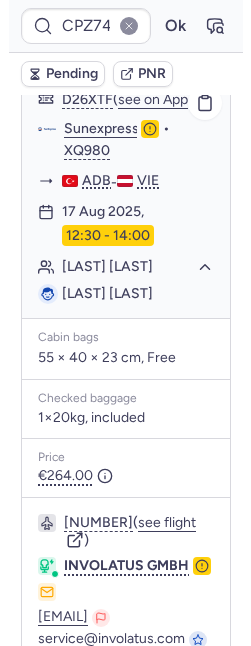 scroll, scrollTop: 1616, scrollLeft: 0, axis: vertical 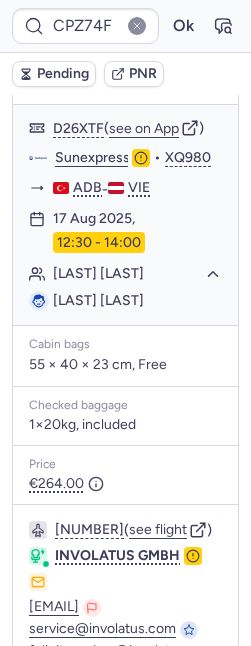 click on "D26XTF" at bounding box center (55, 80) 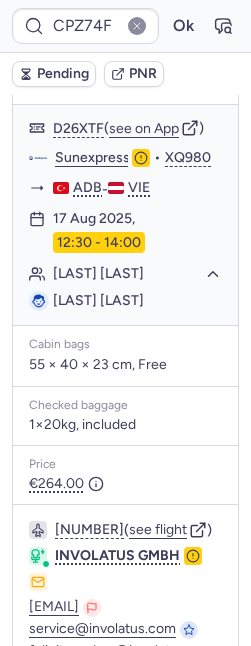 click on "Pending" at bounding box center [63, 74] 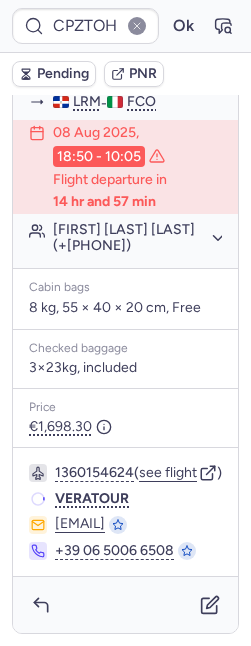 scroll, scrollTop: 498, scrollLeft: 0, axis: vertical 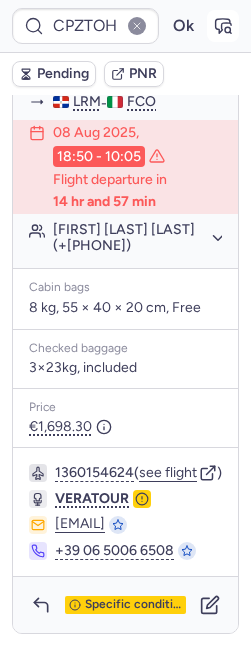 click 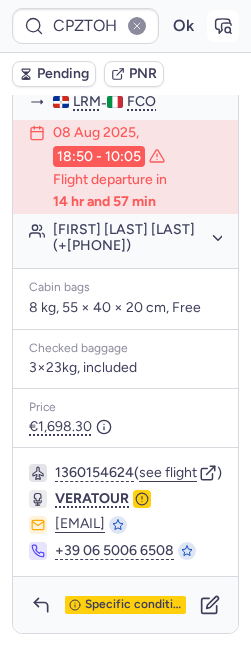 click 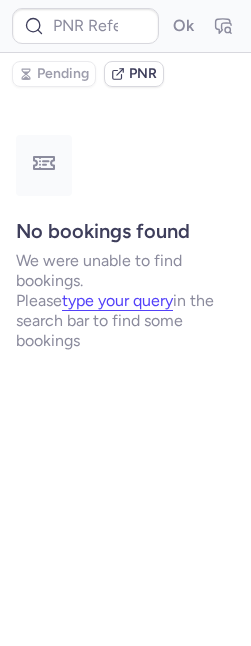 scroll, scrollTop: 0, scrollLeft: 0, axis: both 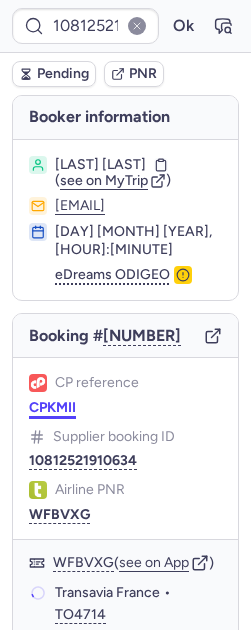 drag, startPoint x: 42, startPoint y: 414, endPoint x: 44, endPoint y: 400, distance: 14.142136 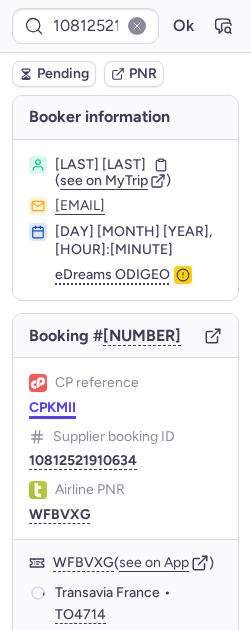 click on "CPKMII" at bounding box center (52, 408) 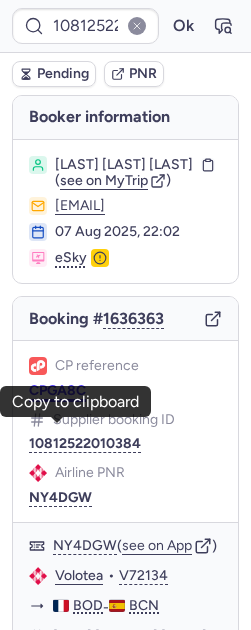 click on "CPGA8C" at bounding box center (57, 391) 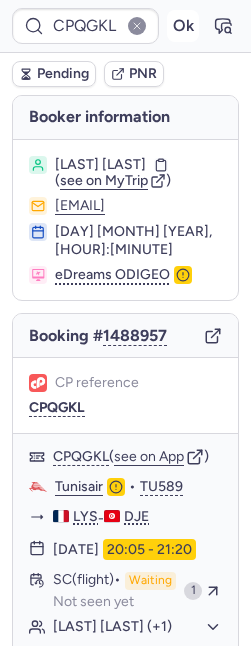 click on "Ok" at bounding box center (183, 26) 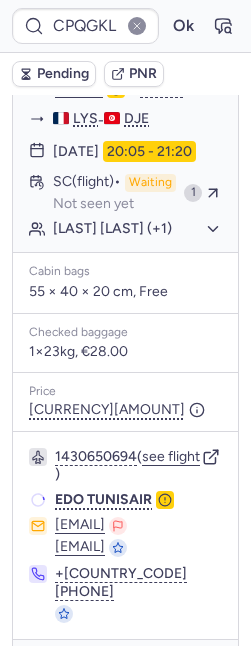 scroll, scrollTop: 530, scrollLeft: 0, axis: vertical 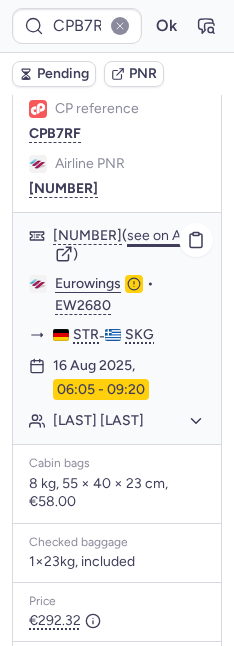 click on "see on App" 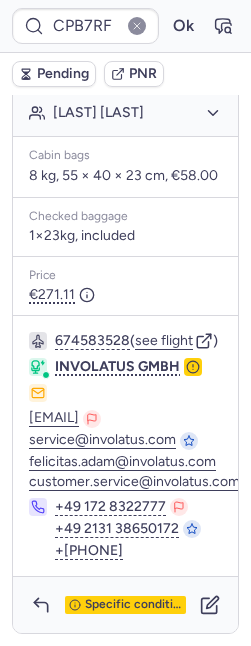 scroll, scrollTop: 1858, scrollLeft: 0, axis: vertical 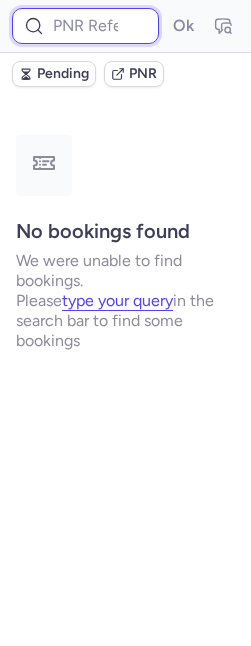 click at bounding box center (85, 26) 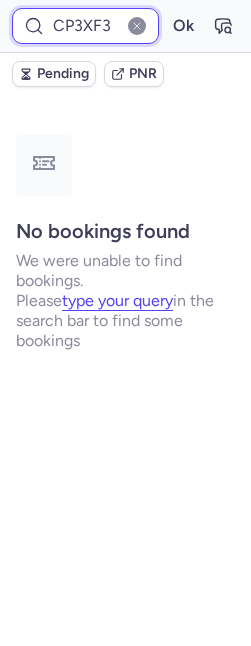 click on "Ok" at bounding box center [183, 26] 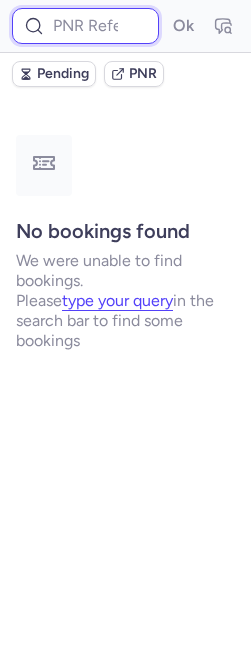 click at bounding box center (85, 26) 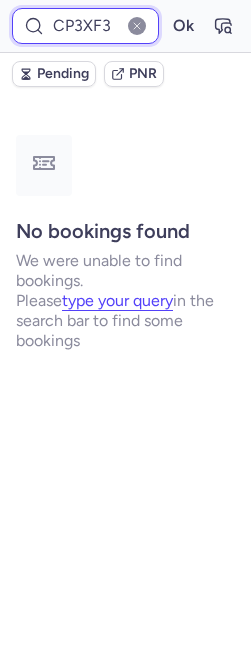 click on "Ok" at bounding box center (183, 26) 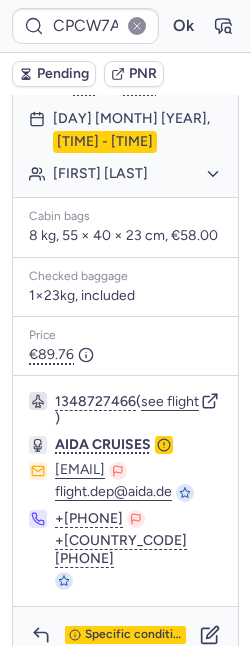 scroll, scrollTop: 227, scrollLeft: 0, axis: vertical 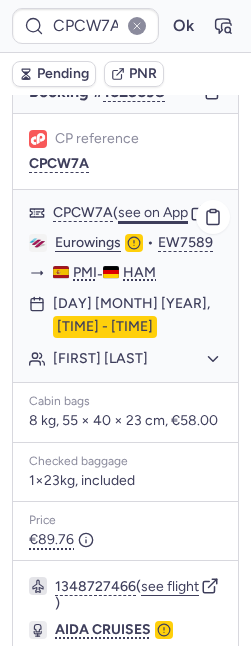 click on "see on App" 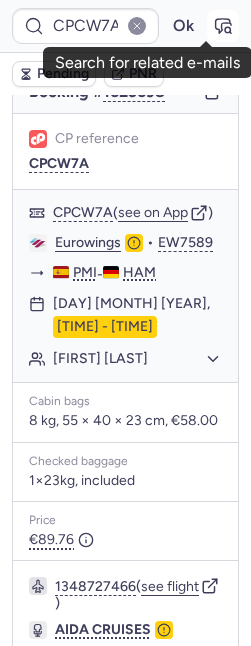 click 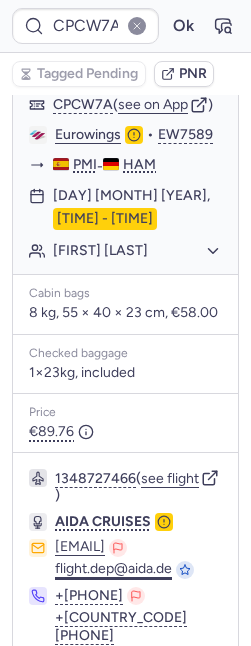 scroll, scrollTop: 450, scrollLeft: 0, axis: vertical 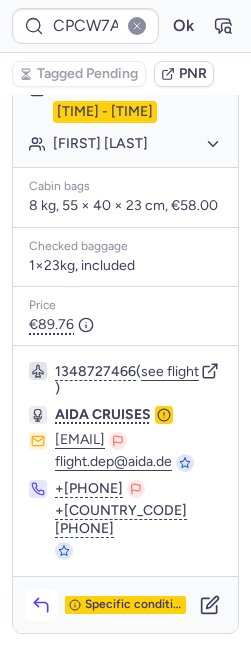 click 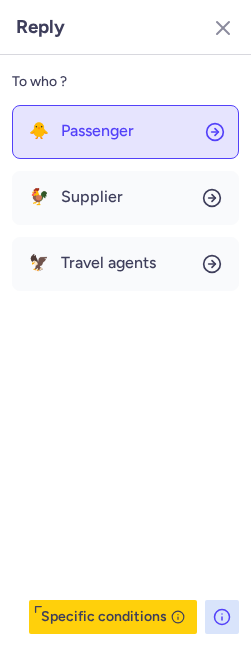 click on "Passenger" at bounding box center (97, 131) 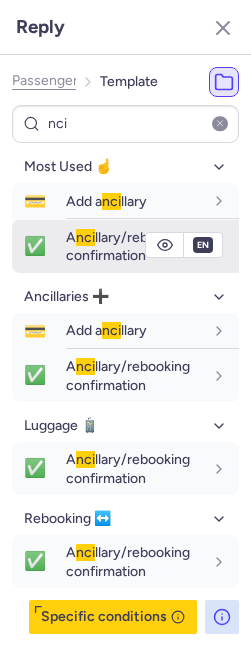 click on "A nci llary/rebooking confirmation" at bounding box center (128, 246) 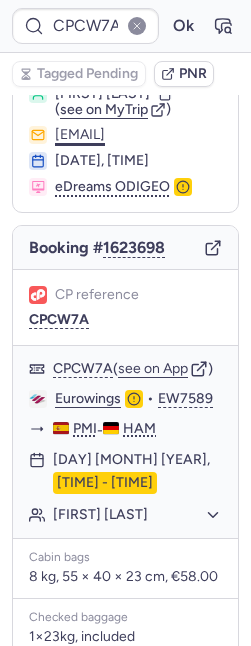 scroll, scrollTop: 0, scrollLeft: 0, axis: both 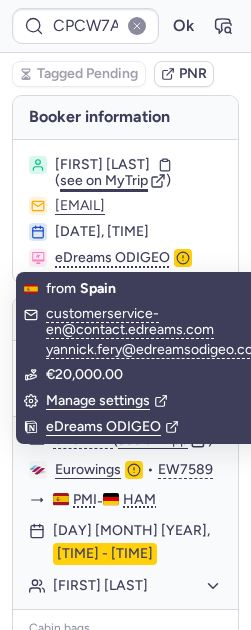 click on "see on MyTrip" at bounding box center [104, 180] 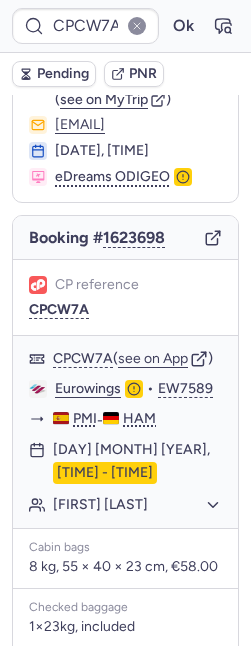 scroll, scrollTop: 83, scrollLeft: 0, axis: vertical 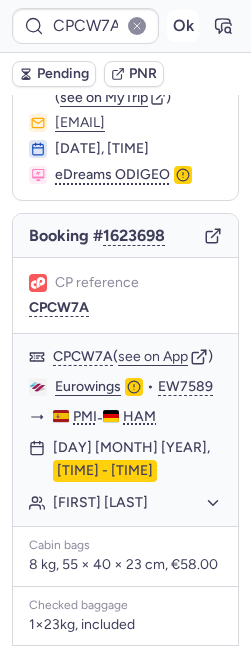 click on "Ok" at bounding box center (183, 26) 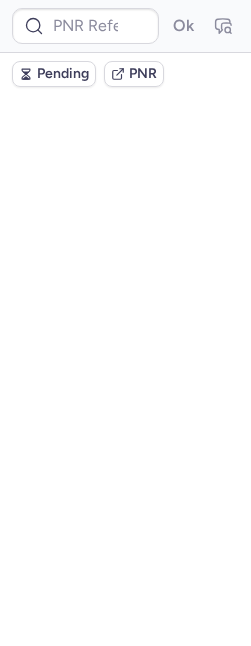 scroll, scrollTop: 0, scrollLeft: 0, axis: both 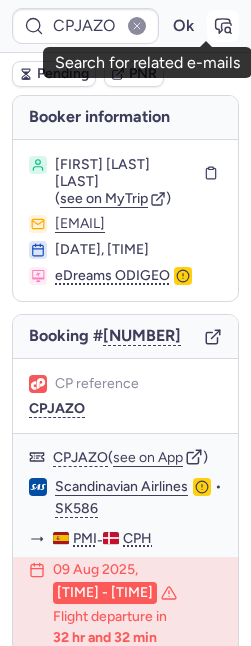 click 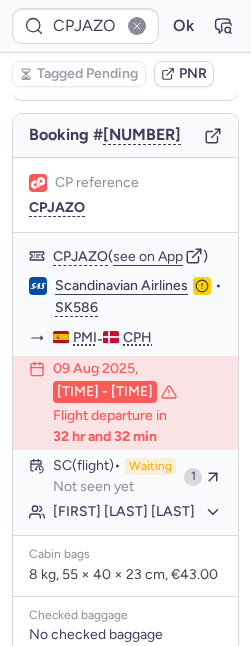 scroll, scrollTop: 203, scrollLeft: 0, axis: vertical 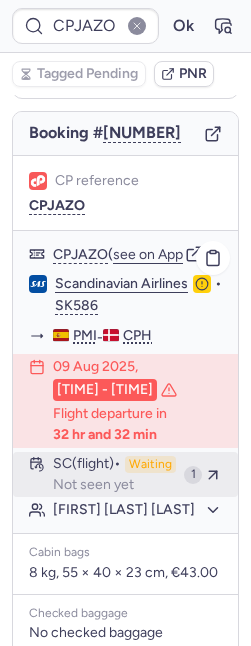 click on "SC   (flight)  Waiting Not seen yet" at bounding box center (114, 475) 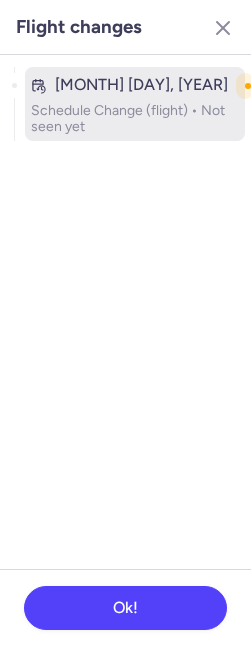 click on "Schedule Change (flight) •  Not seen yet" at bounding box center (135, 119) 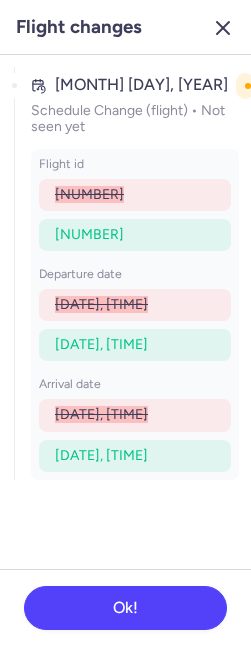 click 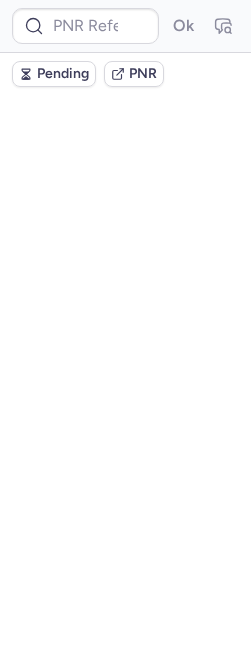 scroll, scrollTop: 0, scrollLeft: 0, axis: both 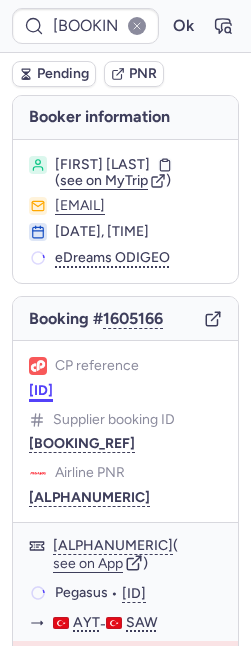 click on "CPBMQO" at bounding box center [41, 391] 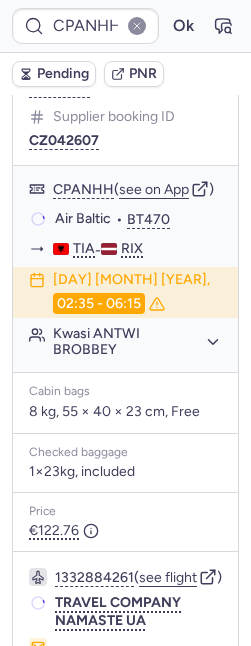 scroll, scrollTop: 297, scrollLeft: 0, axis: vertical 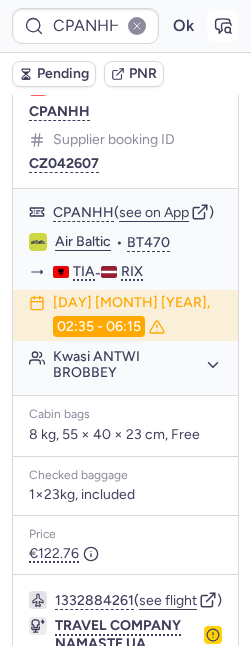 click 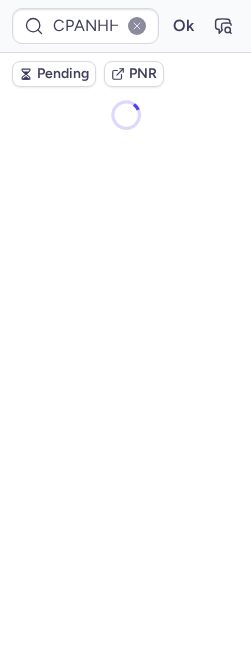 scroll, scrollTop: 0, scrollLeft: 0, axis: both 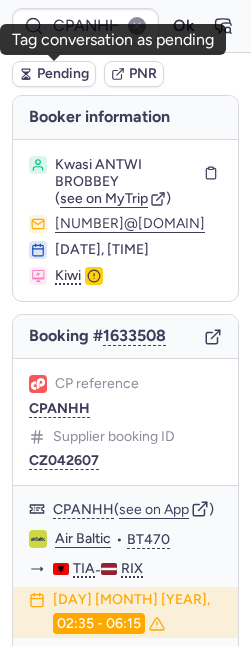 click on "Pending" at bounding box center (63, 74) 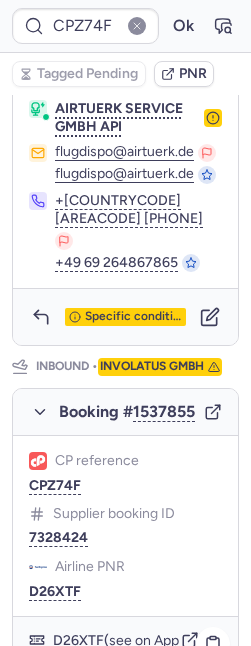 scroll, scrollTop: 1205, scrollLeft: 0, axis: vertical 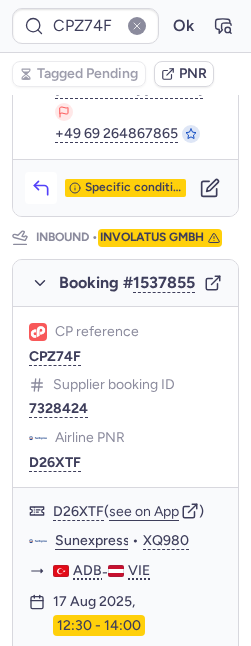 click 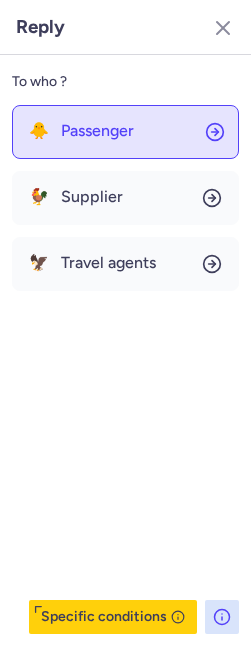 click on "Passenger" at bounding box center [97, 131] 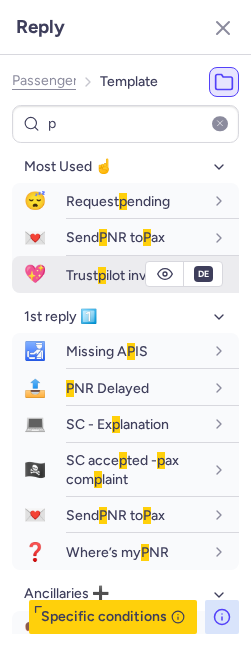 click on "Trust p ilot invitation" at bounding box center [125, 275] 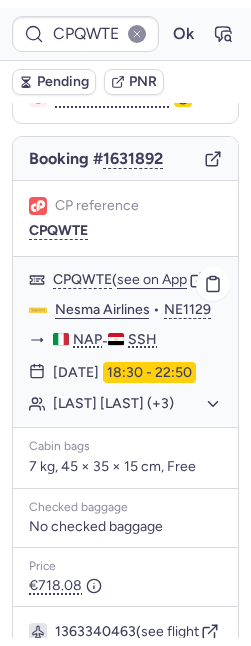 scroll, scrollTop: 490, scrollLeft: 0, axis: vertical 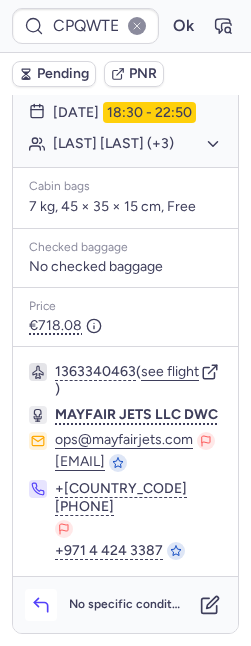 click 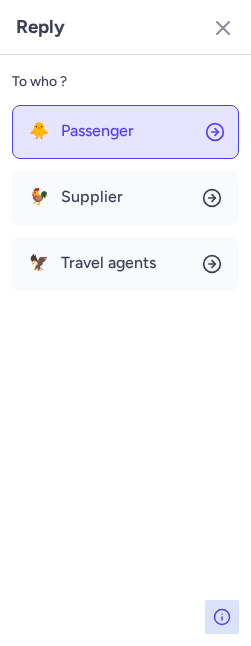 click on "Passenger" at bounding box center [97, 131] 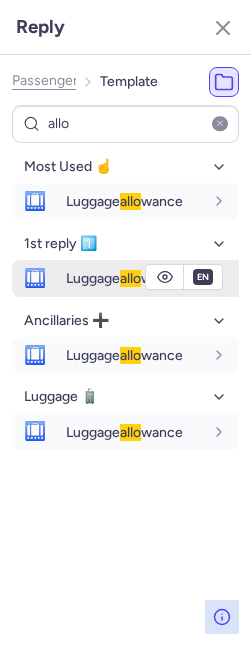 click on "Luggage  allo wance" at bounding box center (124, 278) 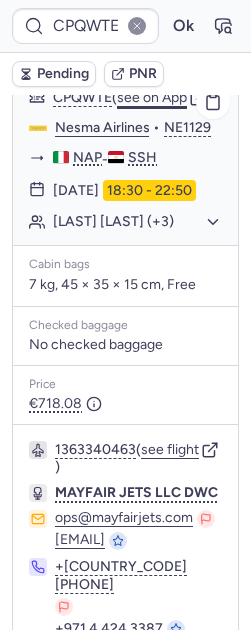 scroll, scrollTop: 348, scrollLeft: 0, axis: vertical 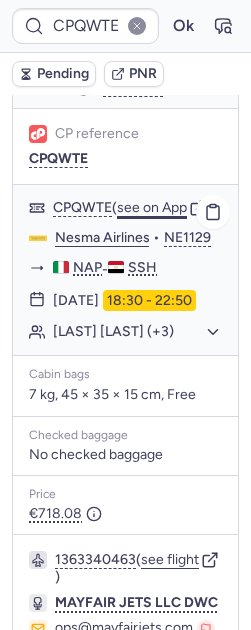 click on "see on App" 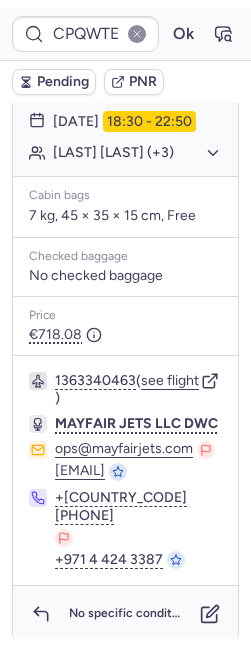 scroll, scrollTop: 490, scrollLeft: 0, axis: vertical 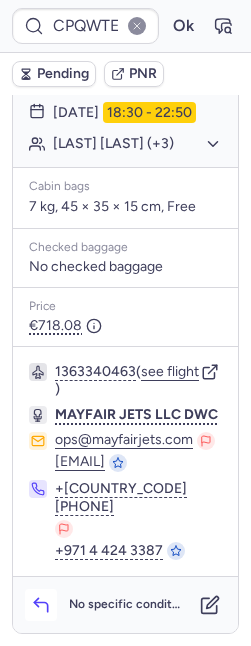 click 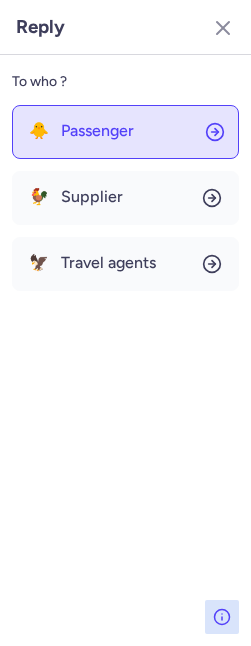 click on "Passenger" at bounding box center [97, 131] 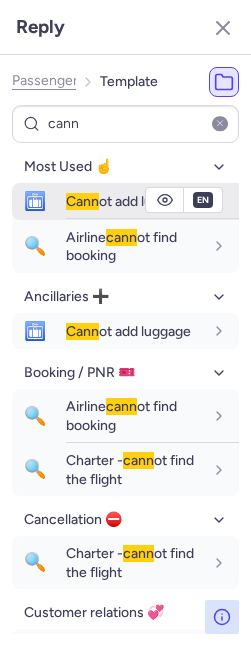 click on "Cann" at bounding box center (82, 201) 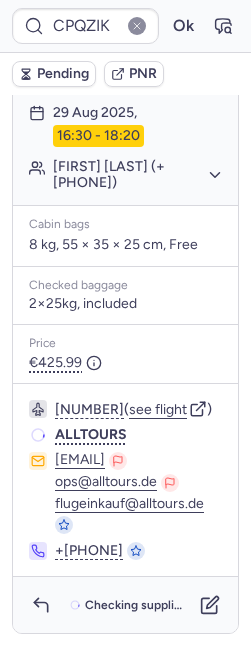 scroll, scrollTop: 472, scrollLeft: 0, axis: vertical 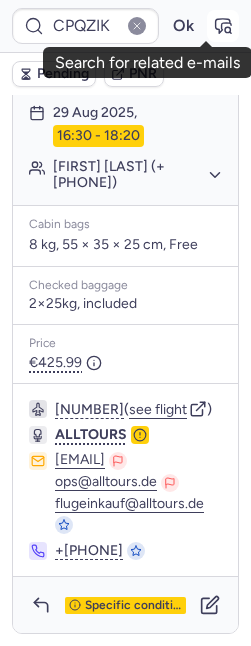 click 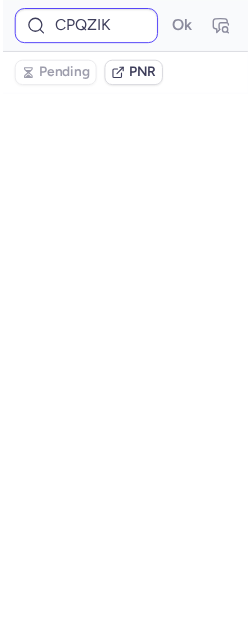 scroll, scrollTop: 0, scrollLeft: 0, axis: both 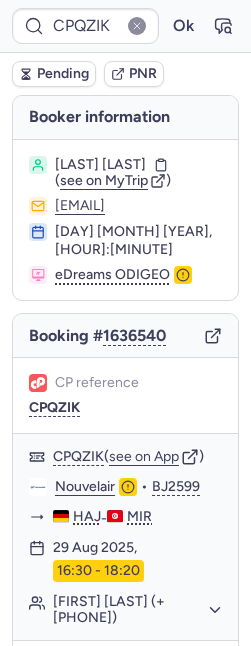 click on "Pending" at bounding box center [63, 74] 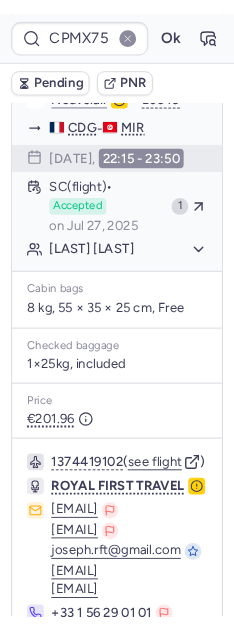 scroll, scrollTop: 243, scrollLeft: 0, axis: vertical 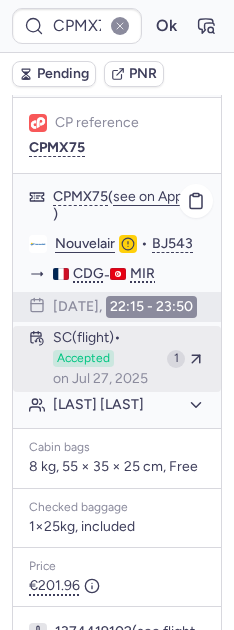 click on "SC   (flight)  Accepted  on Jul 27, 2025" at bounding box center [106, 359] 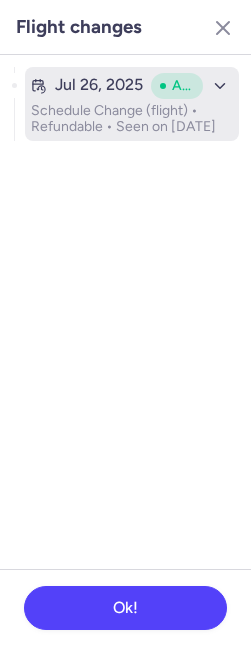 click on "Jul 26, 2025 Accepted" at bounding box center [132, 86] 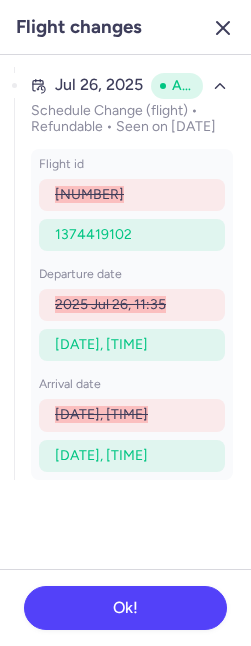 click 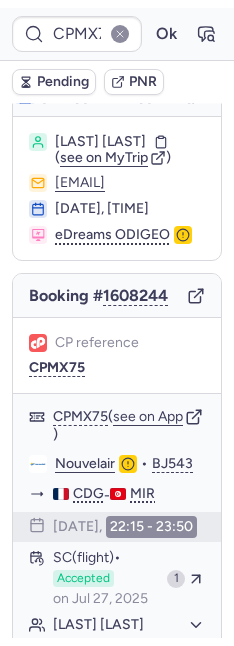 scroll, scrollTop: 0, scrollLeft: 0, axis: both 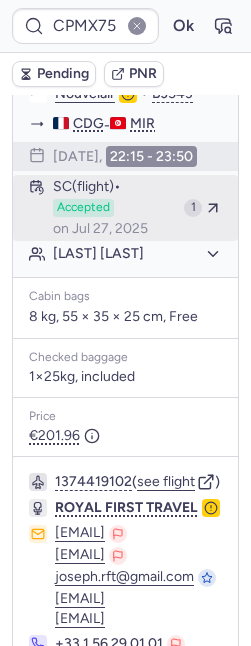 click on "SC   (flight)  Accepted  on Jul 27, 2025" at bounding box center [114, 208] 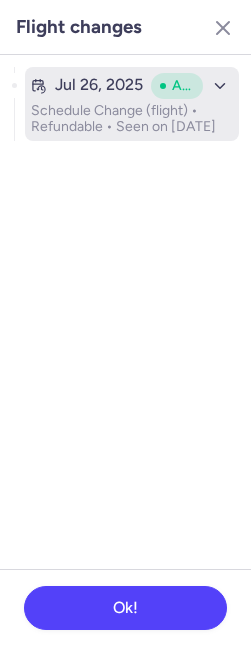 click on "Schedule Change (flight) • Refundable • Seen on Jul 27, 2025" at bounding box center (132, 119) 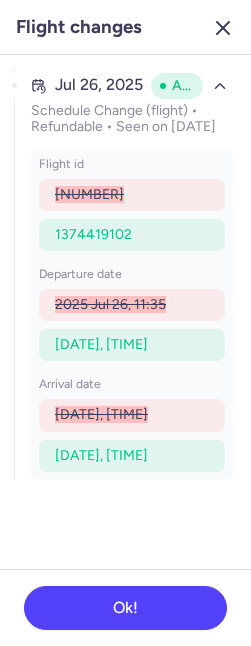 click 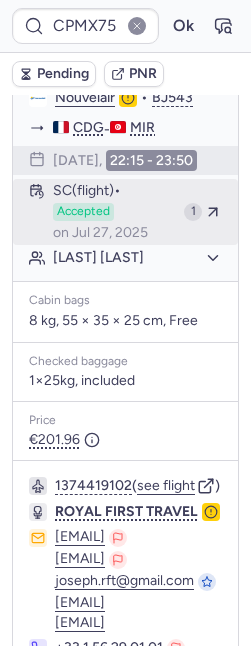 scroll, scrollTop: 371, scrollLeft: 0, axis: vertical 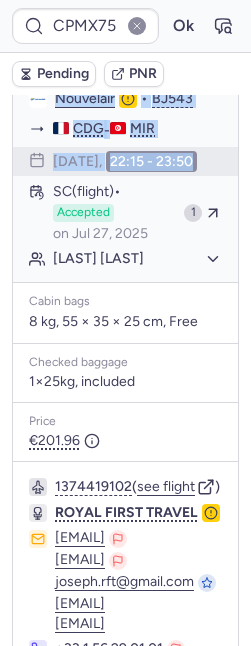 drag, startPoint x: 53, startPoint y: 124, endPoint x: 149, endPoint y: 226, distance: 140.07141 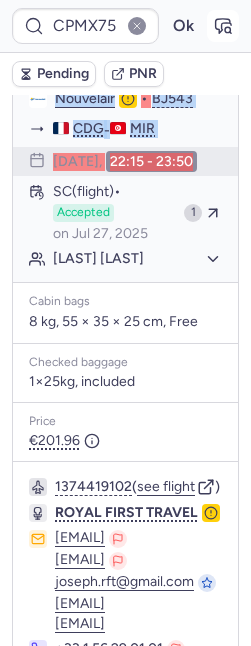 click 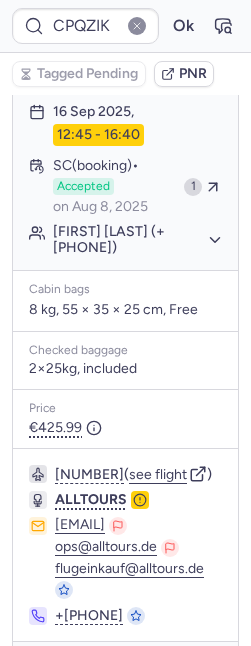 scroll, scrollTop: 537, scrollLeft: 0, axis: vertical 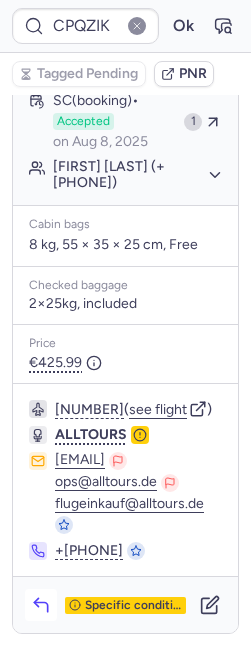 click 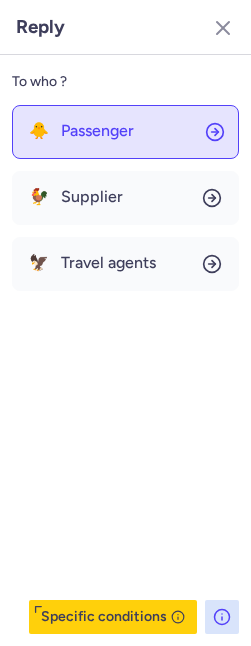 click on "Passenger" at bounding box center [97, 131] 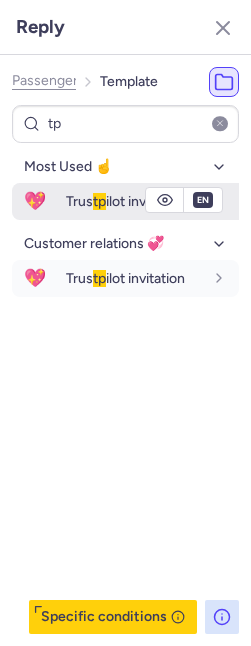click on "Trus tp ilot invitation" at bounding box center [125, 201] 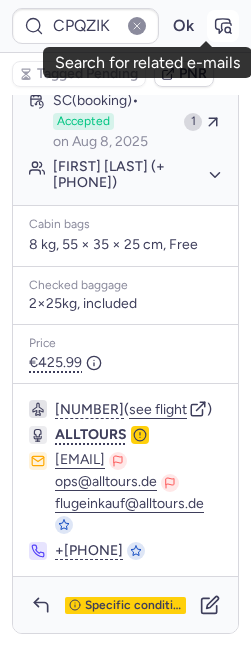 click 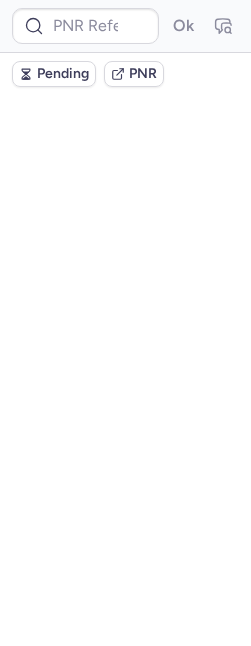 scroll, scrollTop: 0, scrollLeft: 0, axis: both 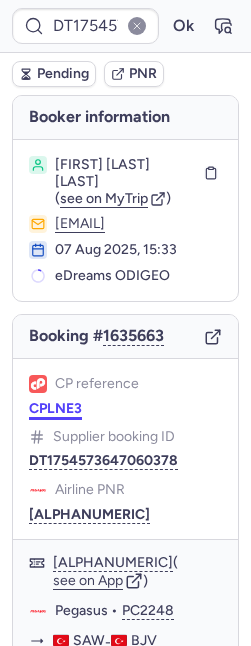 click on "CPLNE3" at bounding box center [55, 409] 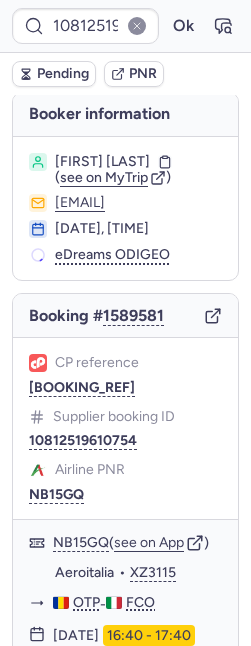 scroll, scrollTop: 4, scrollLeft: 0, axis: vertical 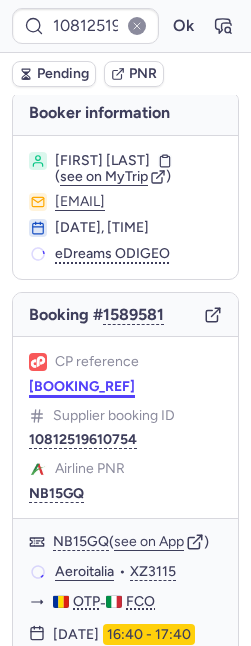 click on "CPEES3" at bounding box center (82, 387) 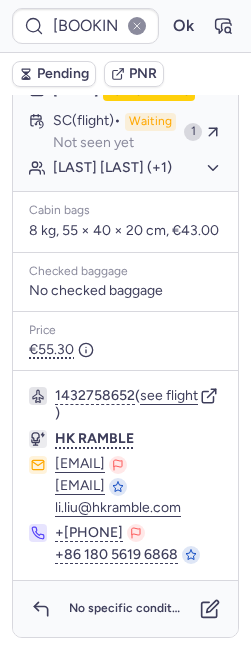 scroll, scrollTop: 716, scrollLeft: 0, axis: vertical 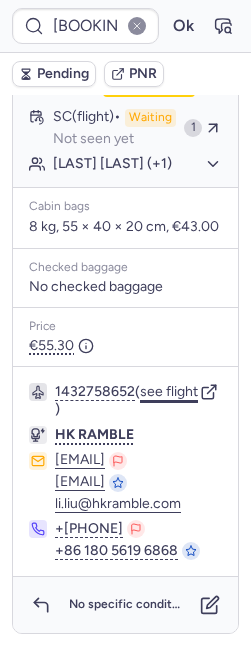 click on "see flight" 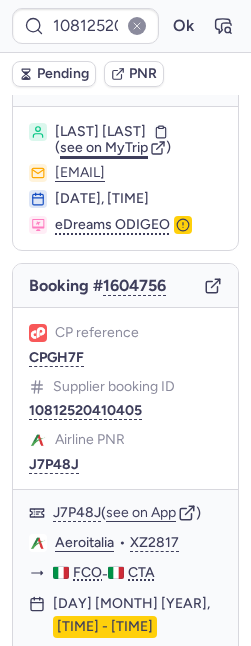 scroll, scrollTop: 0, scrollLeft: 0, axis: both 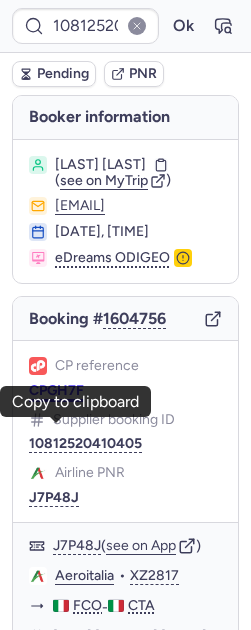 click on "CPGH7F" at bounding box center [56, 391] 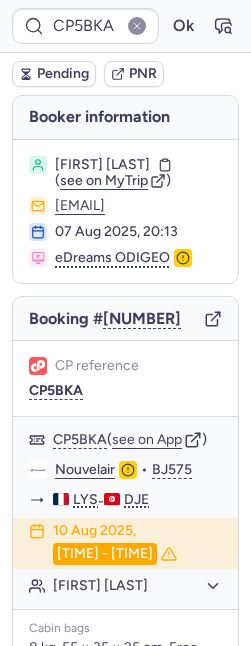 scroll, scrollTop: 418, scrollLeft: 0, axis: vertical 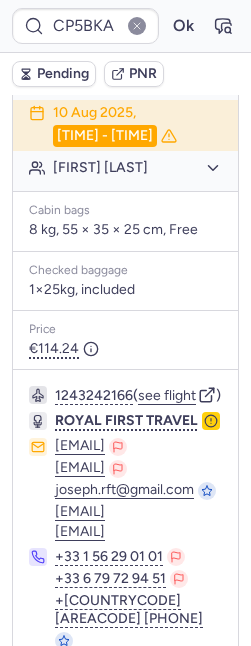 click 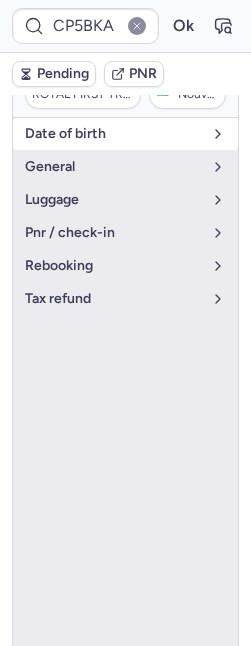 scroll, scrollTop: 355, scrollLeft: 0, axis: vertical 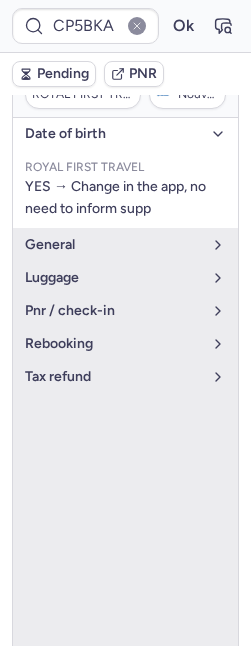 click 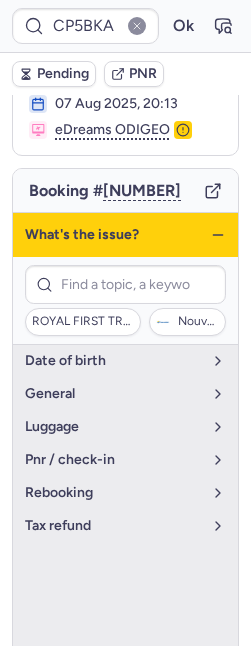 scroll, scrollTop: 0, scrollLeft: 0, axis: both 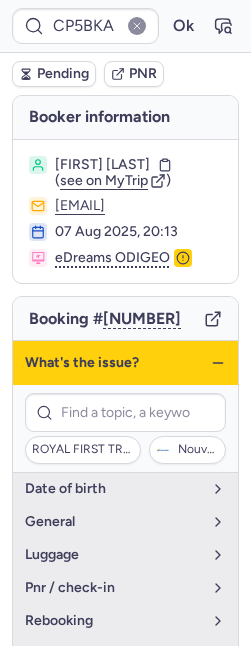 click 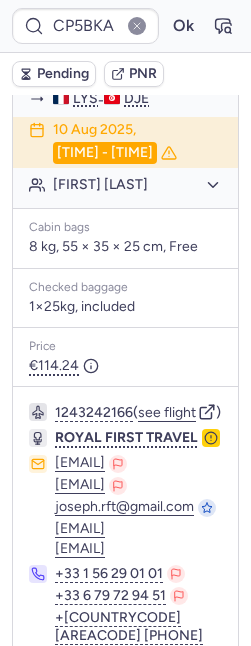 scroll, scrollTop: 600, scrollLeft: 0, axis: vertical 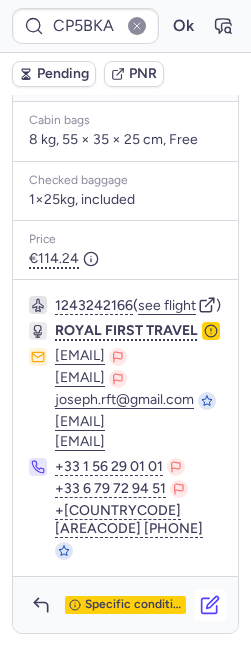 click 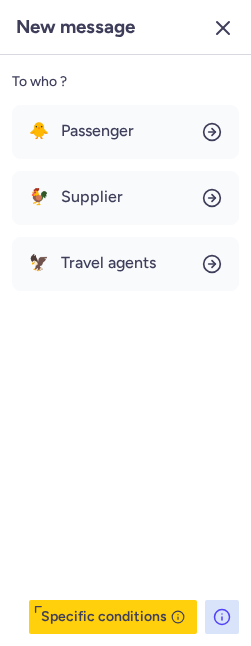 drag, startPoint x: 223, startPoint y: 35, endPoint x: 216, endPoint y: 49, distance: 15.652476 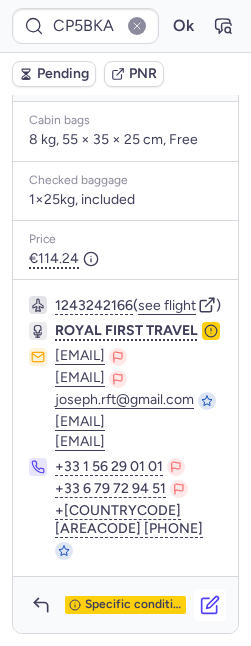 click 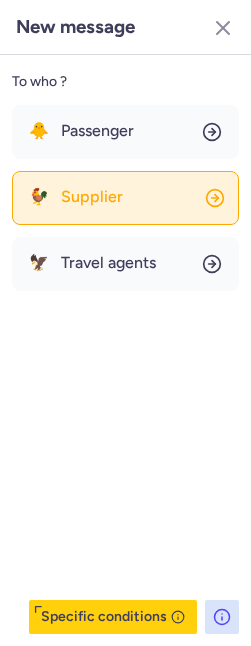 click on "🐓 Supplier" 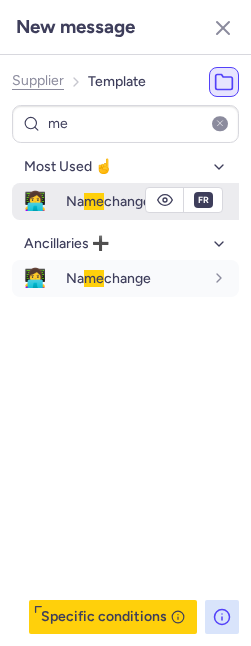click on "Na me  change" at bounding box center [108, 201] 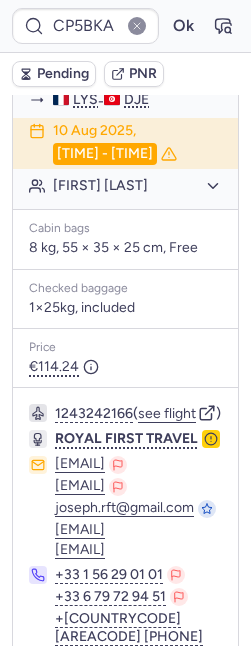 scroll, scrollTop: 600, scrollLeft: 0, axis: vertical 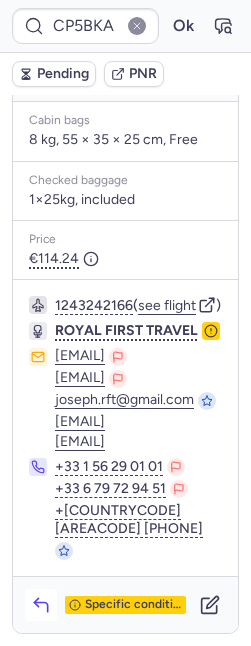click 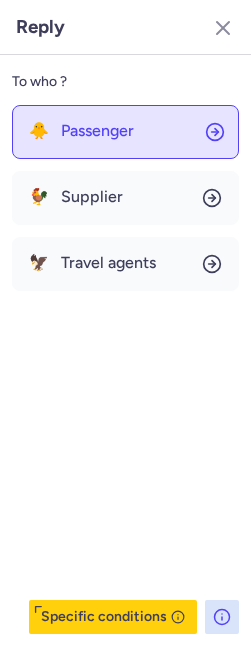 click on "🐥 Passenger" 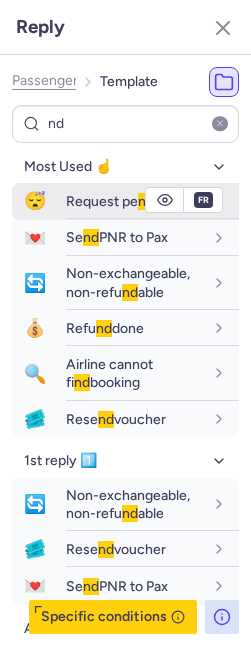click on "Request pe nd ing" at bounding box center [119, 201] 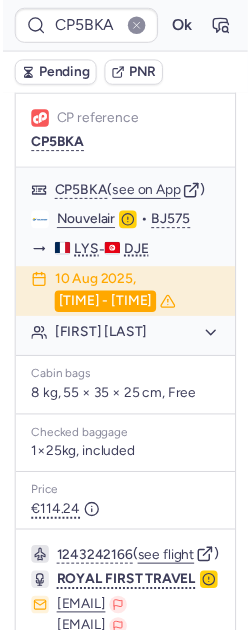 scroll, scrollTop: 0, scrollLeft: 0, axis: both 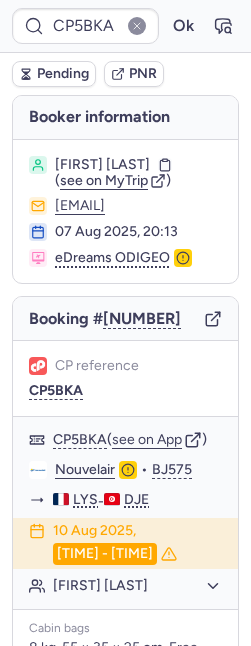 click on "Pending" at bounding box center [63, 74] 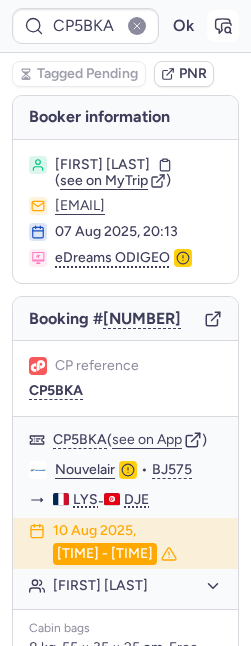 click 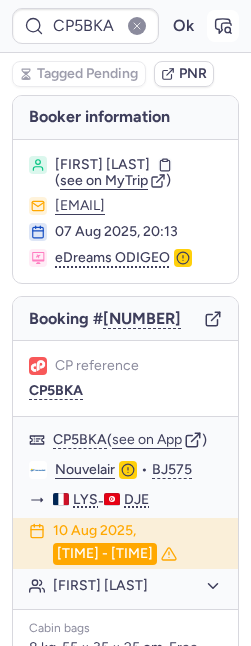 click 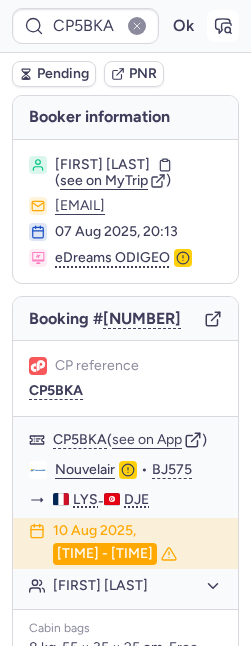 click 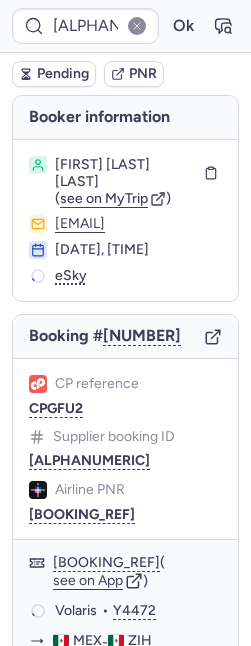 click on "CP reference" at bounding box center (84, 384) 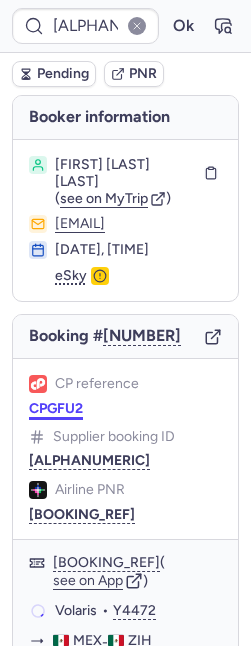 click on "CPGFU2" at bounding box center [56, 409] 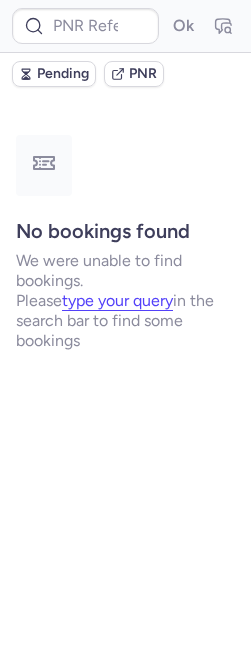 scroll, scrollTop: 0, scrollLeft: 0, axis: both 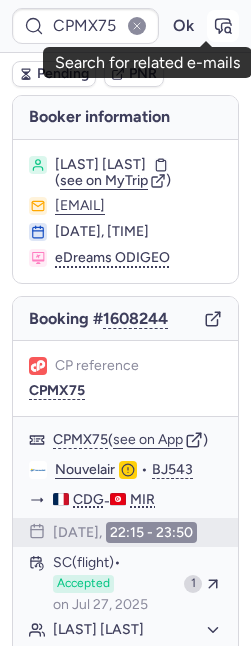 click 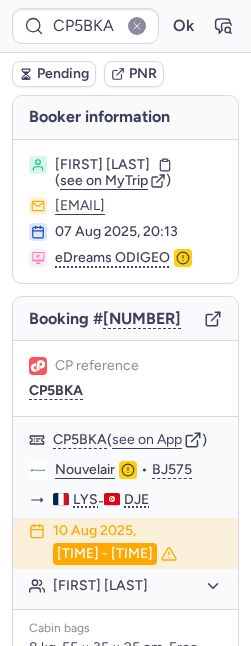 click on "Pending" at bounding box center [54, 74] 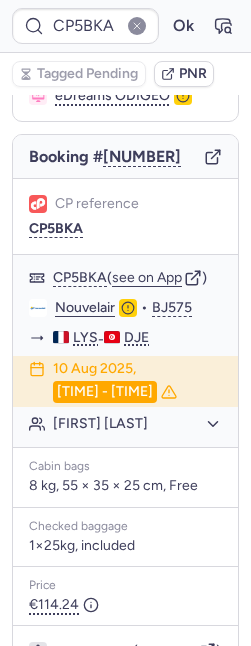 scroll, scrollTop: 162, scrollLeft: 0, axis: vertical 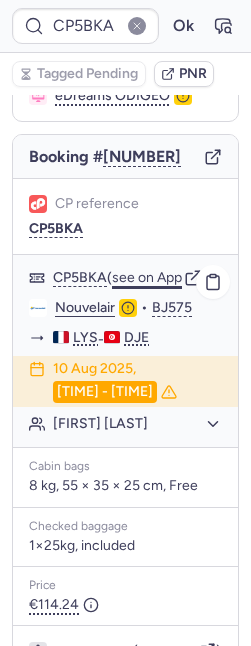click on "see on App" 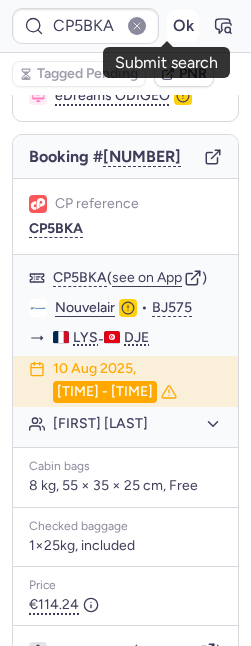 click on "Ok" at bounding box center [183, 26] 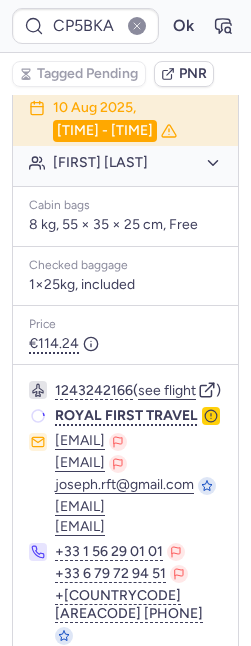 scroll, scrollTop: 600, scrollLeft: 0, axis: vertical 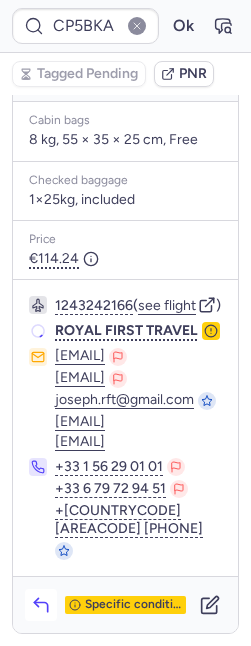 click 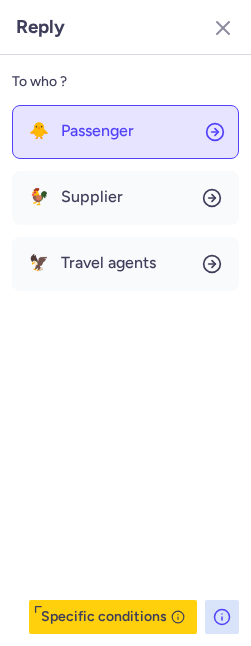 click on "🐥 Passenger" 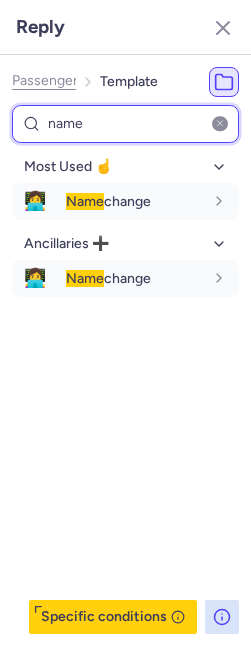 click on "name" at bounding box center (125, 124) 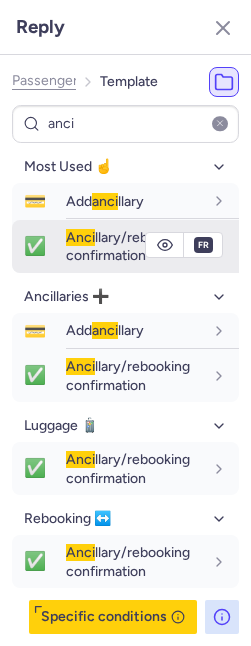click on "Anci" at bounding box center [80, 237] 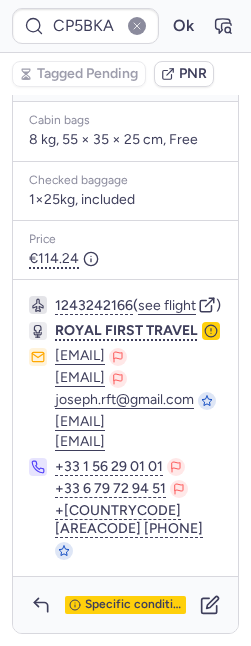 click on "1243242166  ( see flight )  ROYAL FIRST TRAVEL resa@monagence.com joseph@monagence.com joseph.rft@gmail.com eric@royalfirst-to.com reservation@royalfirst-to.com +33 1 56 29 01 01 +33 6 79 72 94 51 +33 1 80 91 62 89" at bounding box center (125, 428) 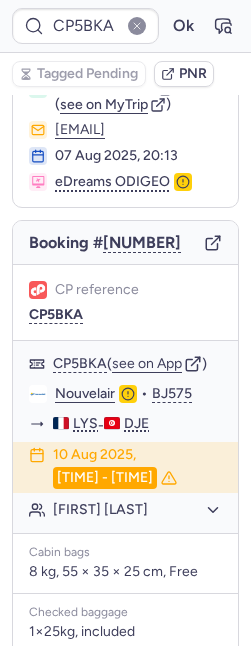 scroll, scrollTop: 0, scrollLeft: 0, axis: both 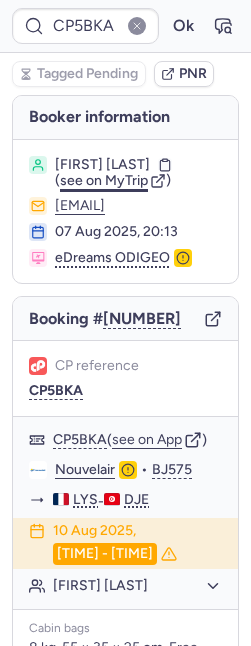 click on "see on MyTrip" at bounding box center [104, 180] 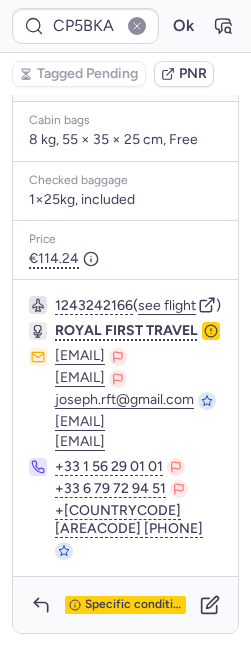 scroll, scrollTop: 600, scrollLeft: 0, axis: vertical 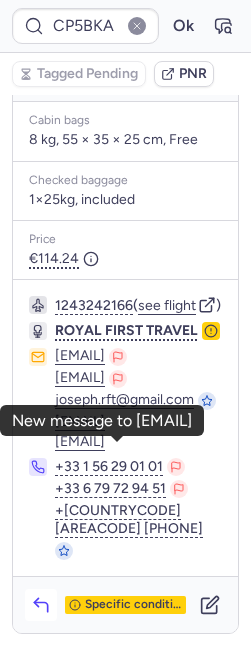 click 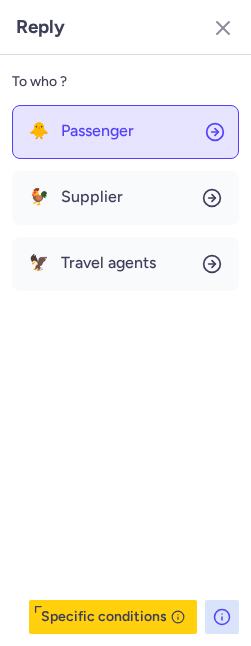 click on "🐥 Passenger" 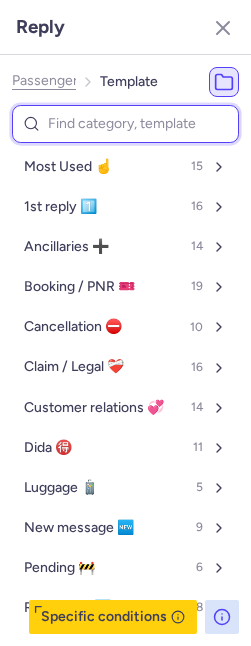 click at bounding box center (125, 124) 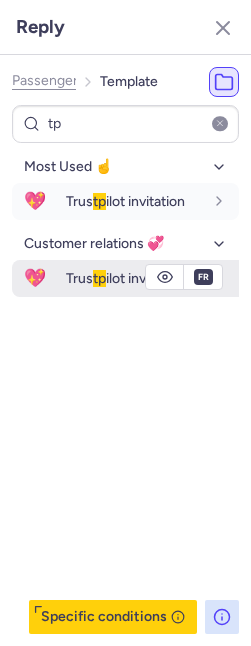 click on "Trus tp ilot invitation" at bounding box center (125, 278) 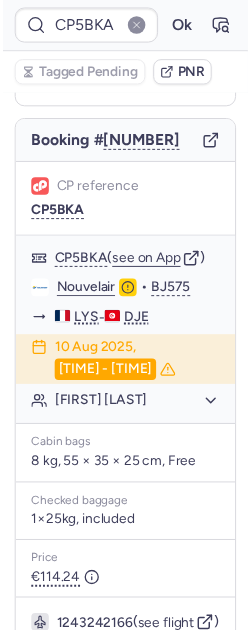scroll, scrollTop: 0, scrollLeft: 0, axis: both 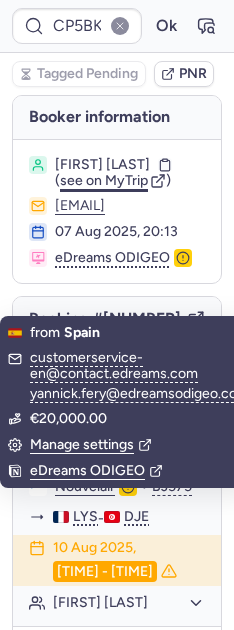 click on "see on MyTrip" at bounding box center [104, 180] 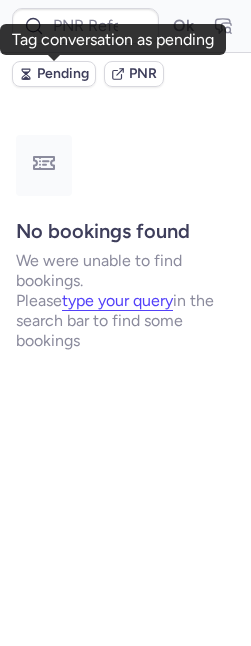 click on "Pending" at bounding box center (54, 74) 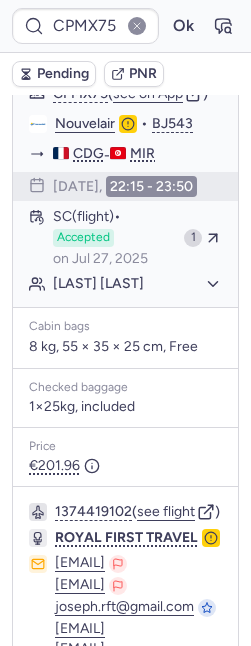 scroll, scrollTop: 227, scrollLeft: 0, axis: vertical 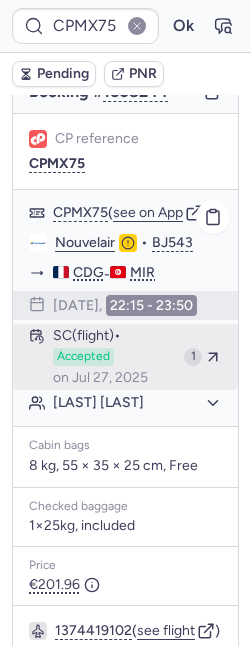 click on "Accepted" at bounding box center [83, 357] 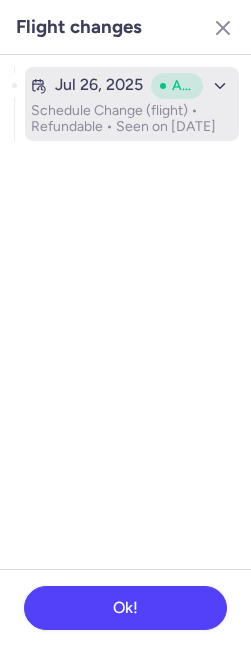 click on "Schedule Change (flight) • Refundable • Seen on Jul 27, 2025" at bounding box center [132, 119] 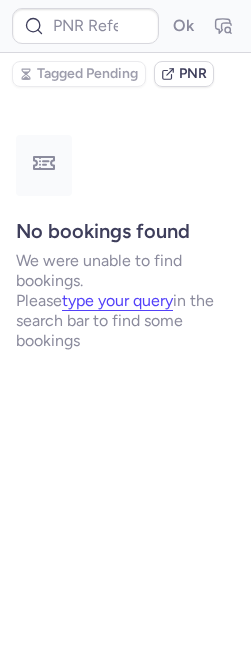 scroll, scrollTop: 0, scrollLeft: 0, axis: both 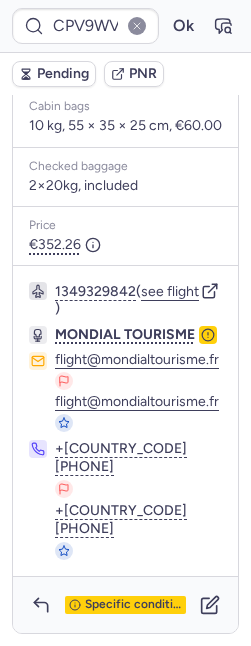 click 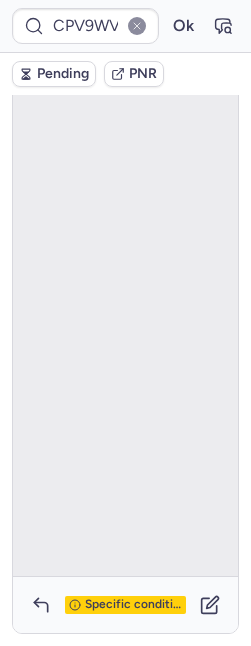 scroll, scrollTop: 143, scrollLeft: 0, axis: vertical 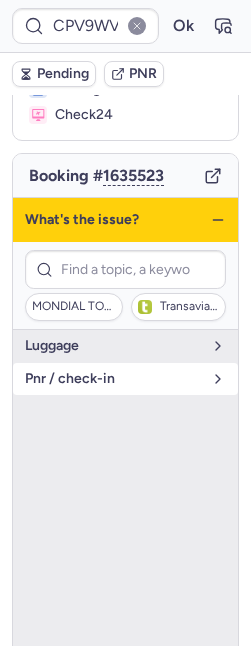 click on "pnr / check-in" at bounding box center [125, 379] 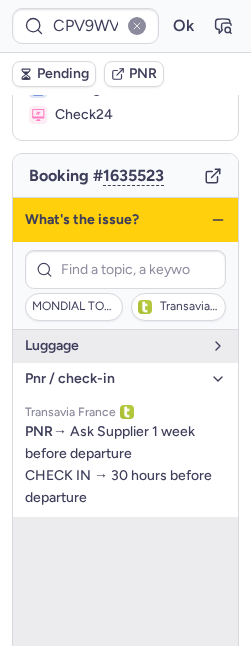 click 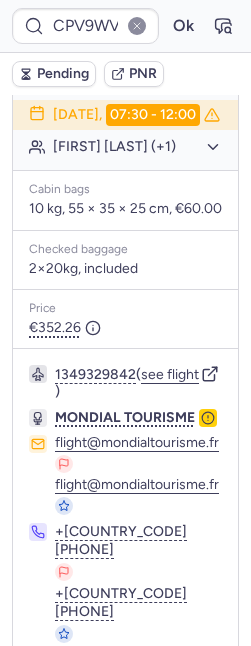 scroll, scrollTop: 560, scrollLeft: 0, axis: vertical 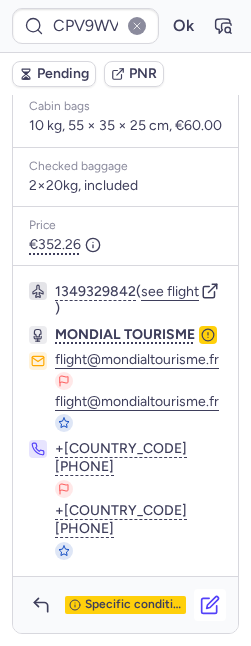 click at bounding box center (210, 605) 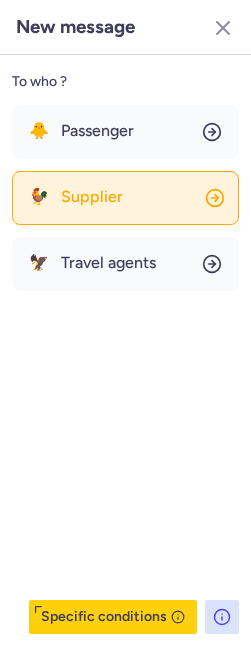 click on "Supplier" at bounding box center [92, 197] 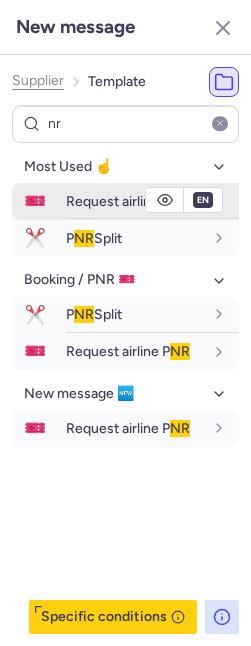 click on "Request airline P NR" at bounding box center (128, 201) 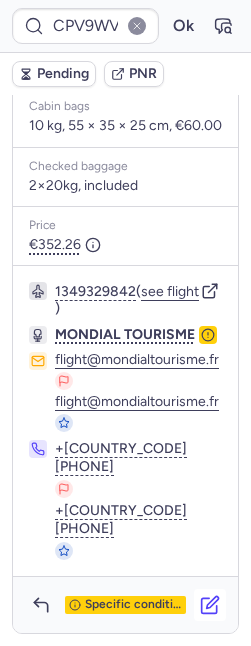 click at bounding box center [210, 605] 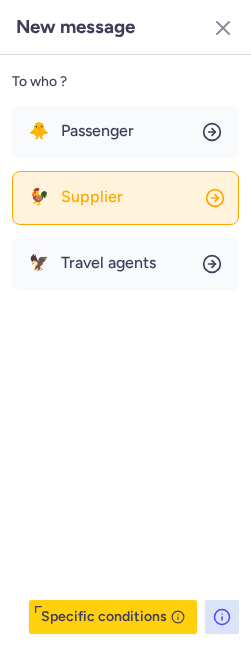 click on "Supplier" at bounding box center (92, 197) 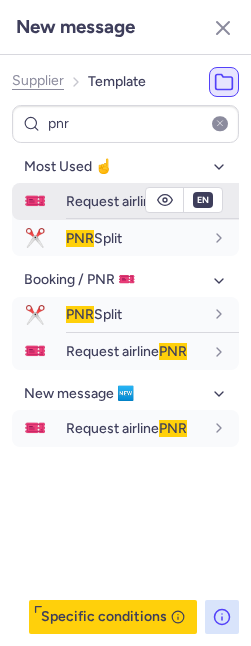 click on "Request airline  PNR" at bounding box center (126, 201) 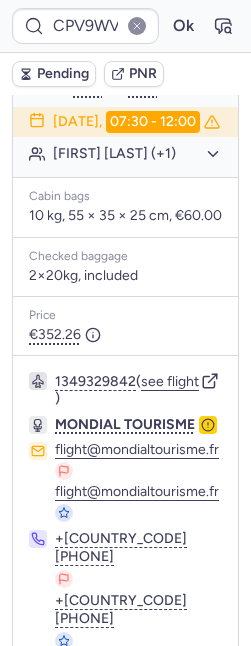scroll, scrollTop: 560, scrollLeft: 0, axis: vertical 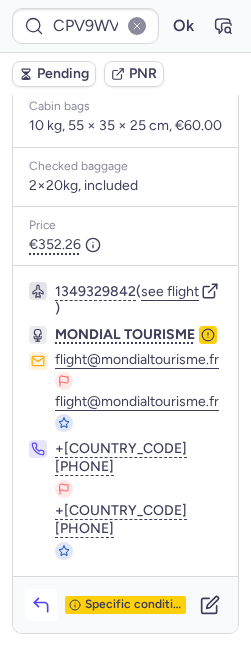 click 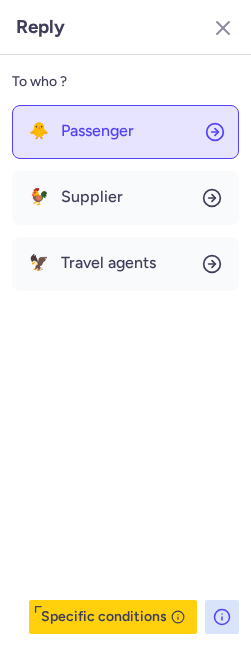 click on "Passenger" at bounding box center (97, 131) 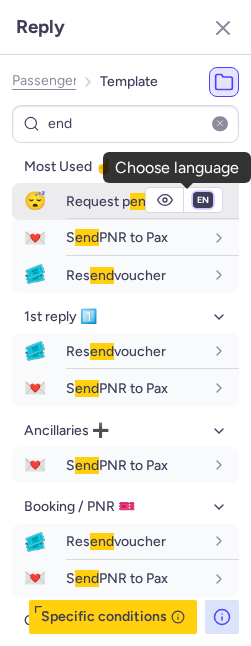 click on "fr en de nl pt es it ru" at bounding box center (203, 200) 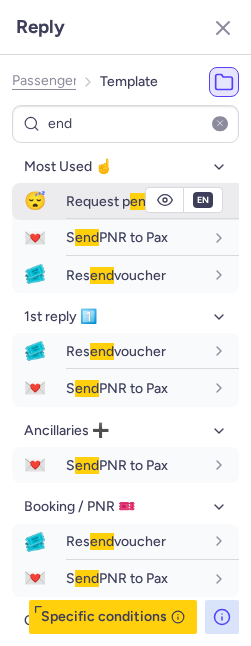 click on "fr en de nl pt es it ru" at bounding box center [203, 200] 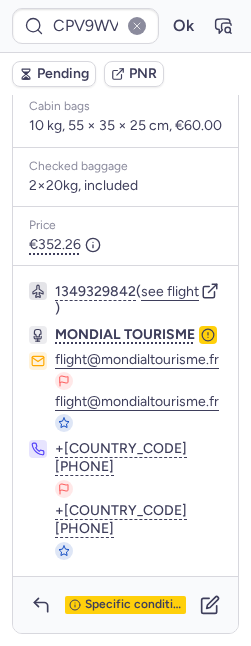 click on "Pending" at bounding box center (54, 74) 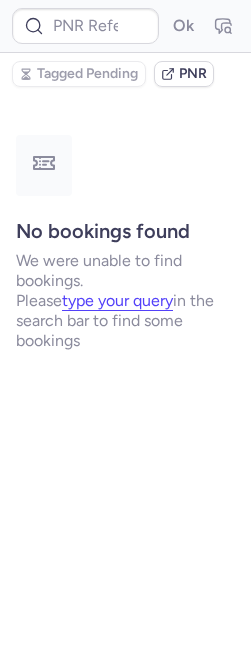 scroll, scrollTop: 0, scrollLeft: 0, axis: both 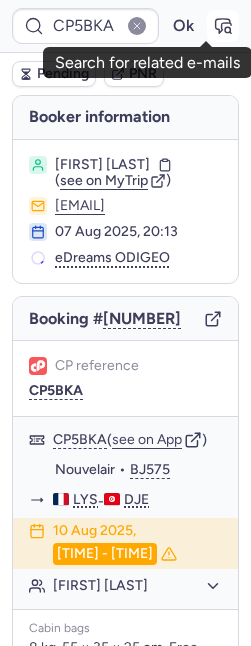 click 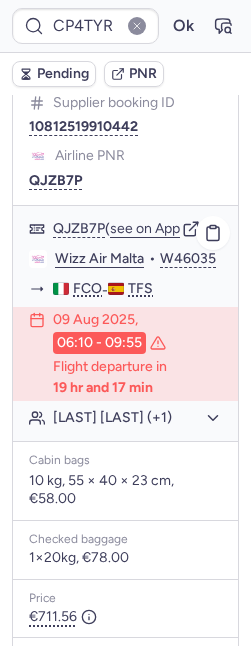 scroll, scrollTop: 316, scrollLeft: 0, axis: vertical 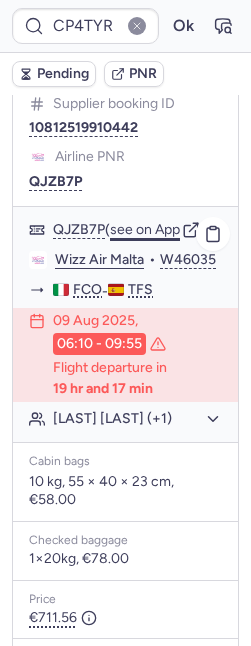 click on "see on App" 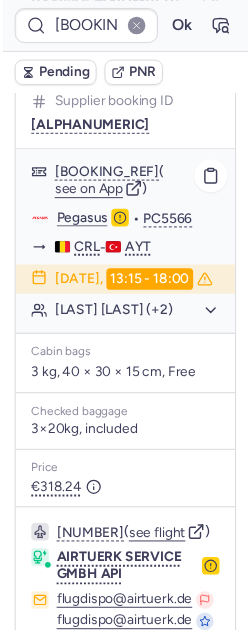 scroll, scrollTop: 150, scrollLeft: 0, axis: vertical 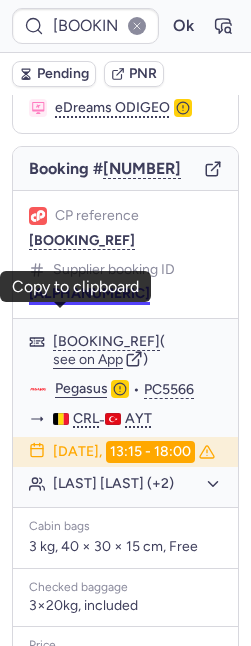 click on "A1831079" at bounding box center (89, 294) 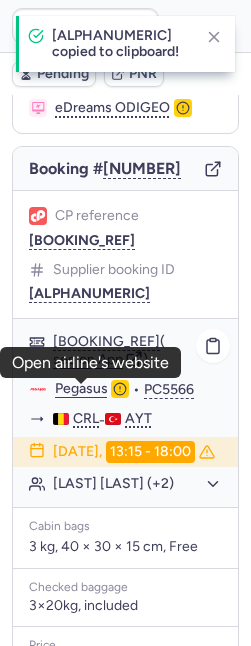 click on "Pegasus" 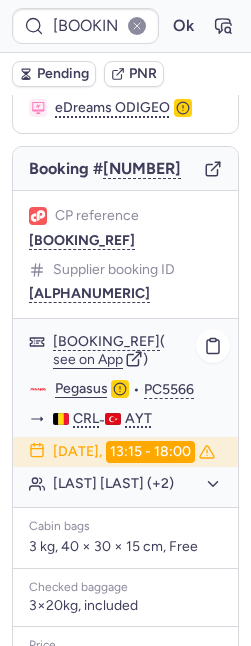 click on "Abdelhak BIHHI (+2)" 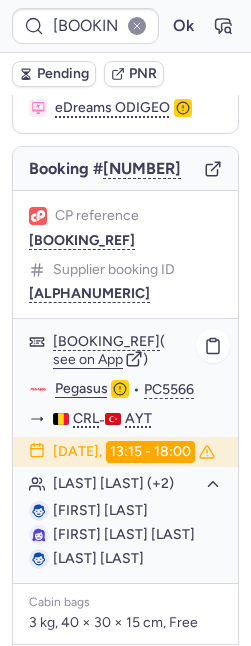 click on "Abdelhak BIHHI" at bounding box center [100, 510] 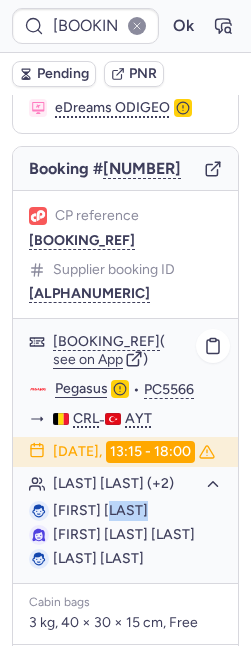 click on "Abdelhak BIHHI" at bounding box center [100, 510] 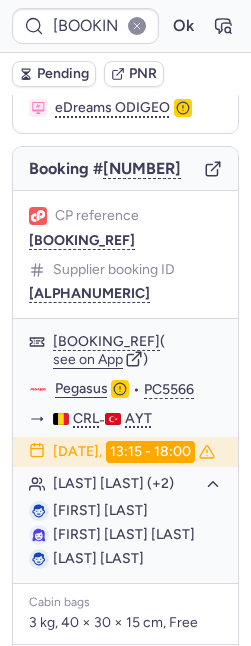 click on "CP reference CPBZI3" 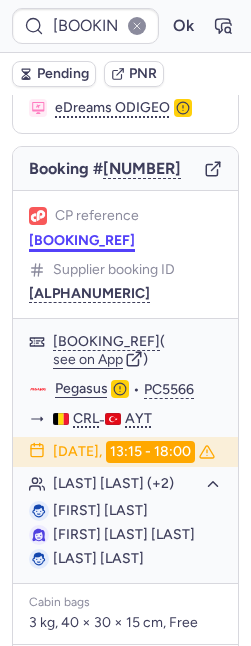 click on "CPBZI3" at bounding box center (82, 241) 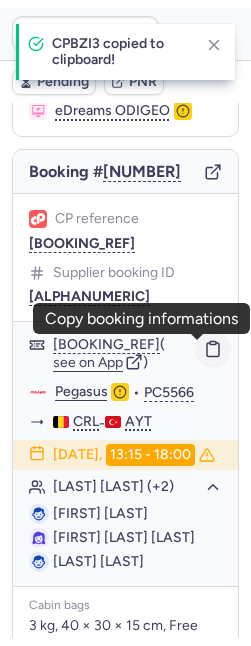 scroll, scrollTop: 170, scrollLeft: 0, axis: vertical 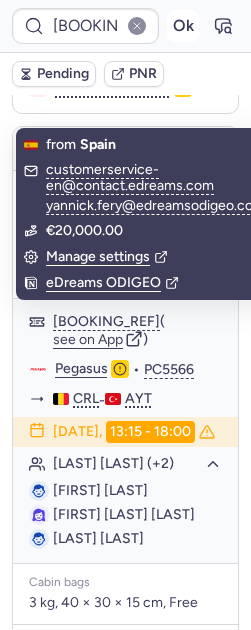 click on "Ok" at bounding box center [183, 26] 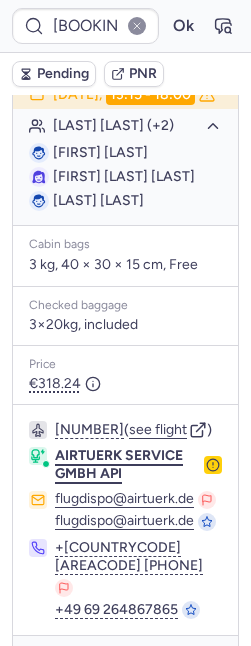 scroll, scrollTop: 659, scrollLeft: 0, axis: vertical 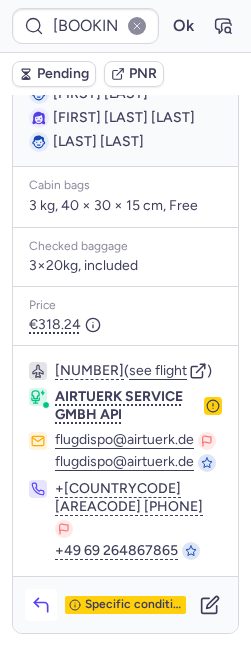click 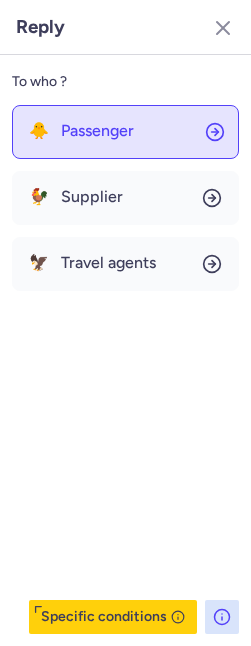 click on "🐥 Passenger" 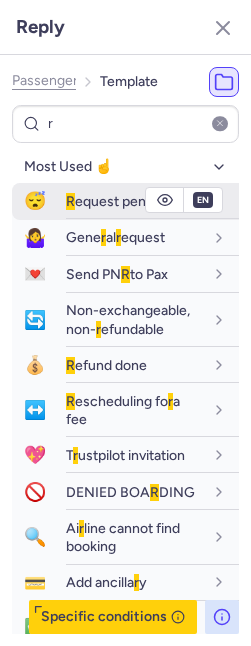 click on "R equest pending" at bounding box center [119, 201] 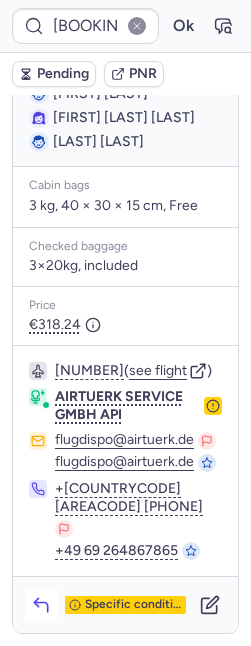 click 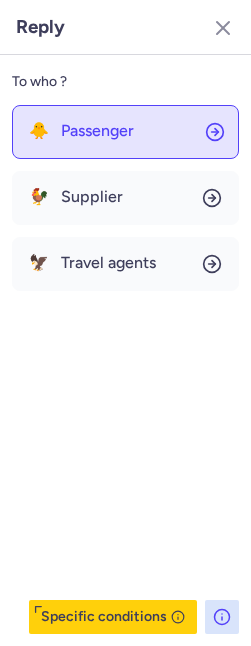click on "🐥 Passenger" 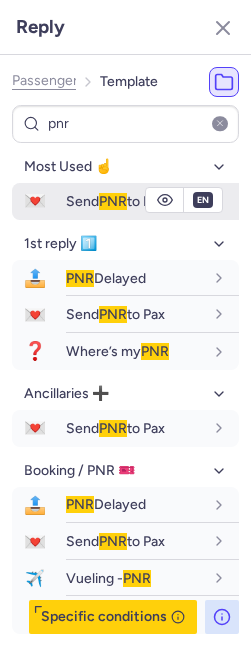 click on "PNR" at bounding box center [113, 201] 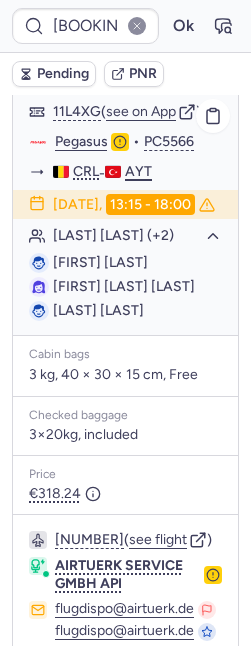 scroll, scrollTop: 396, scrollLeft: 0, axis: vertical 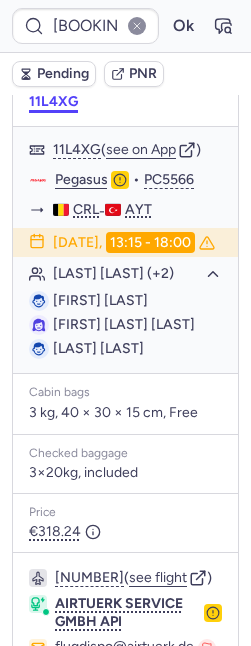 click on "11L4XG" at bounding box center (53, 102) 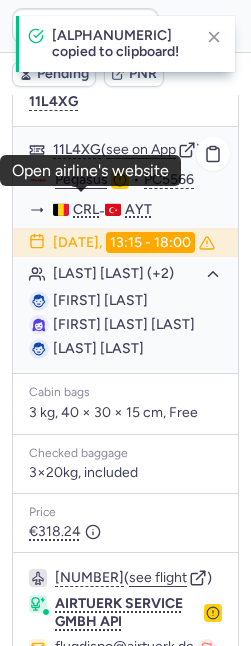 click on "Pegasus" 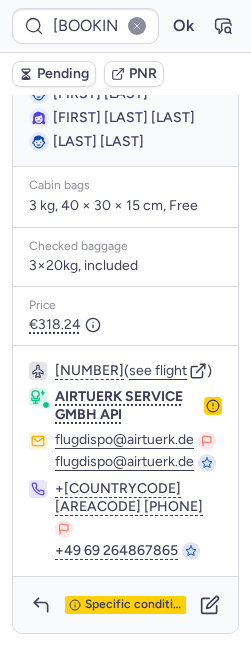 scroll, scrollTop: 659, scrollLeft: 0, axis: vertical 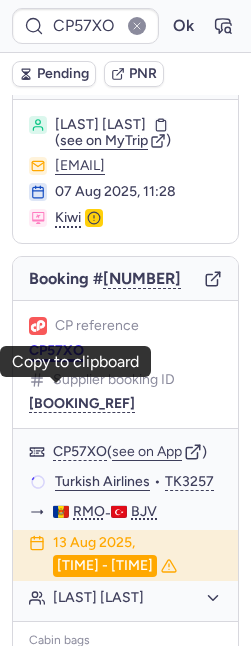 click on "CP57XO" at bounding box center (56, 351) 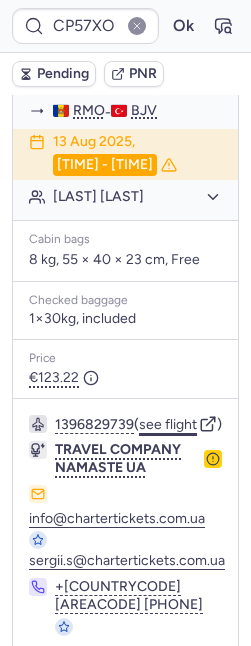 scroll, scrollTop: 582, scrollLeft: 0, axis: vertical 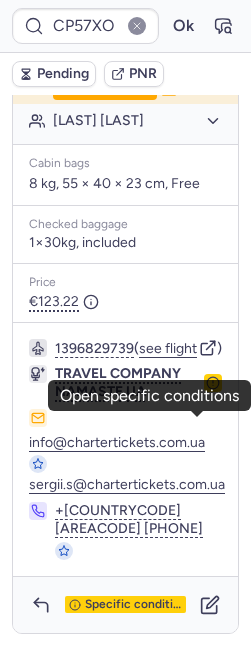 click 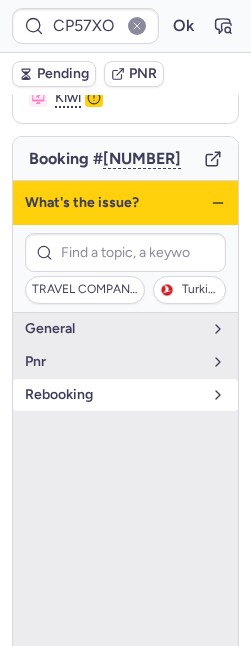 click on "rebooking" at bounding box center [113, 395] 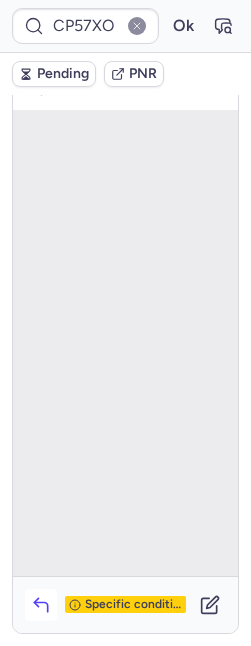 scroll, scrollTop: 582, scrollLeft: 0, axis: vertical 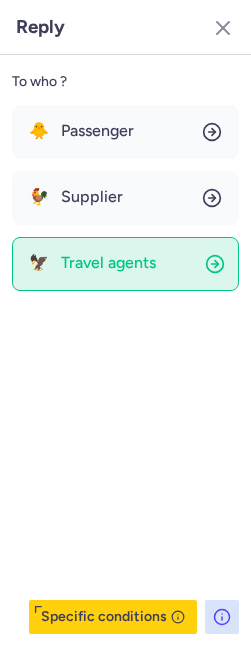 click on "Travel agents" at bounding box center (108, 263) 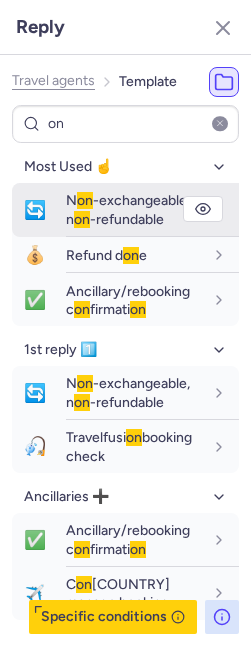 click on "on" at bounding box center [85, 200] 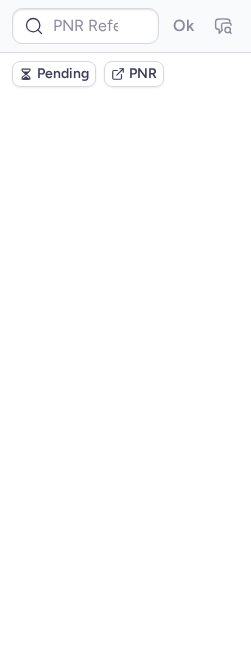 scroll, scrollTop: 0, scrollLeft: 0, axis: both 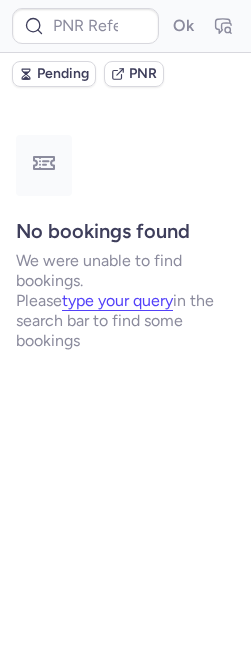 click on "Pending" at bounding box center (63, 74) 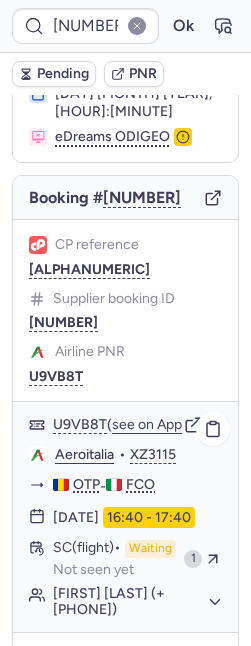 scroll, scrollTop: 0, scrollLeft: 0, axis: both 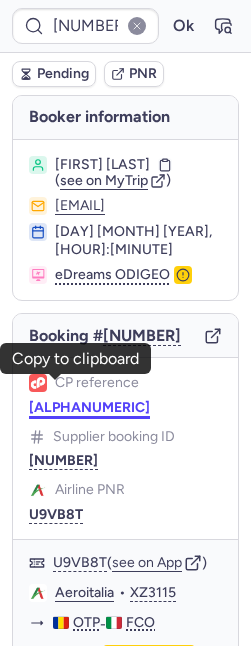 click on "CPRB6S" at bounding box center [89, 408] 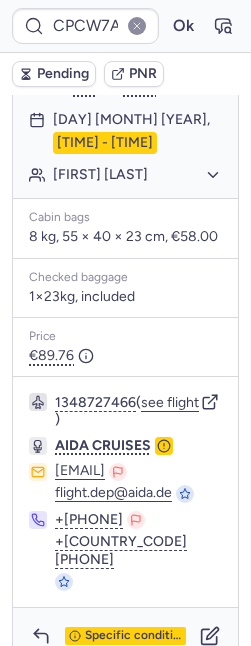 scroll, scrollTop: 428, scrollLeft: 0, axis: vertical 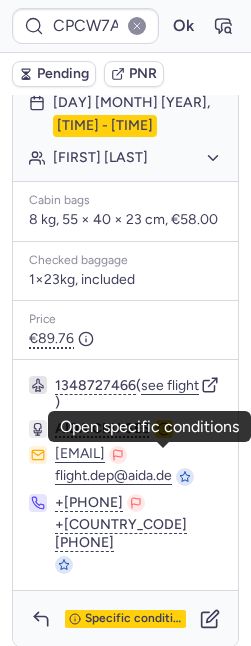click 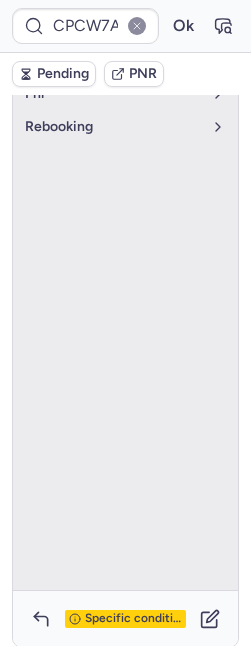scroll, scrollTop: 421, scrollLeft: 0, axis: vertical 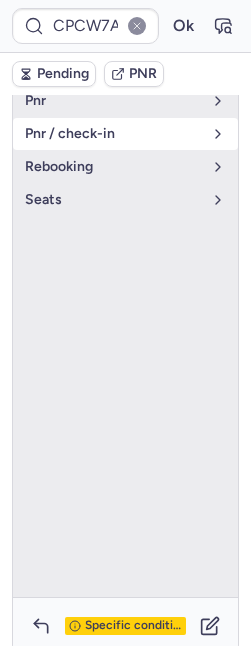 click on "pnr / check-in" at bounding box center [113, 134] 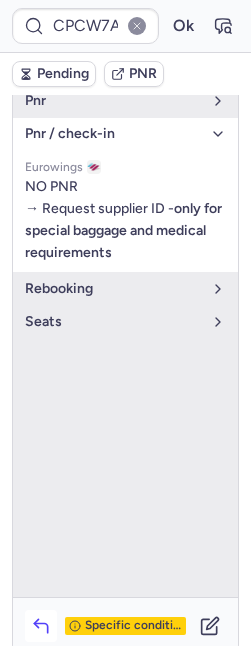 click 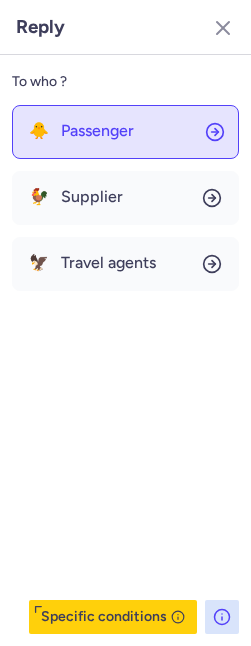 click on "Passenger" at bounding box center (97, 131) 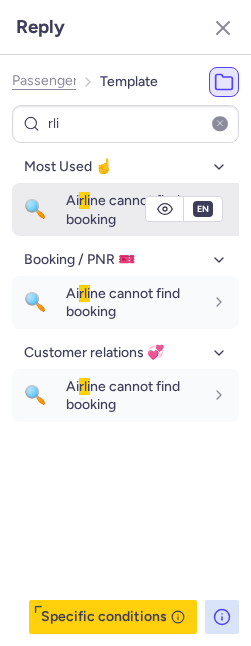 click on "Ai rli ne cannot find booking" at bounding box center [123, 209] 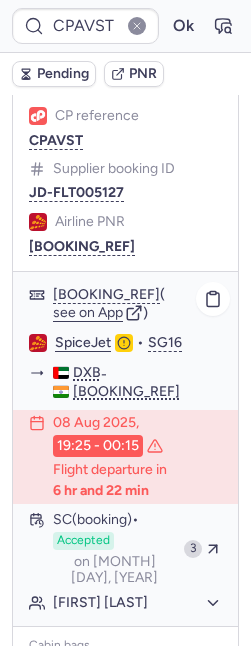 scroll, scrollTop: 503, scrollLeft: 0, axis: vertical 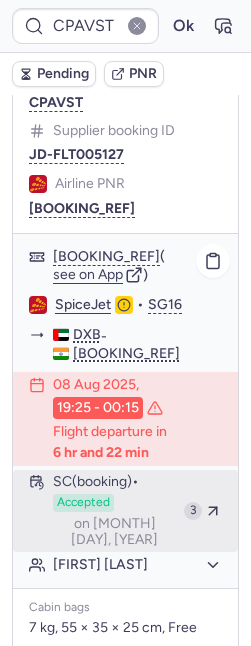 click on "Accepted" at bounding box center [83, 503] 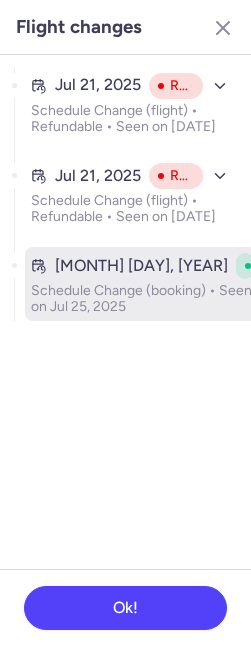 click on "Schedule Change (booking) •  Seen on Jul 25, 2025" at bounding box center [143, 299] 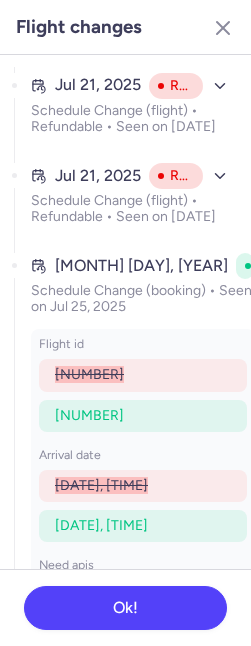 scroll, scrollTop: 121, scrollLeft: 0, axis: vertical 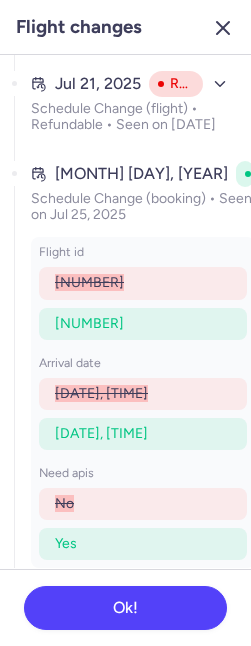 click 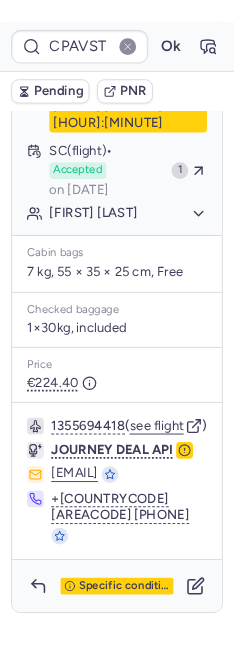 scroll, scrollTop: 358, scrollLeft: 0, axis: vertical 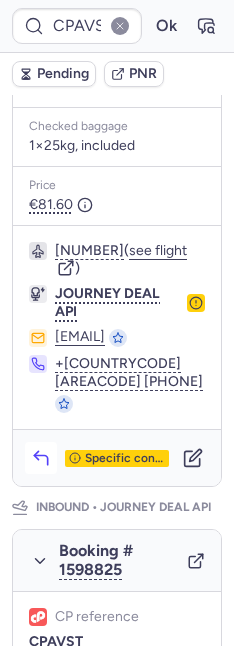 click 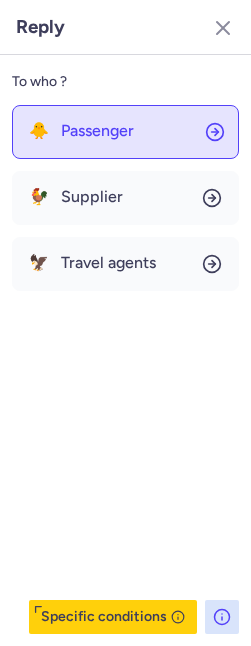 click on "🐥 Passenger" 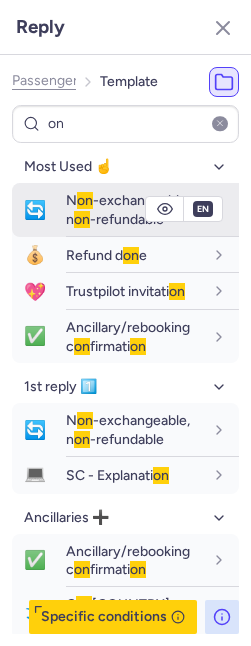 click on "N on -exchangeable, n on -refundable" at bounding box center (128, 209) 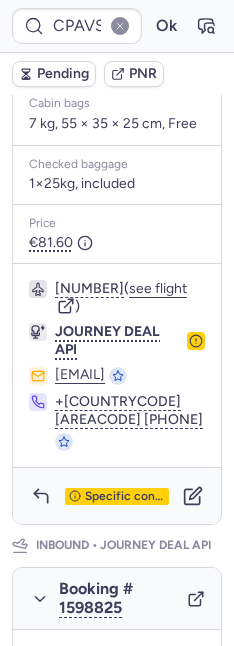 scroll, scrollTop: 943, scrollLeft: 0, axis: vertical 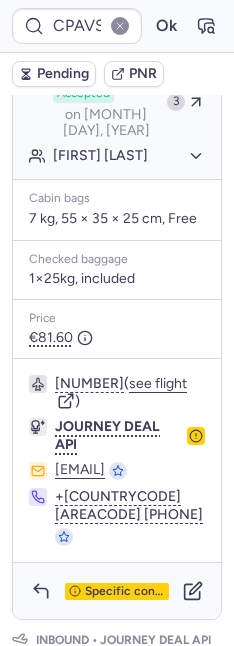 click on "Vaibhav GARG" 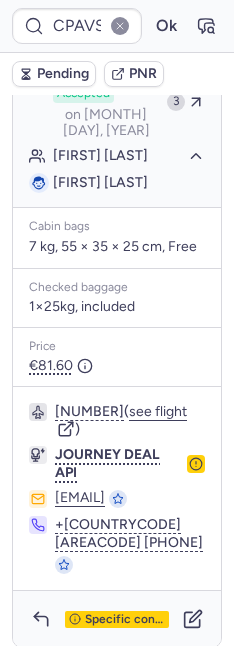 click on "Vaibhav GARG" at bounding box center [100, 182] 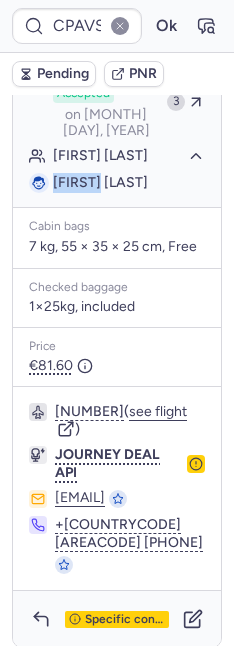 click on "Vaibhav GARG" at bounding box center (100, 182) 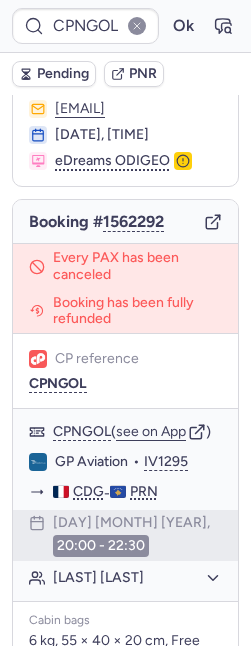 scroll, scrollTop: 0, scrollLeft: 0, axis: both 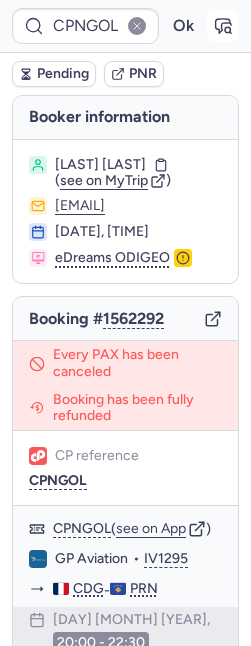 click 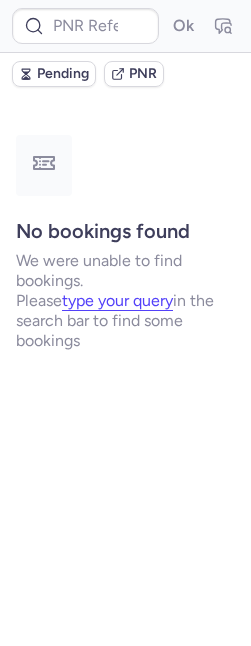 scroll, scrollTop: 0, scrollLeft: 0, axis: both 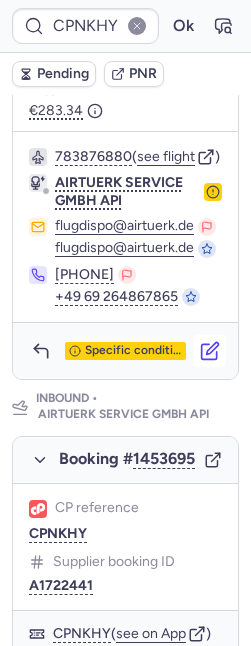 click 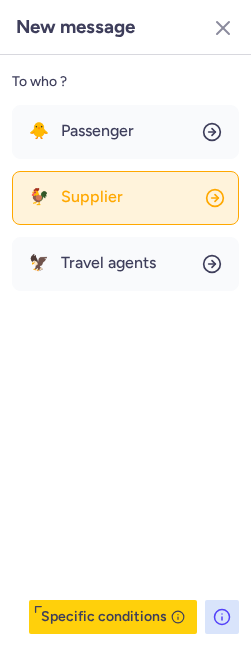 click on "🐓 Supplier" 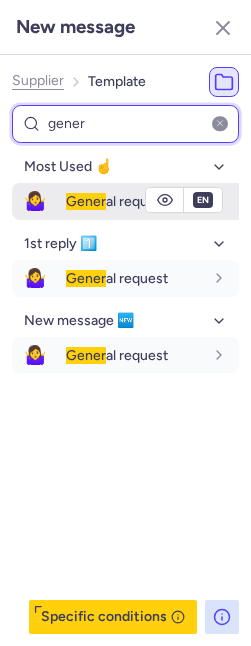 type on "gener" 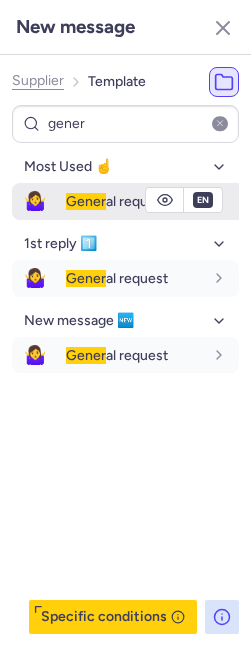 click on "Gener" at bounding box center [86, 201] 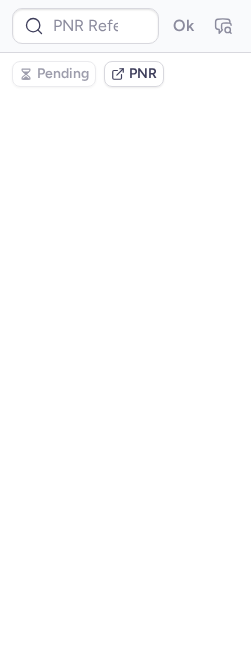 scroll, scrollTop: 0, scrollLeft: 0, axis: both 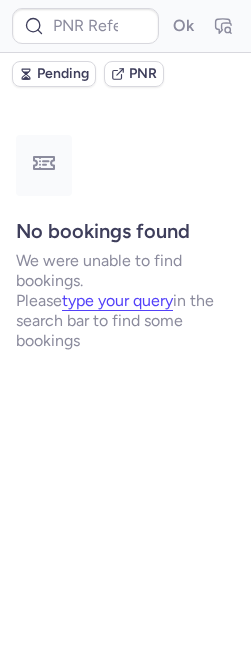 type on "CPNKHY" 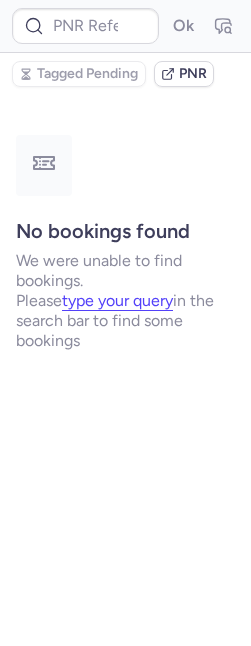 type on "CP5GOL" 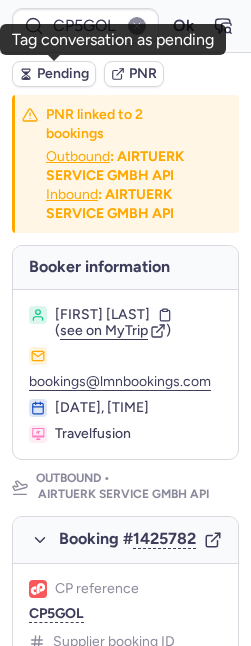 click on "Pending" at bounding box center (63, 74) 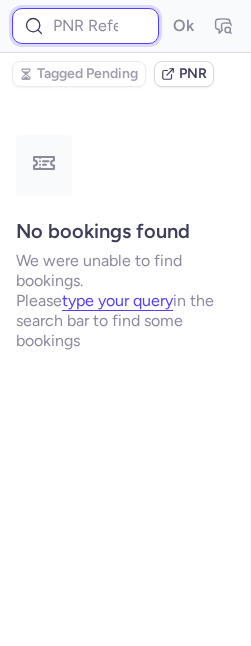click at bounding box center [85, 26] 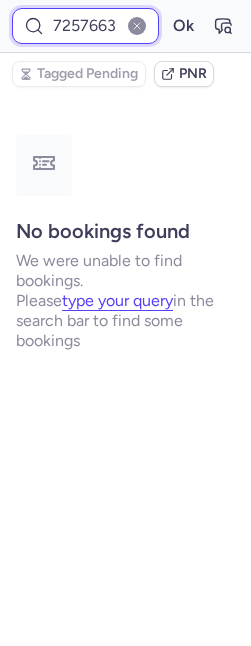 type on "7257663" 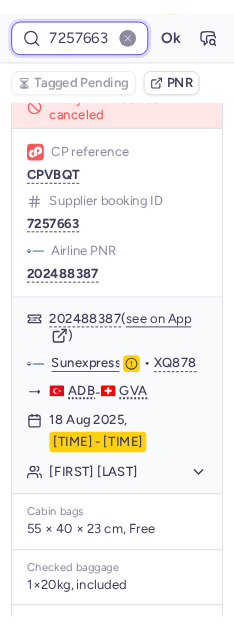 scroll, scrollTop: 0, scrollLeft: 0, axis: both 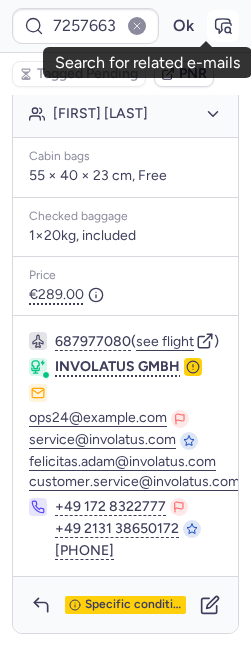 click 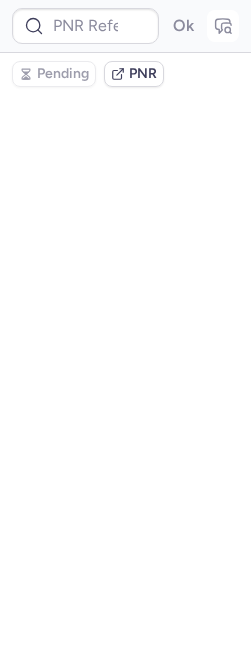 scroll, scrollTop: 0, scrollLeft: 0, axis: both 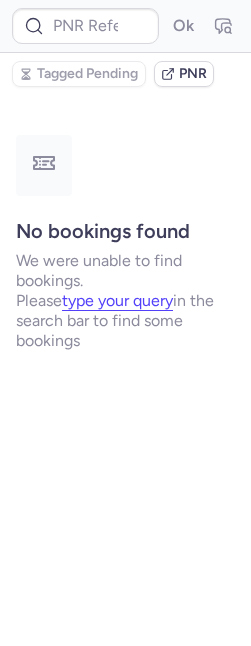 type on "CPVBQT" 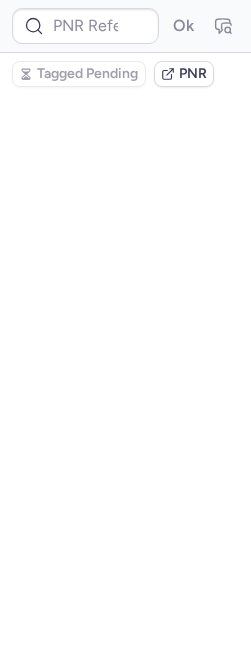scroll, scrollTop: 0, scrollLeft: 0, axis: both 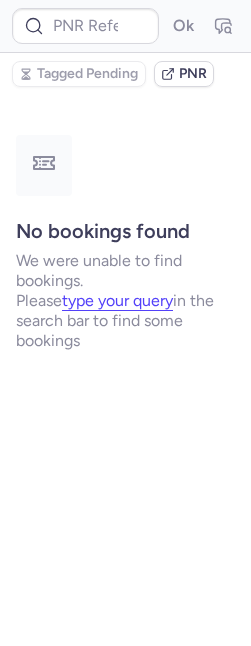 click on "Ok" at bounding box center (125, 26) 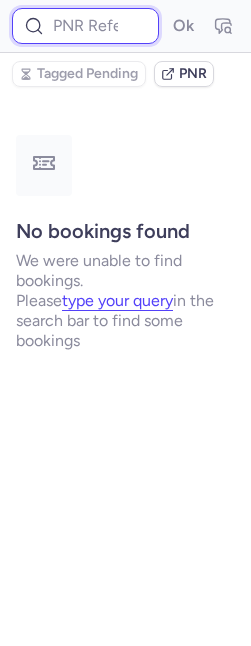 click at bounding box center [85, 26] 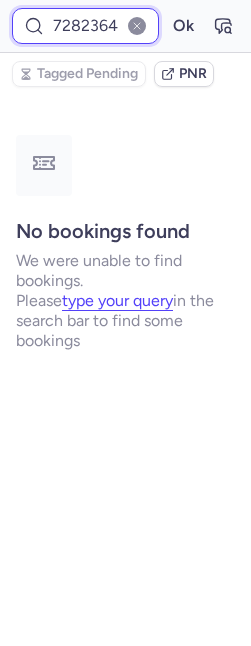 type on "[NUMBER]" 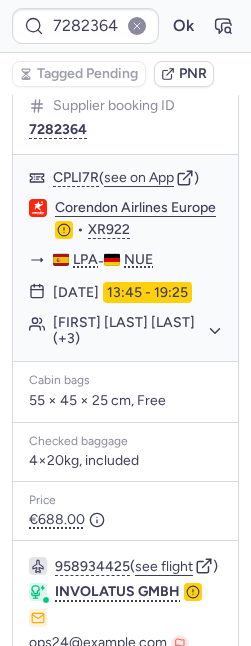 scroll, scrollTop: 411, scrollLeft: 0, axis: vertical 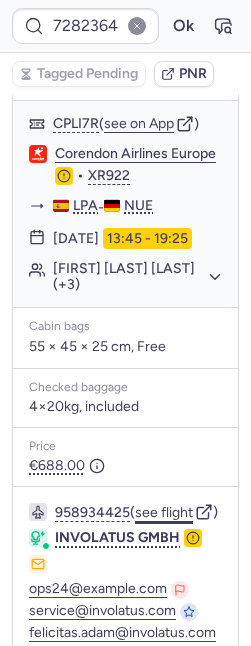 click on "see flight" 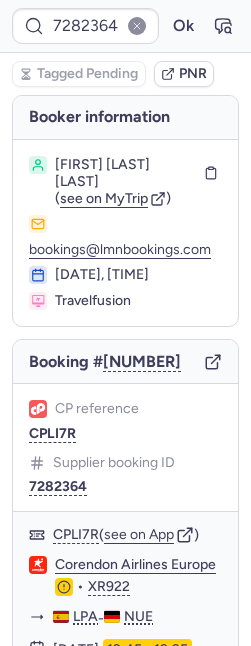 scroll, scrollTop: 41, scrollLeft: 0, axis: vertical 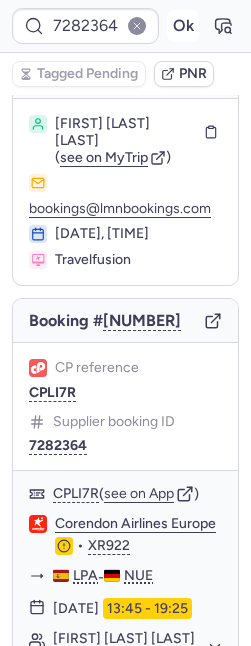 click on "Ok" at bounding box center (183, 26) 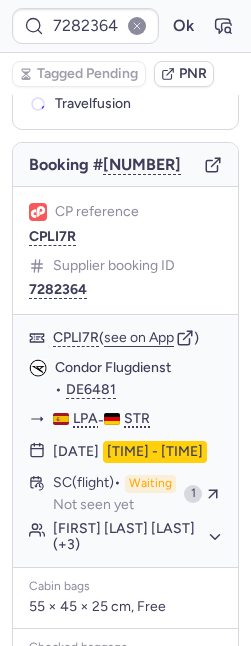 scroll, scrollTop: 205, scrollLeft: 0, axis: vertical 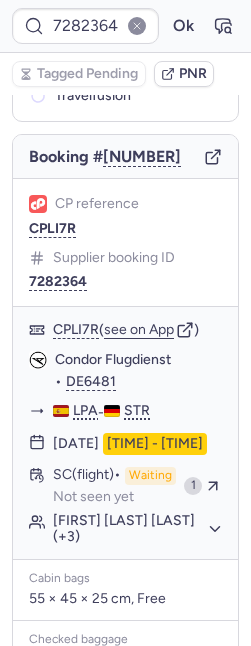 type 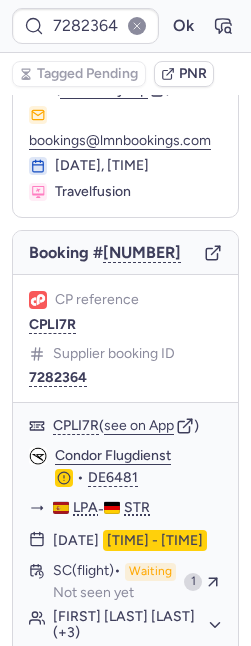 scroll, scrollTop: 40, scrollLeft: 0, axis: vertical 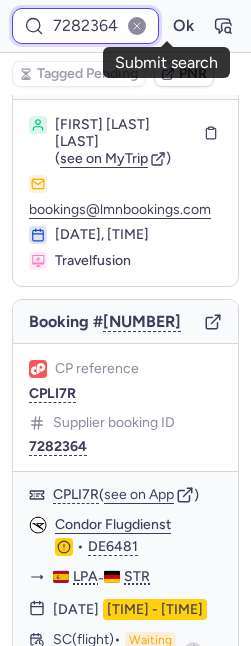 click on "[NUMBER]" at bounding box center [85, 26] 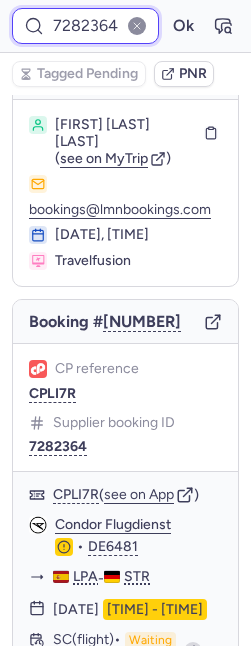 click on "[NUMBER]" at bounding box center [85, 26] 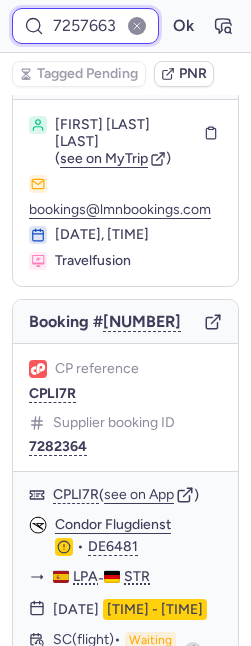scroll, scrollTop: 0, scrollLeft: 12, axis: horizontal 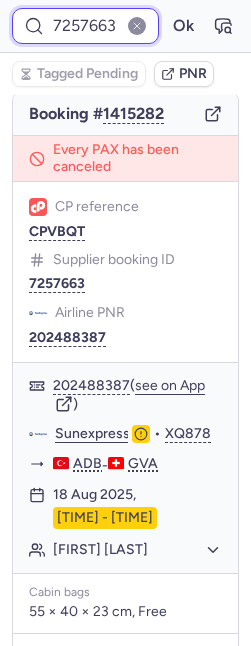 click on "7257663" at bounding box center [85, 26] 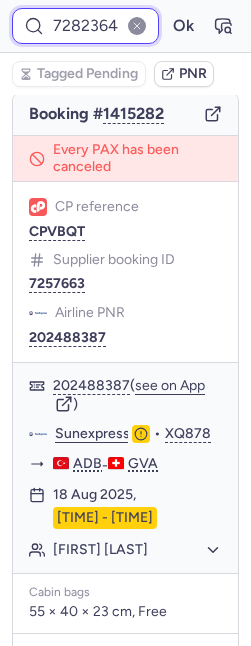 scroll, scrollTop: 0, scrollLeft: 14, axis: horizontal 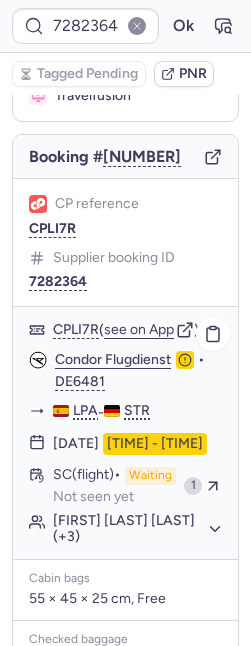 click on "[FIRST] [LAST] (+[PHONE])" 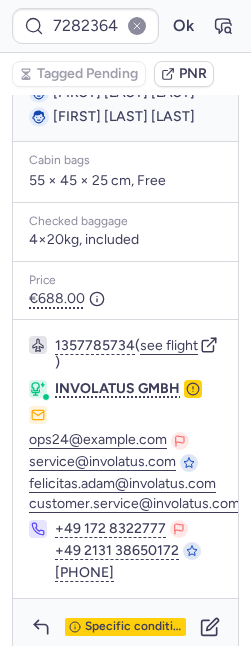 scroll, scrollTop: 798, scrollLeft: 0, axis: vertical 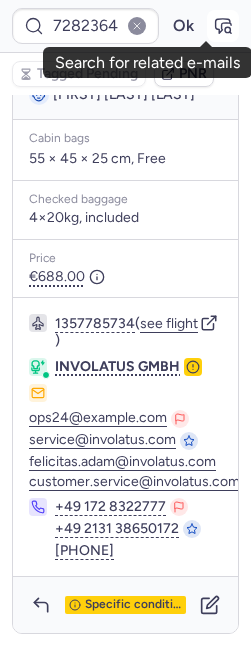 click 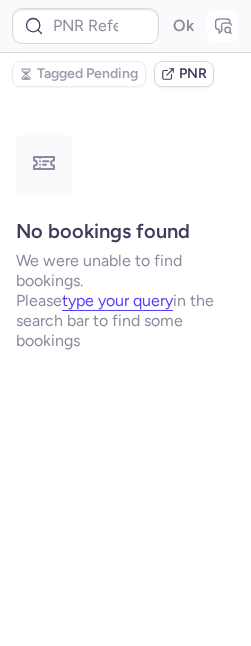 scroll, scrollTop: 0, scrollLeft: 0, axis: both 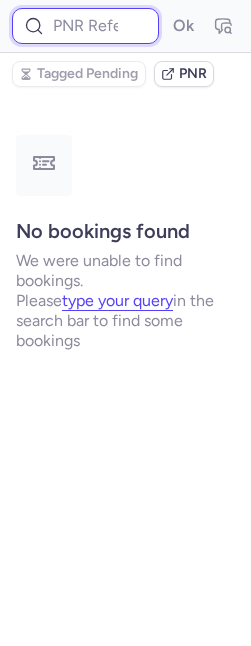 click at bounding box center (85, 26) 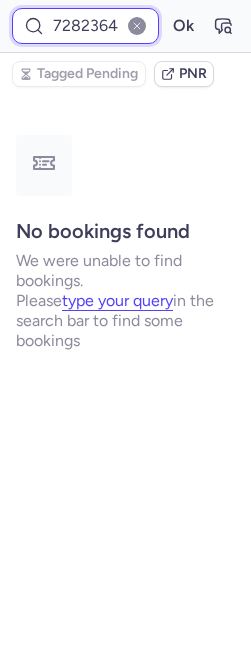 type on "[NUMBER]" 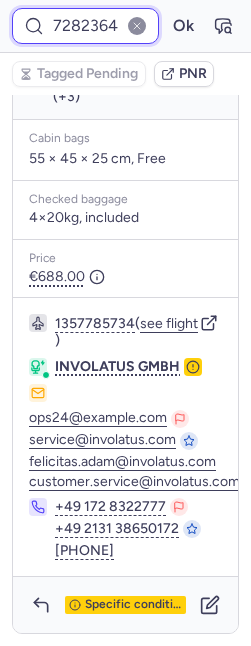 scroll, scrollTop: 678, scrollLeft: 0, axis: vertical 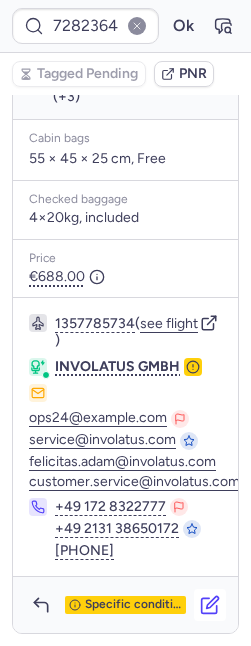 click 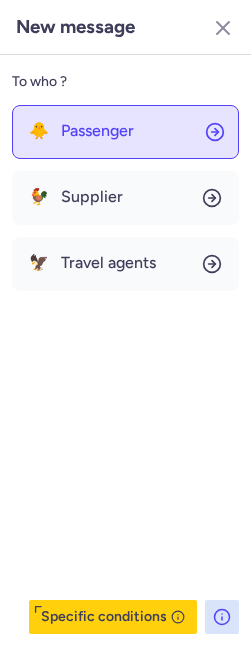 click on "Passenger" at bounding box center [97, 131] 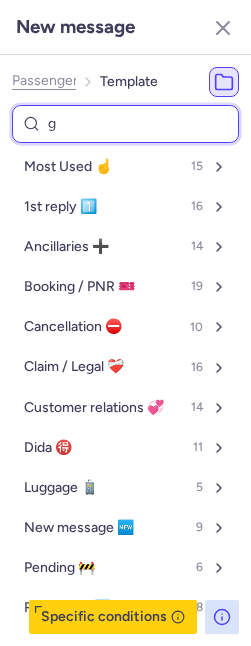 type on "ge" 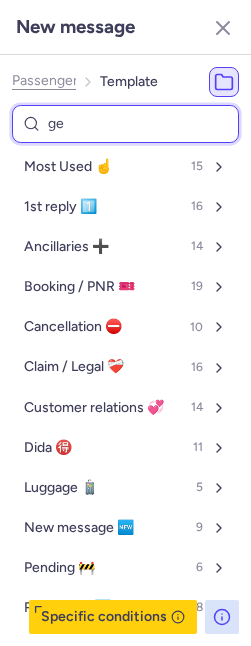 select on "en" 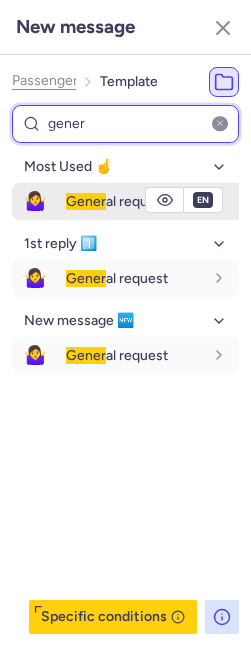 type on "gener" 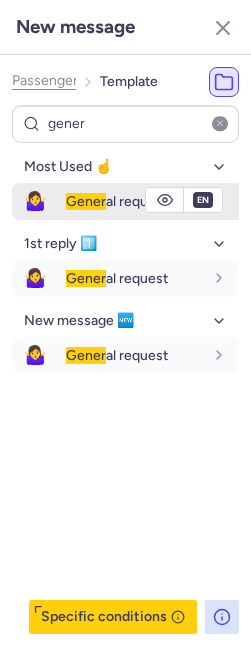 click on "Gener" at bounding box center [86, 201] 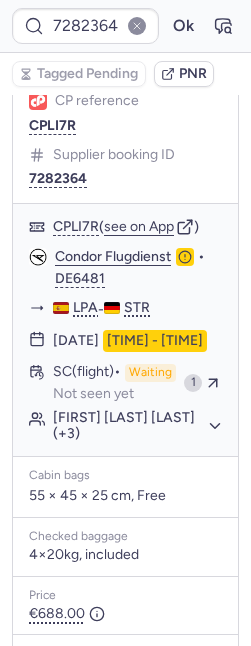 scroll, scrollTop: 144, scrollLeft: 0, axis: vertical 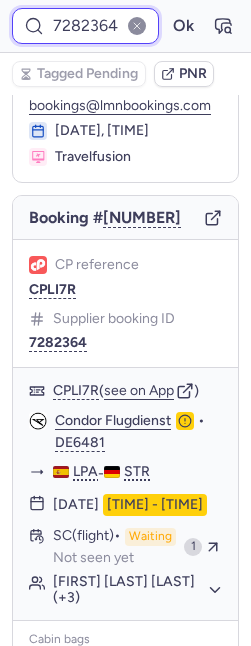 click on "[NUMBER]" at bounding box center (85, 26) 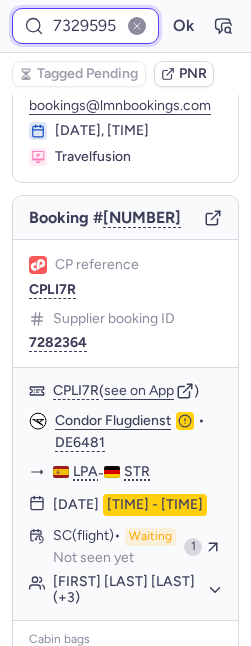 scroll, scrollTop: 0, scrollLeft: 13, axis: horizontal 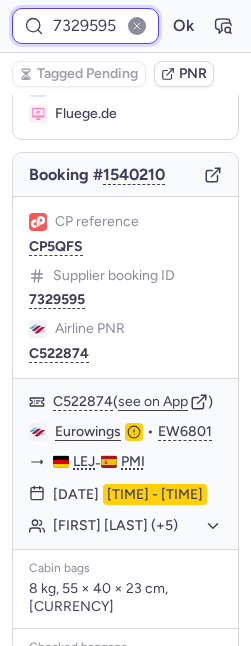 click on "7329595" at bounding box center [85, 26] 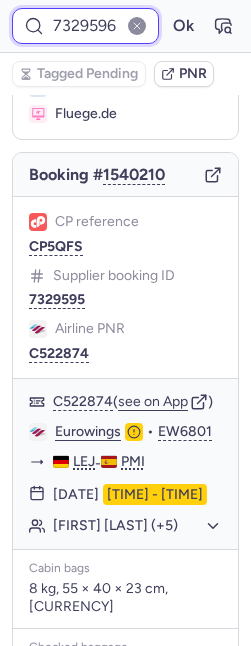 scroll, scrollTop: 0, scrollLeft: 13, axis: horizontal 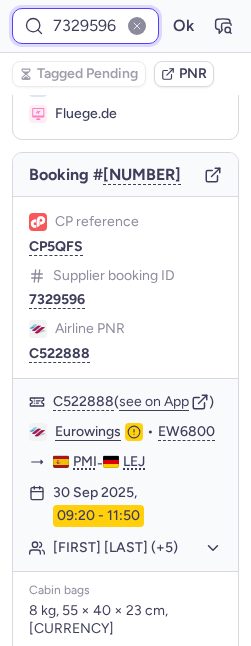 click on "7329596" at bounding box center (85, 26) 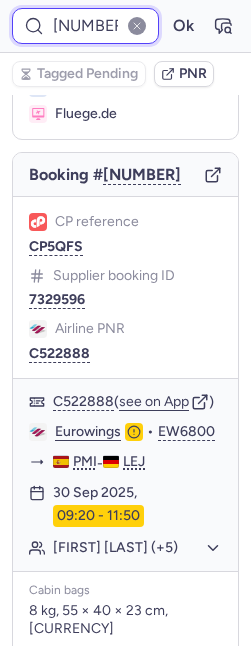 scroll, scrollTop: 0, scrollLeft: 13, axis: horizontal 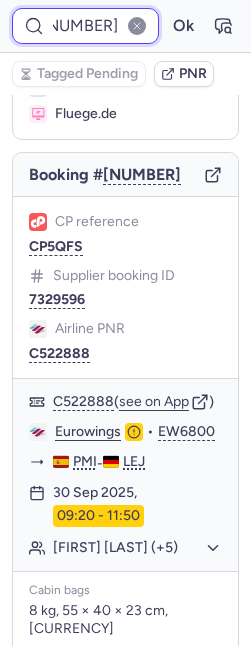 click on "Ok" at bounding box center (183, 26) 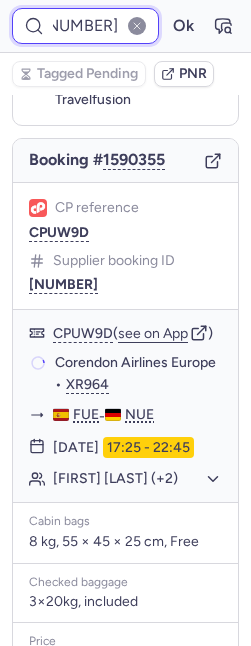 scroll, scrollTop: 144, scrollLeft: 0, axis: vertical 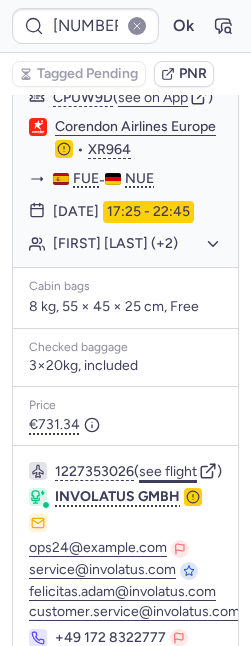 click on "see flight" 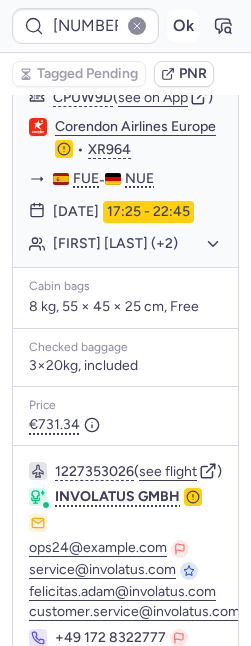 click on "Ok" at bounding box center (183, 26) 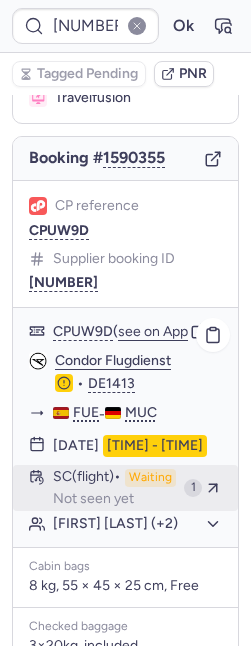 scroll, scrollTop: 141, scrollLeft: 0, axis: vertical 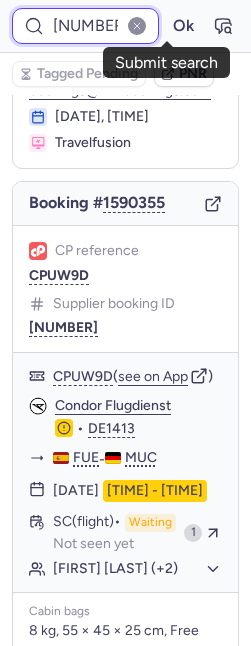 click on "7353893" at bounding box center [85, 26] 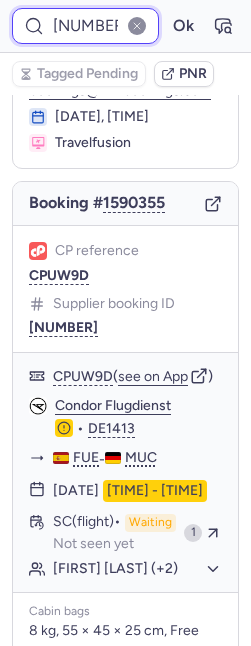 click on "7353893" at bounding box center (85, 26) 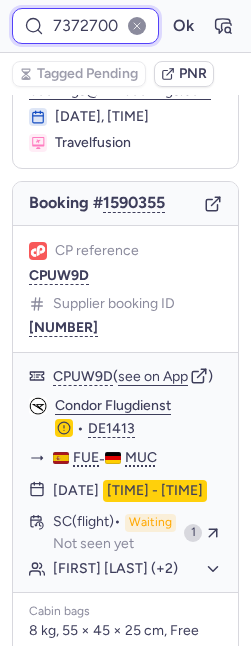 scroll, scrollTop: 0, scrollLeft: 14, axis: horizontal 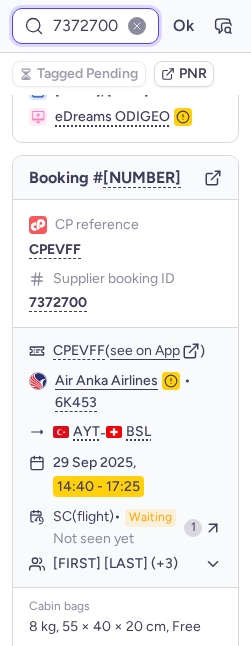 click on "7372700" at bounding box center (85, 26) 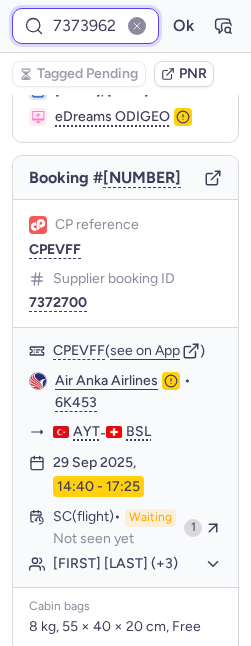scroll, scrollTop: 0, scrollLeft: 12, axis: horizontal 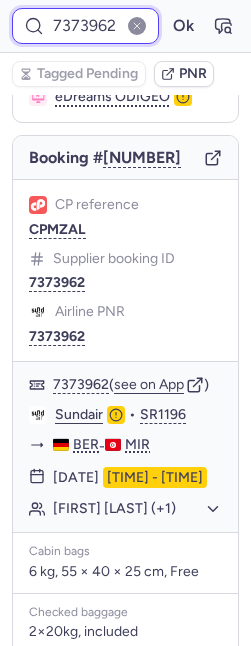 click on "7373962" at bounding box center (85, 26) 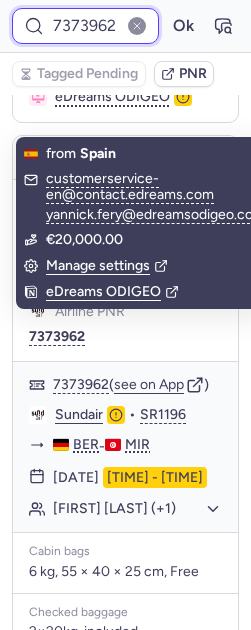 click on "7373962" at bounding box center (85, 26) 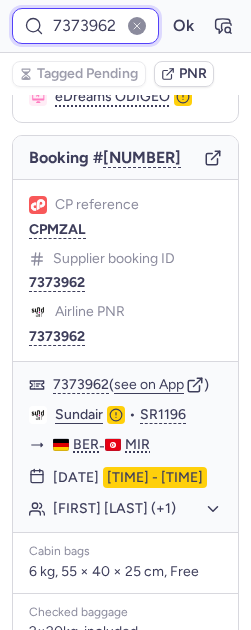 paste on "3" 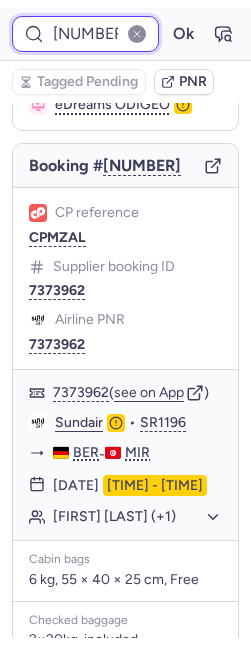 scroll, scrollTop: 0, scrollLeft: 12, axis: horizontal 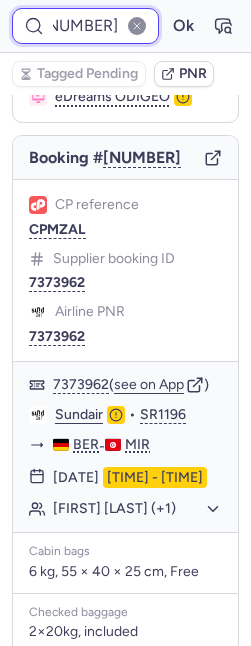 click on "Ok" at bounding box center [183, 26] 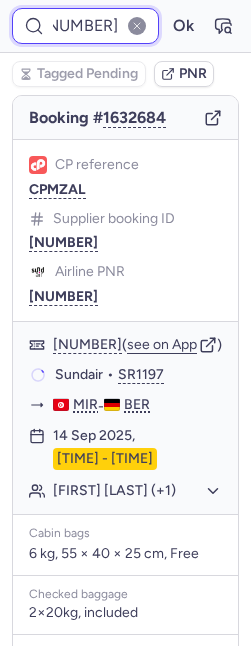 scroll, scrollTop: 161, scrollLeft: 0, axis: vertical 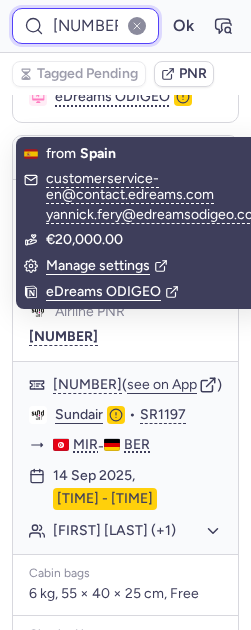 click on "7373963" at bounding box center [85, 26] 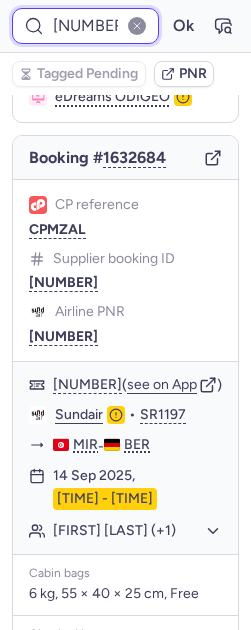 click on "7373963" at bounding box center (85, 26) 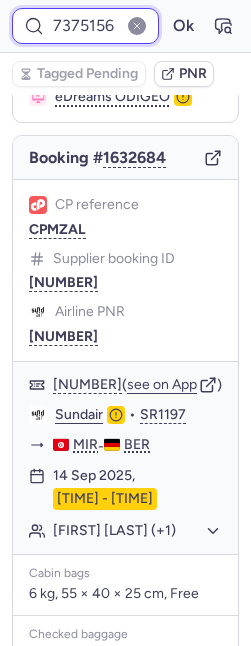 scroll, scrollTop: 0, scrollLeft: 10, axis: horizontal 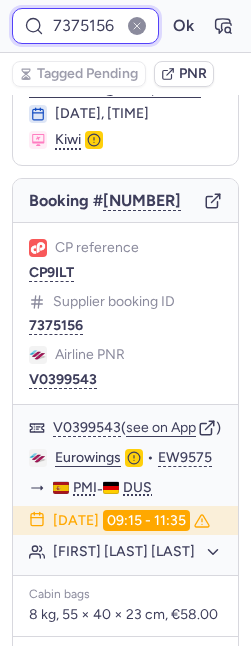 click on "7375156" at bounding box center [85, 26] 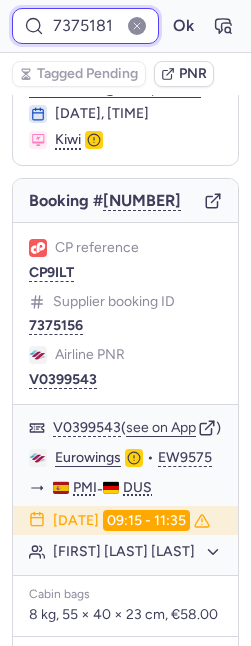scroll, scrollTop: 0, scrollLeft: 8, axis: horizontal 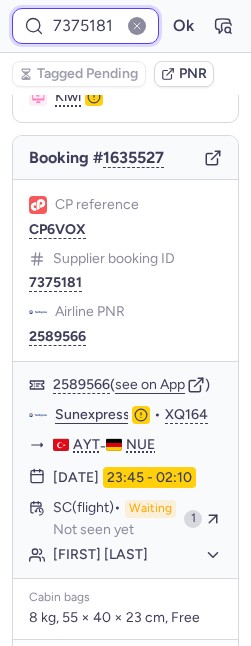 click on "7375181" at bounding box center [85, 26] 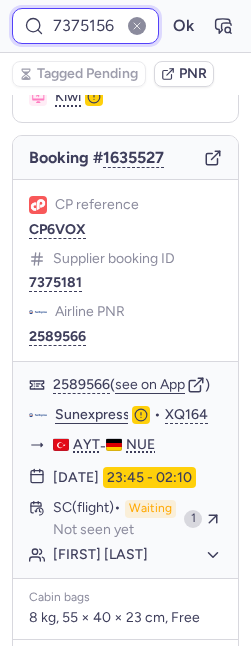 scroll, scrollTop: 0, scrollLeft: 10, axis: horizontal 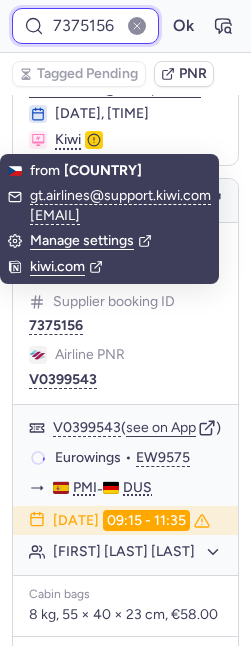 click on "7375156" at bounding box center (85, 26) 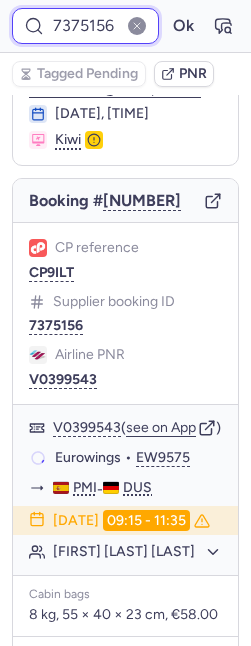 click on "7375156" at bounding box center [85, 26] 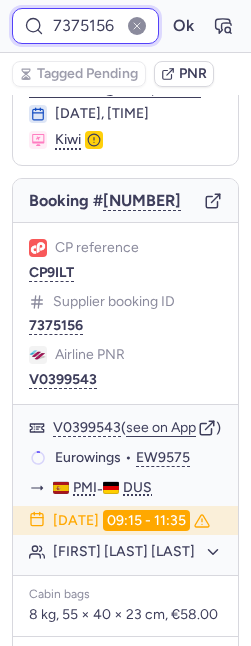 paste on "3963" 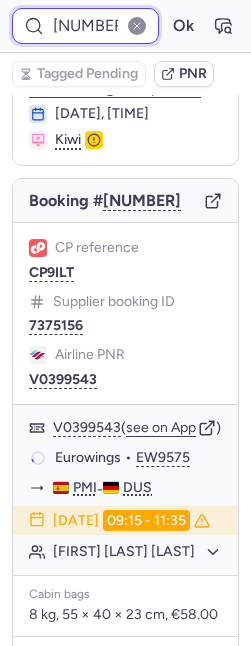 scroll, scrollTop: 0, scrollLeft: 12, axis: horizontal 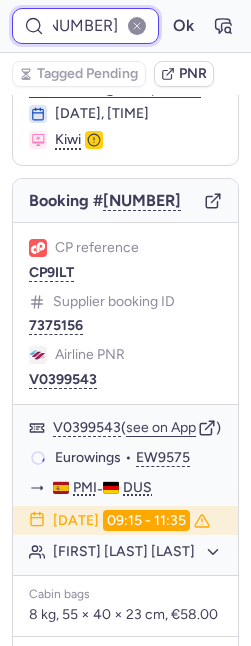 type on "7373963" 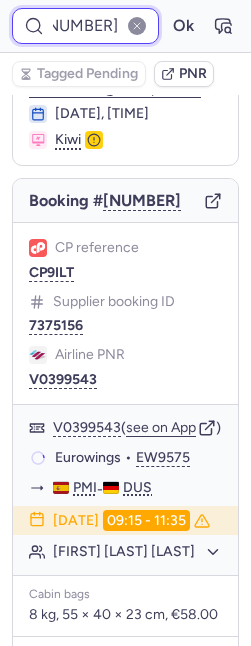click on "Ok" at bounding box center (183, 26) 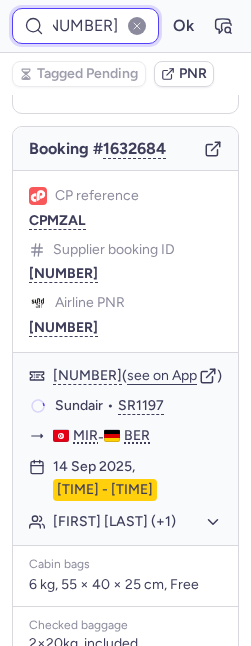 scroll, scrollTop: 161, scrollLeft: 0, axis: vertical 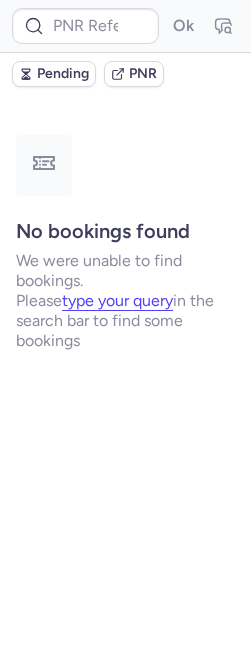 type on "CPQZIK" 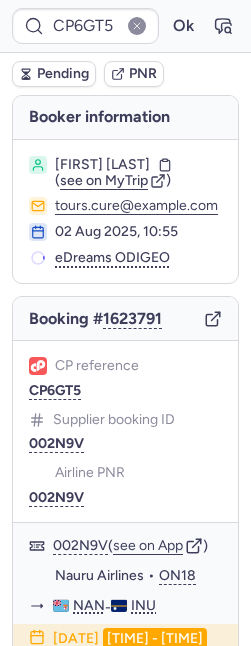 type on "CPVF4F" 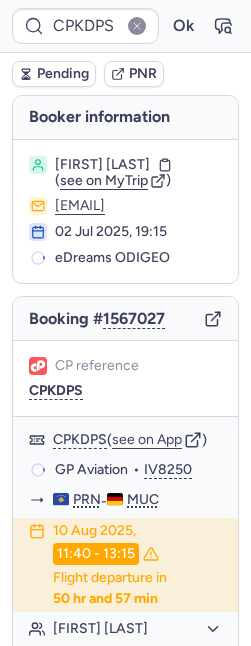 type on "10812517710382" 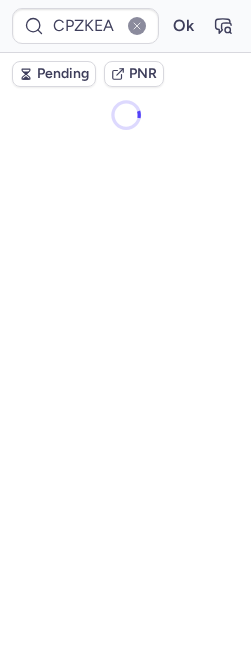 type on "CP9IBU" 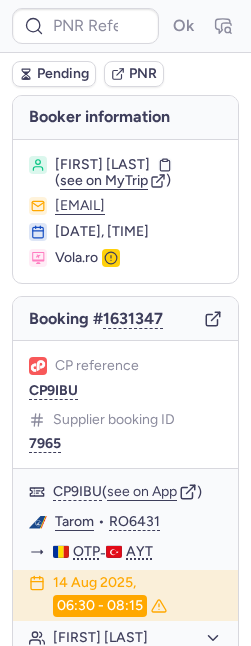 type on "CPQZIK" 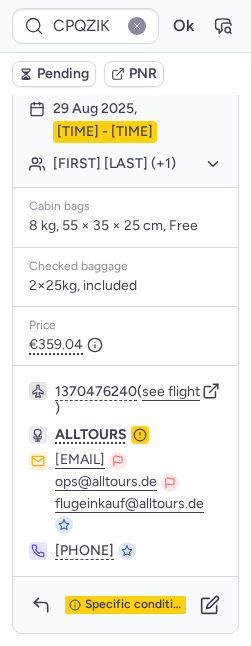 scroll, scrollTop: 472, scrollLeft: 0, axis: vertical 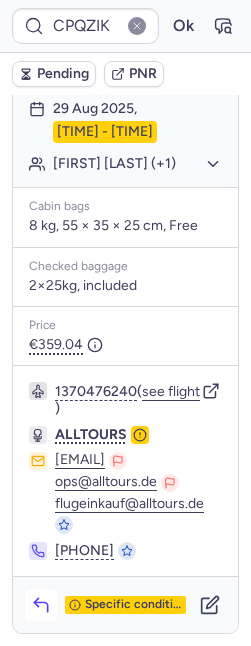 click 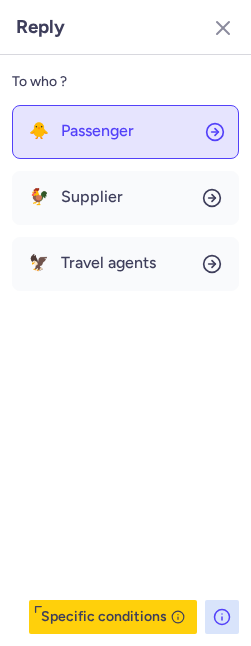 click on "🐥 Passenger" at bounding box center [81, 131] 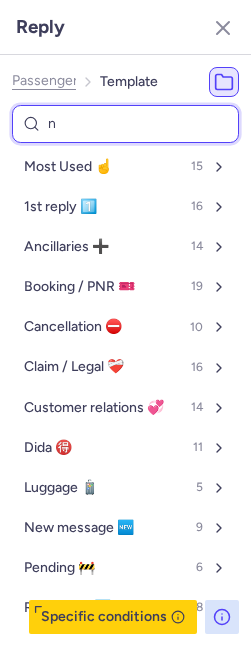 type on "nd" 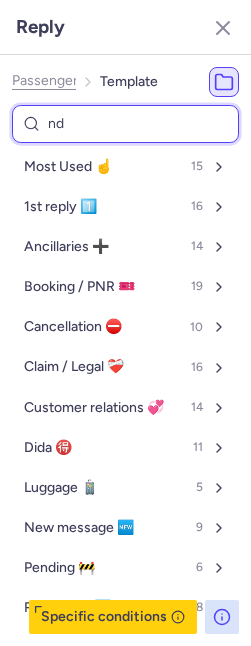 select on "en" 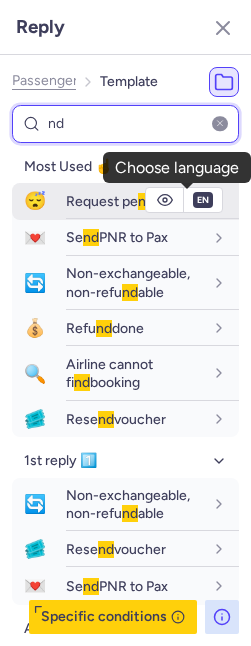 type on "nd" 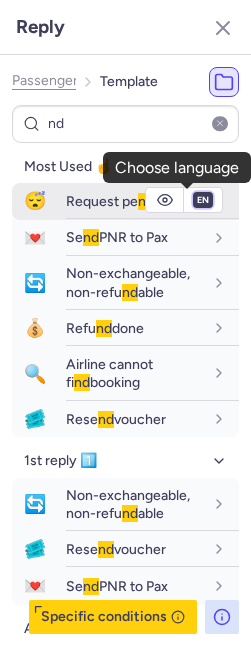 click on "fr en de nl pt es it ru" at bounding box center [203, 200] 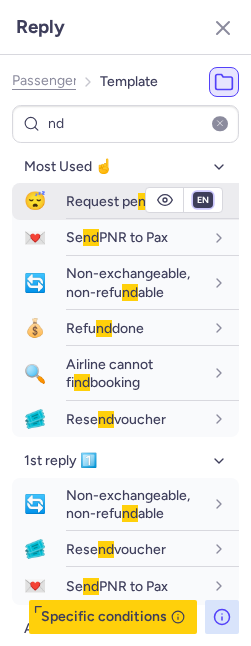 select on "fr" 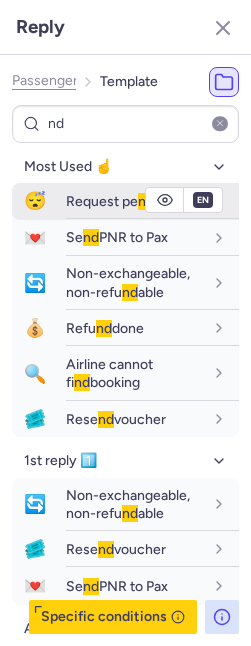 click on "fr en de nl pt es it ru" at bounding box center (203, 200) 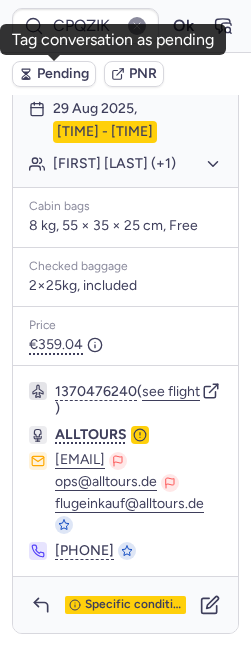 drag, startPoint x: 46, startPoint y: 74, endPoint x: 4, endPoint y: 89, distance: 44.598206 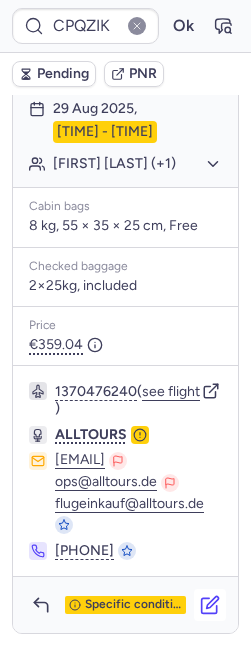 click 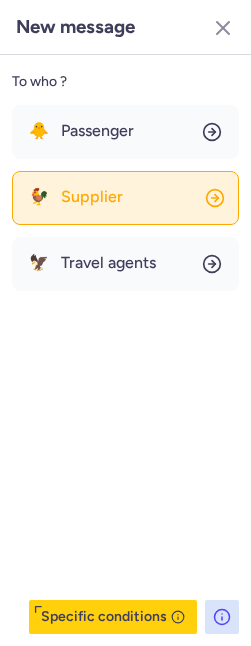 click on "🐓 Supplier" 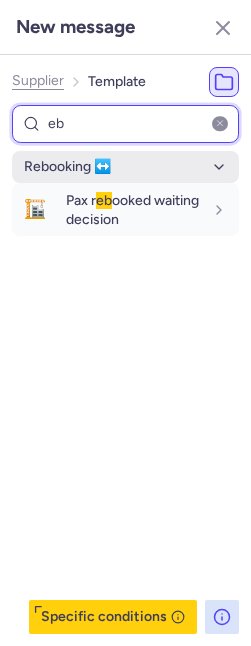 type on "e" 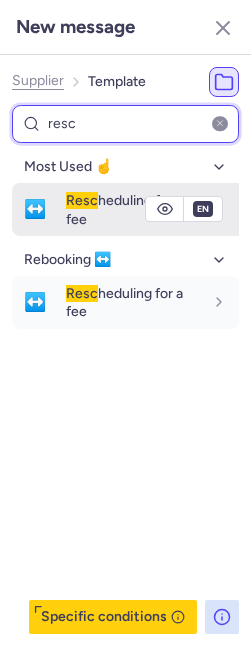 type on "resc" 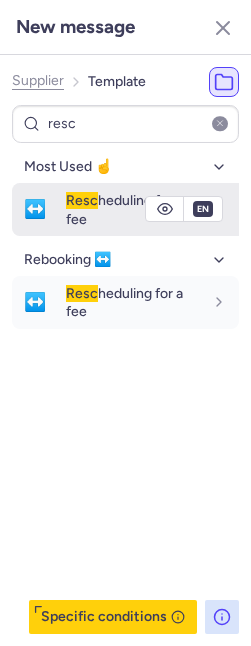 click on "Resc heduling for a fee" at bounding box center [152, 209] 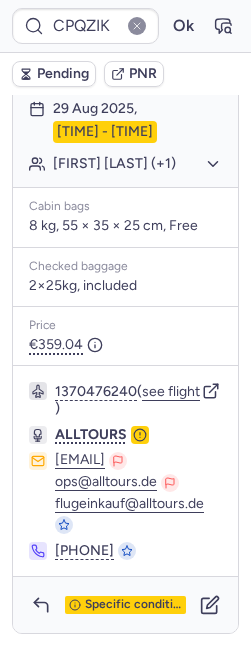 click on "Pending" at bounding box center (54, 74) 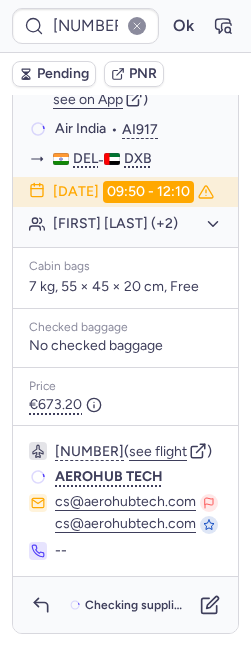 scroll, scrollTop: 472, scrollLeft: 0, axis: vertical 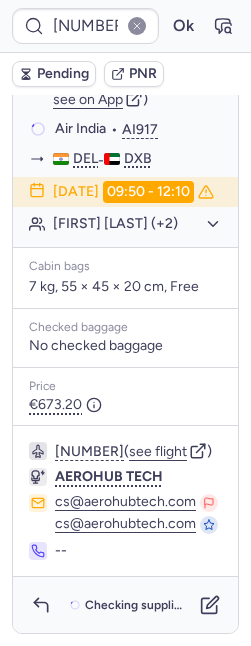 type on "CPFVIS" 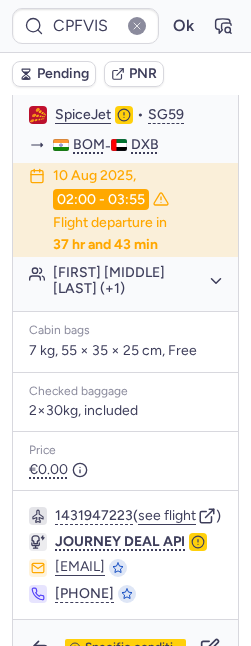 scroll, scrollTop: 628, scrollLeft: 0, axis: vertical 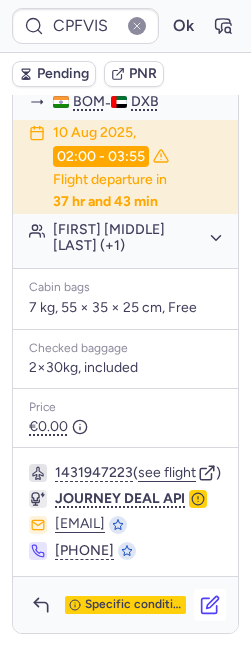 click 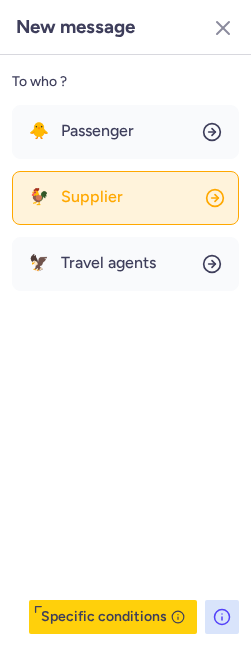 type 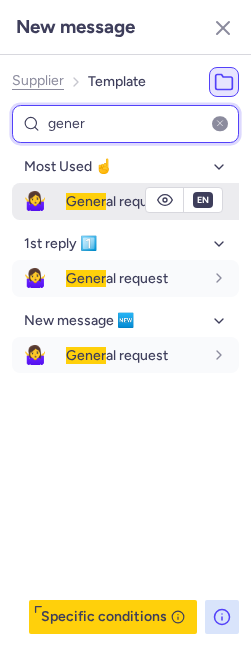 type on "gener" 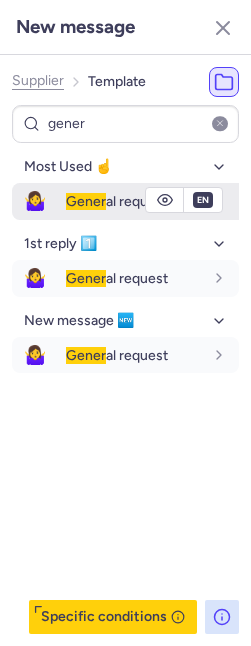 click on "Gener" at bounding box center (86, 201) 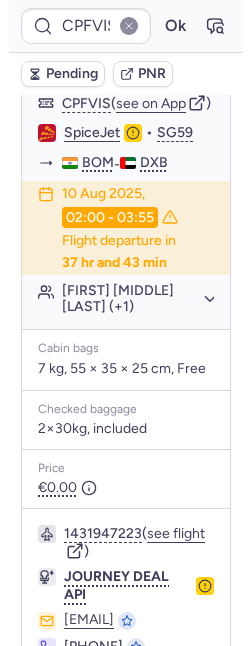 scroll, scrollTop: 267, scrollLeft: 0, axis: vertical 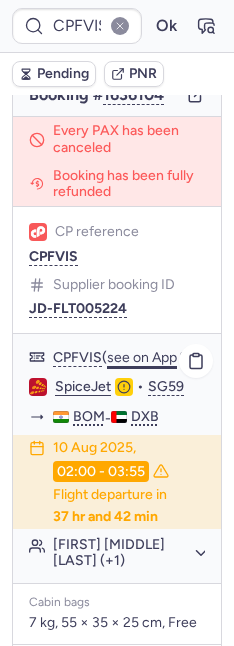 click on "see on App" 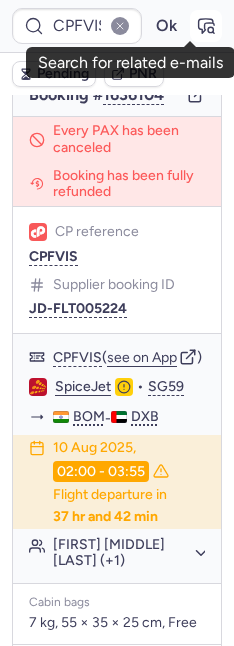 click 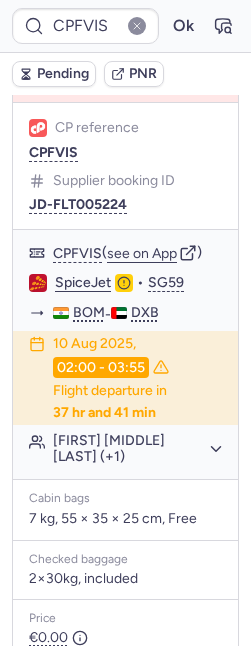 scroll, scrollTop: 452, scrollLeft: 0, axis: vertical 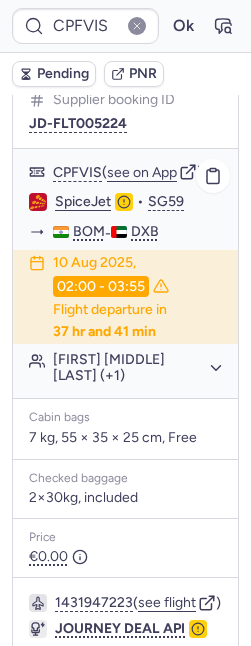 click on "Alisha Francisca CREADO (+1)" 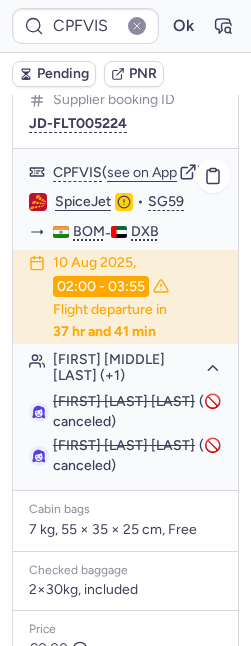 click on "Alisha Francisca CREADO (+1)" 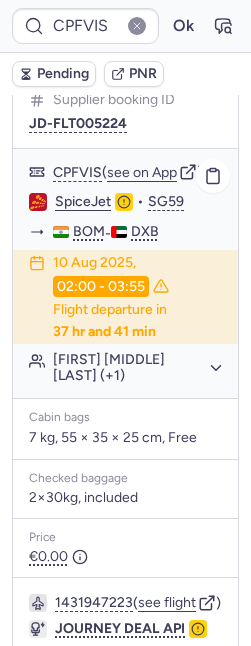 click on "Alisha Francisca CREADO (+1)" 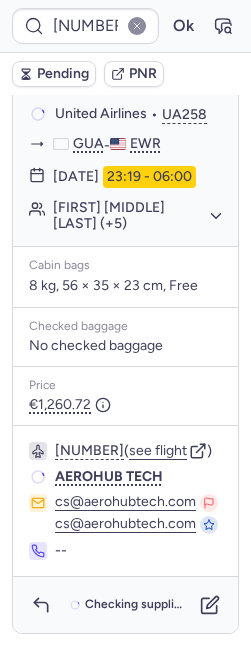 scroll, scrollTop: 452, scrollLeft: 0, axis: vertical 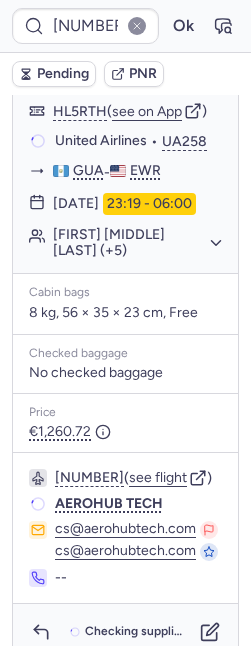 type on "CP5GOL" 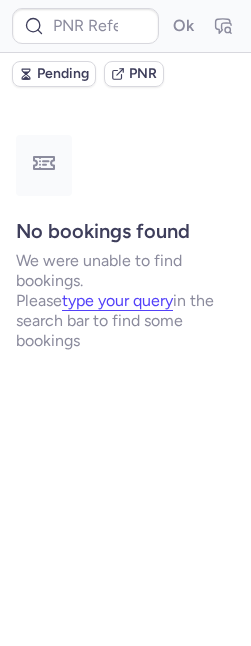 scroll, scrollTop: 0, scrollLeft: 0, axis: both 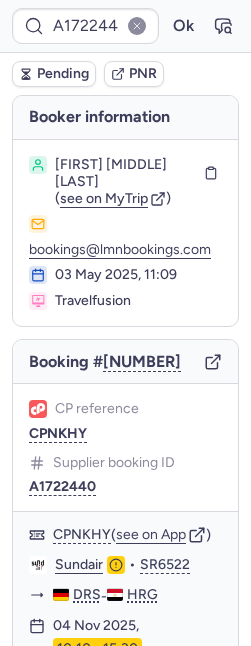 click on "Pending" at bounding box center (63, 74) 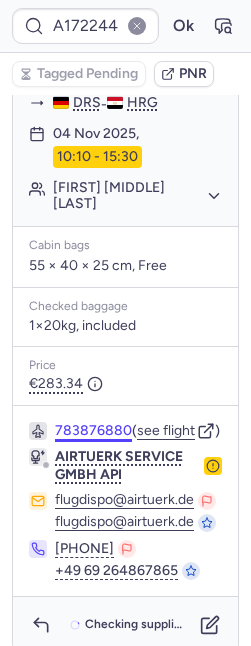 scroll, scrollTop: 596, scrollLeft: 0, axis: vertical 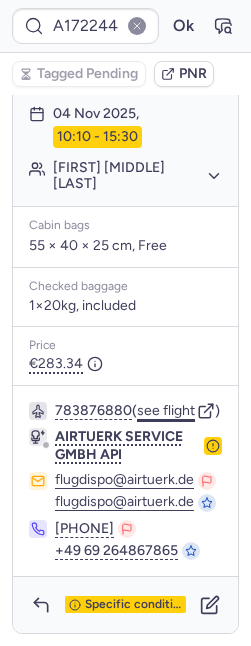 click on "see flight" 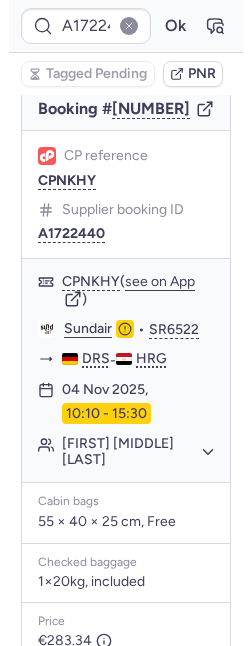 scroll, scrollTop: 0, scrollLeft: 0, axis: both 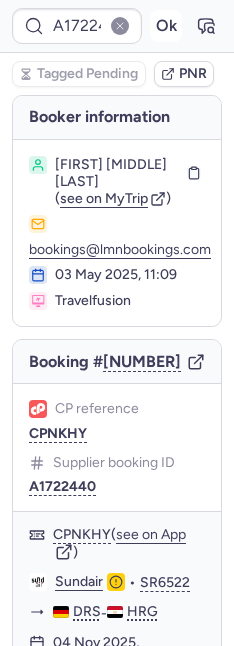 click on "Ok" at bounding box center (166, 26) 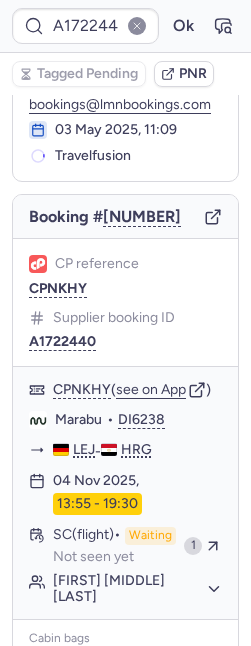 scroll, scrollTop: 301, scrollLeft: 0, axis: vertical 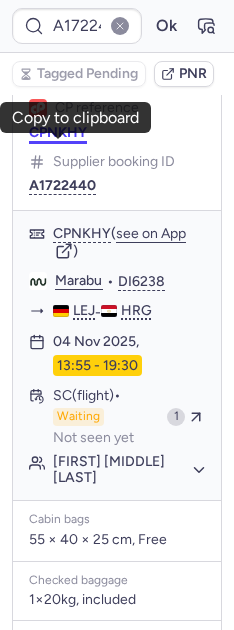 click on "CPNKHY" at bounding box center (58, 133) 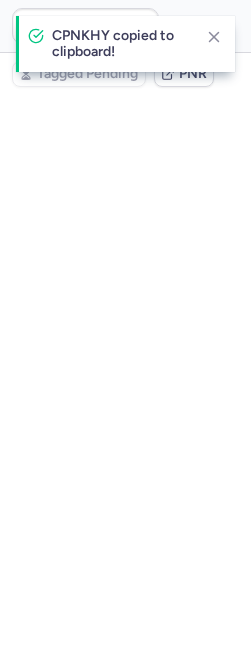 click on "A1722440" at bounding box center [62, 189] 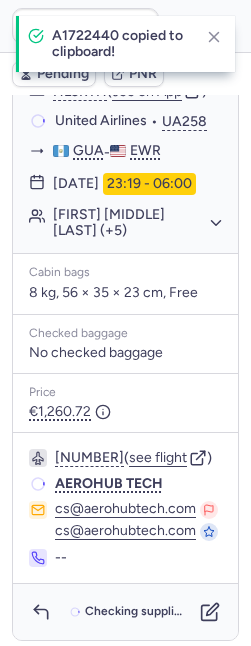 scroll, scrollTop: 470, scrollLeft: 0, axis: vertical 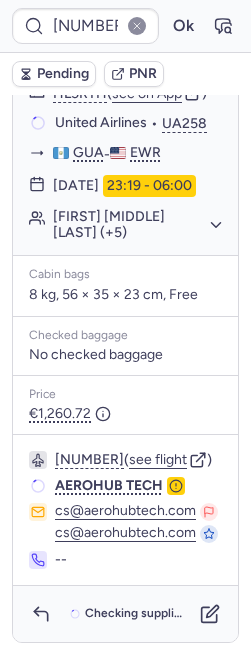 type on "CP5GOL" 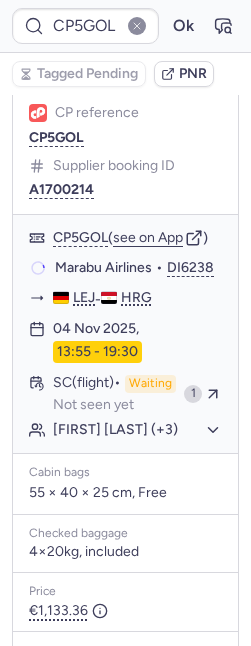 scroll, scrollTop: 470, scrollLeft: 0, axis: vertical 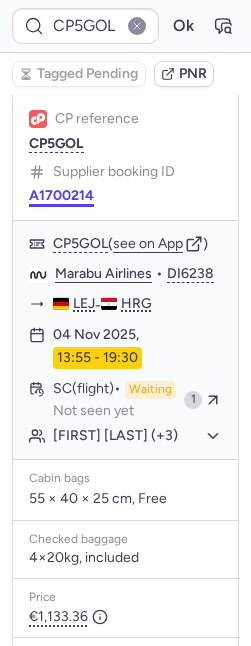 click on "A1700214" at bounding box center [61, 196] 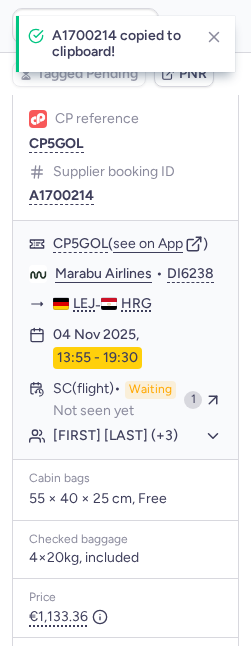 type 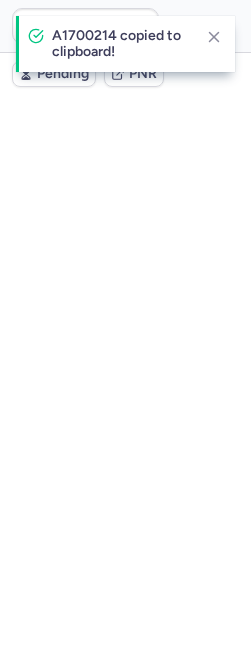 scroll, scrollTop: 0, scrollLeft: 0, axis: both 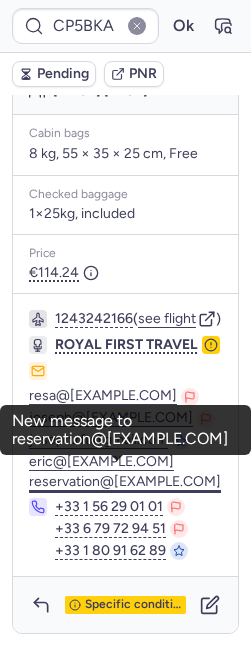 drag, startPoint x: 25, startPoint y: 350, endPoint x: 112, endPoint y: 481, distance: 157.25775 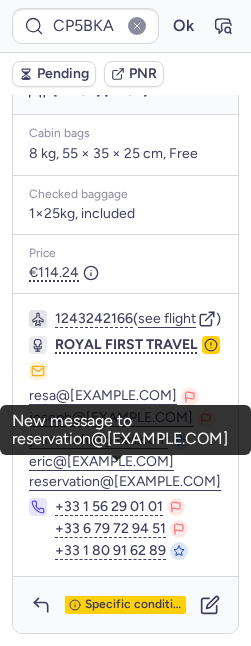 copy on "resa@[EXAMPLE.COM] joseph@[EXAMPLE.COM] joseph.rft@[EXAMPLE.COM] eric@[EXAMPLE.COM] reservation@[EXAMPLE.COM]" 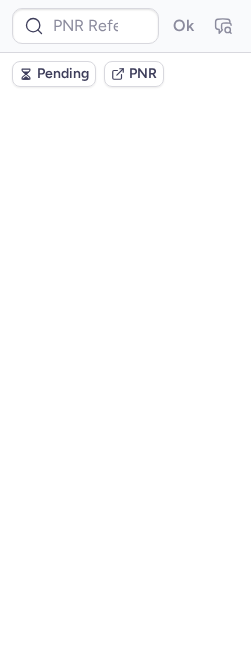 scroll, scrollTop: 0, scrollLeft: 0, axis: both 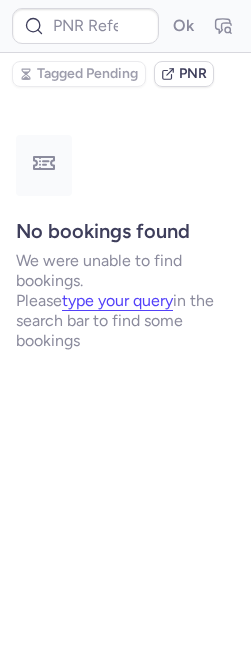 type on "CPB7RF" 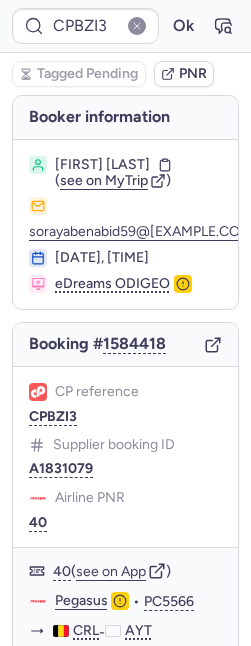 type on "CPCW7A" 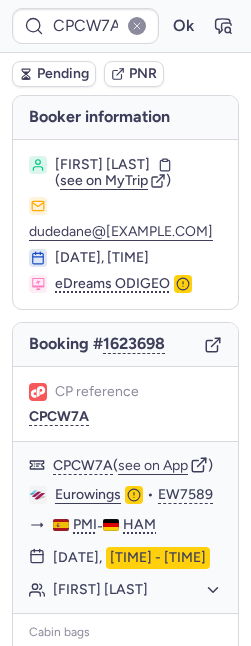 scroll, scrollTop: 450, scrollLeft: 0, axis: vertical 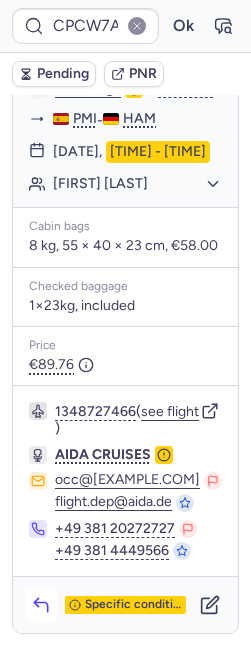 click 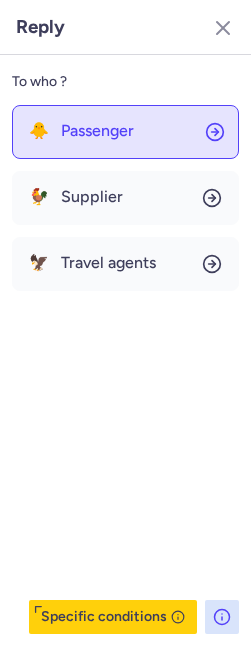 click on "Passenger" at bounding box center [97, 131] 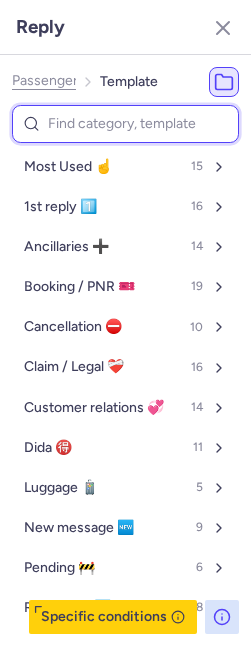 type on "t" 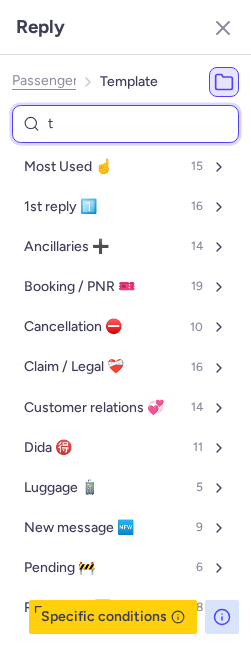select on "en" 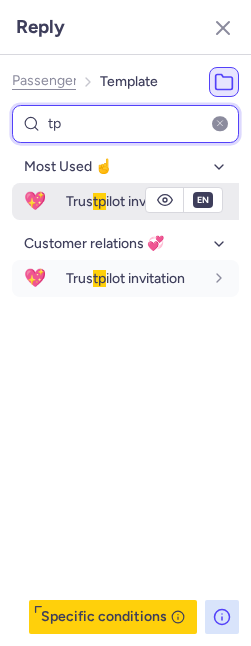 type on "tp" 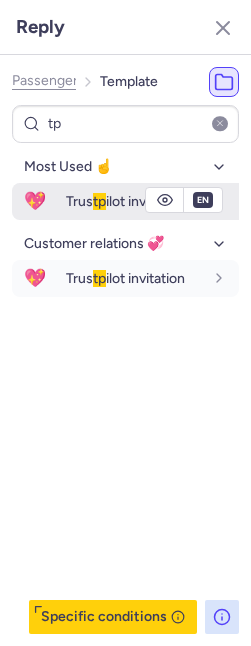 click on "Trus tp ilot invitation" at bounding box center [152, 201] 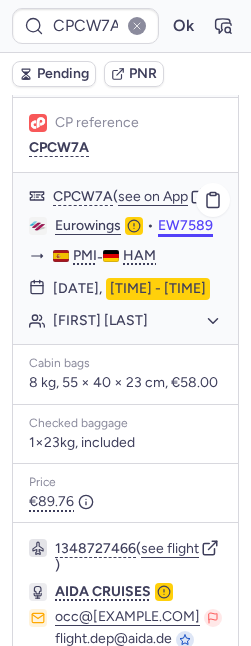 scroll, scrollTop: 238, scrollLeft: 0, axis: vertical 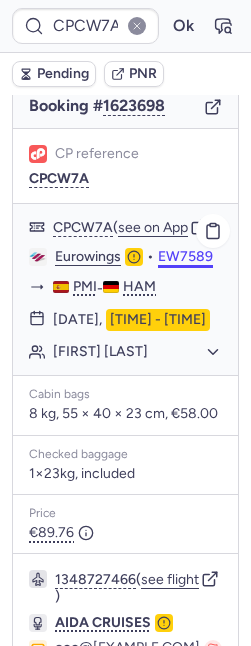 type on "CP4UCL" 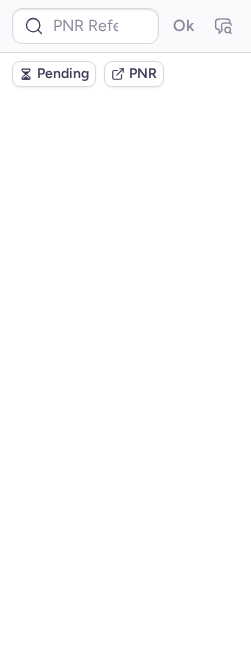 scroll, scrollTop: 0, scrollLeft: 0, axis: both 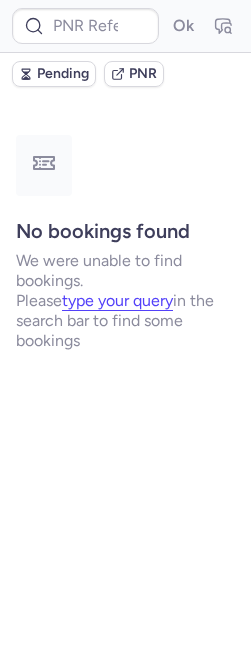 type on "[BOOKING_REF]" 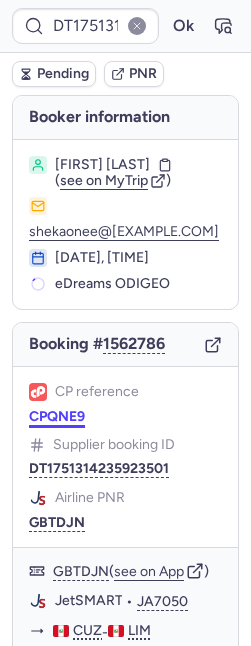 click on "CPQNE9" at bounding box center [57, 417] 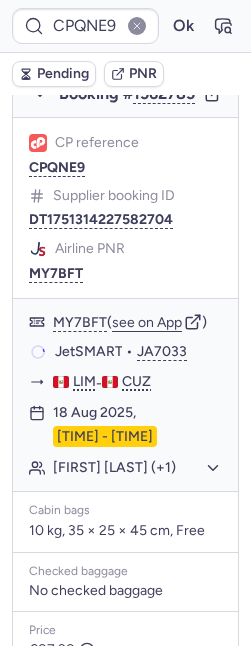scroll, scrollTop: 412, scrollLeft: 0, axis: vertical 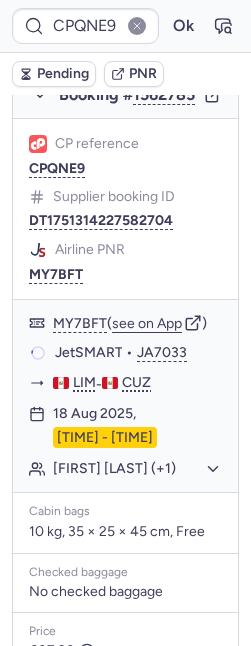 type on "[BOOKING_REF]" 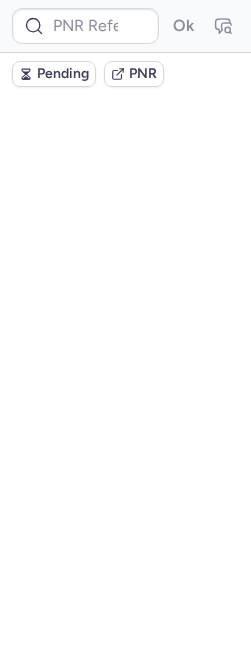 scroll, scrollTop: 0, scrollLeft: 0, axis: both 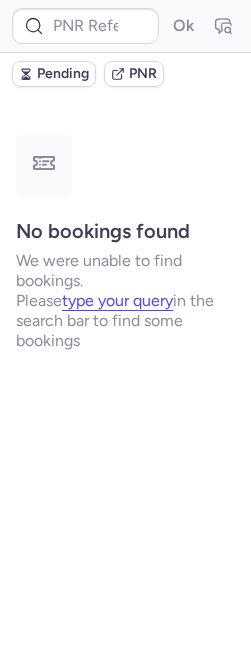 type on "CP5BKA" 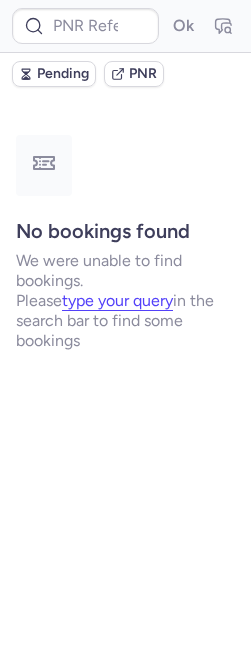 type on "CPBZI3" 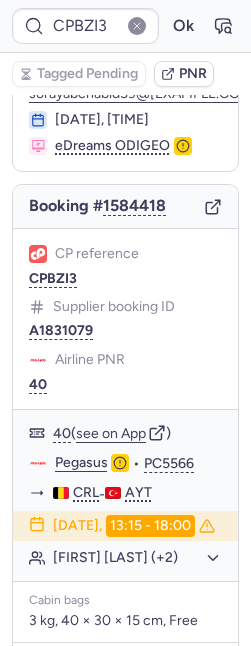 scroll, scrollTop: 583, scrollLeft: 0, axis: vertical 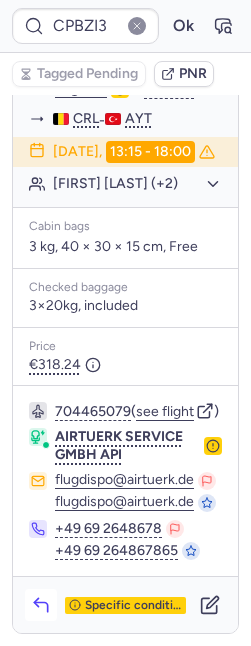 click 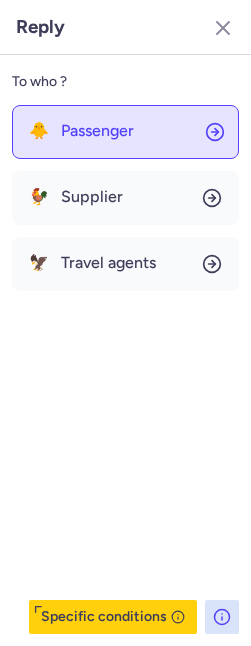 click on "🐥 Passenger" 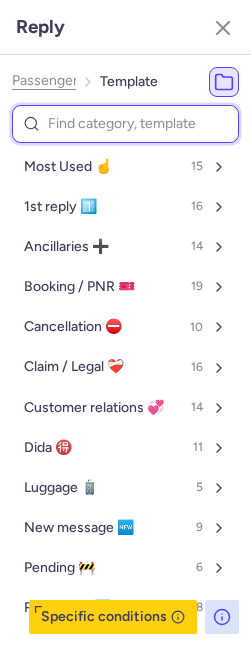 type on "p" 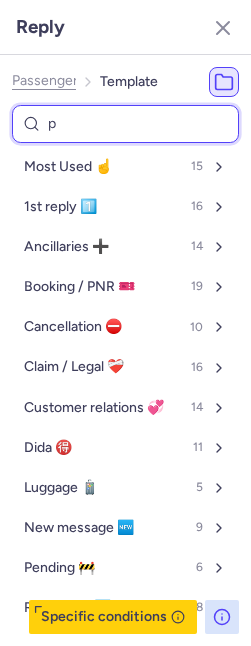 select on "en" 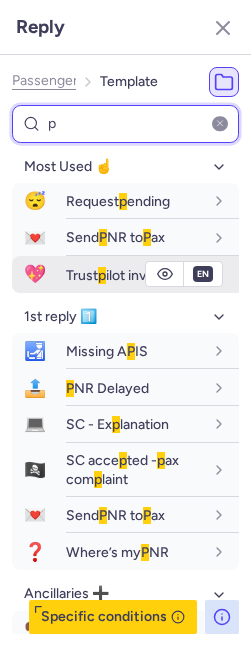 type on "p" 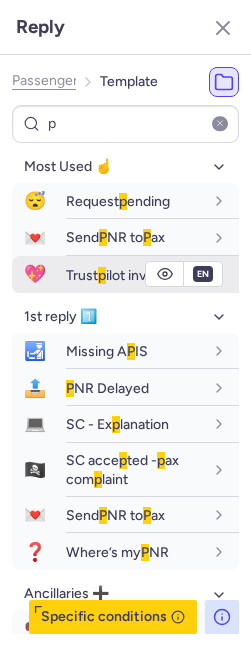 click on "Trust p ilot invitation" at bounding box center [125, 275] 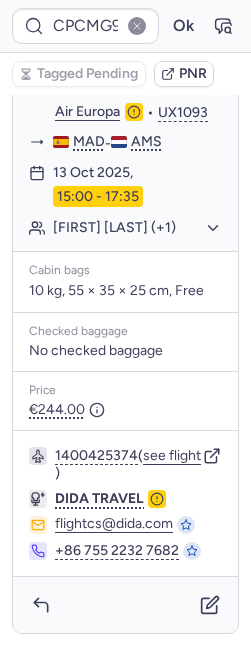 scroll, scrollTop: 551, scrollLeft: 0, axis: vertical 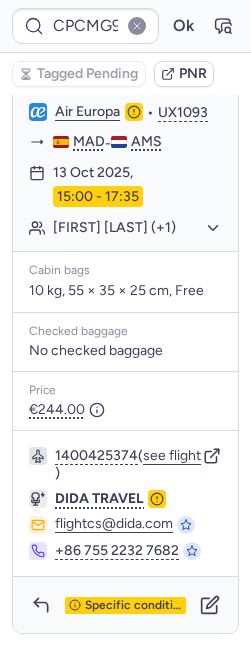 type on "CP4TYR" 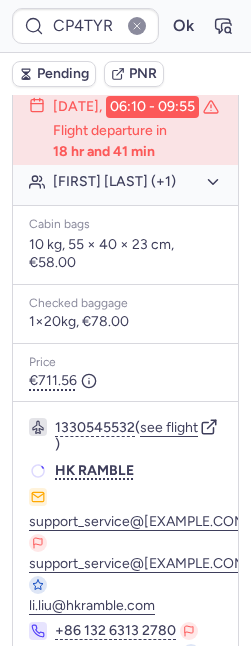 scroll, scrollTop: 551, scrollLeft: 0, axis: vertical 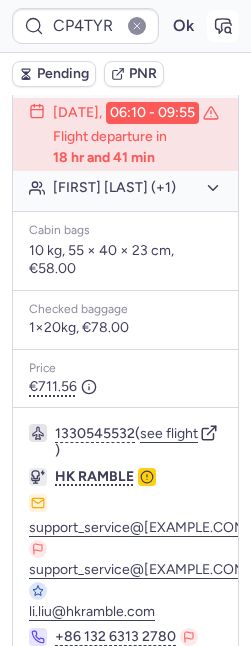 click 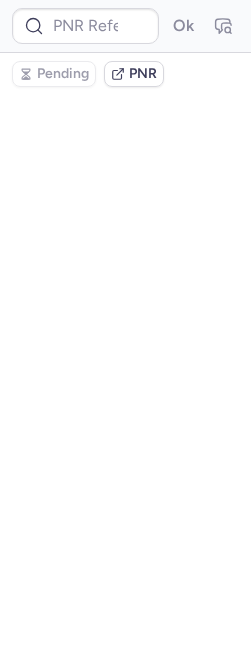 scroll, scrollTop: 0, scrollLeft: 0, axis: both 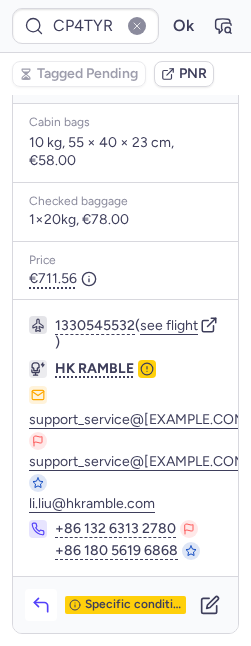 click 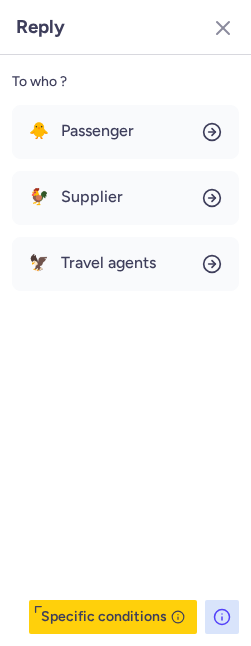 click on "🐥 Passenger 🐓 Supplier 🦅 Travel agents" at bounding box center (125, 198) 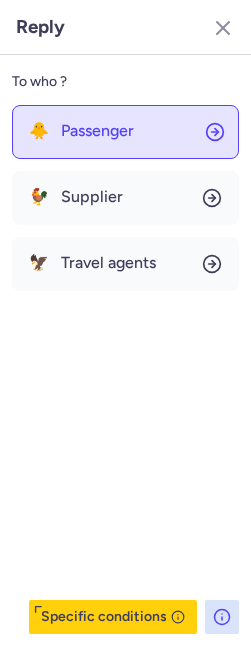 click on "Passenger" at bounding box center (97, 131) 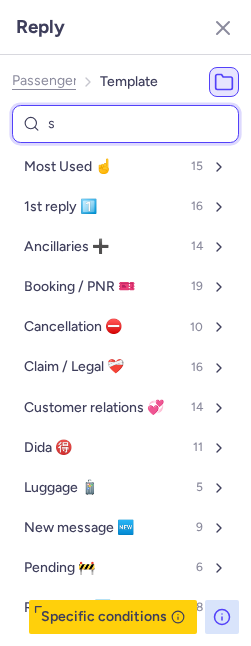 type on "ss" 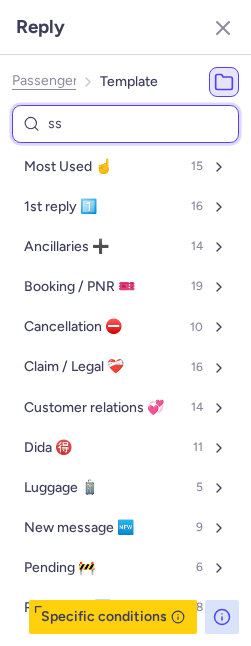 select on "en" 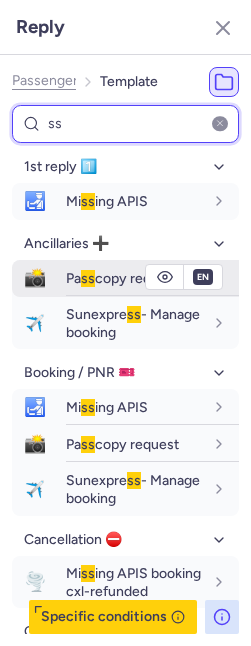 type on "ss" 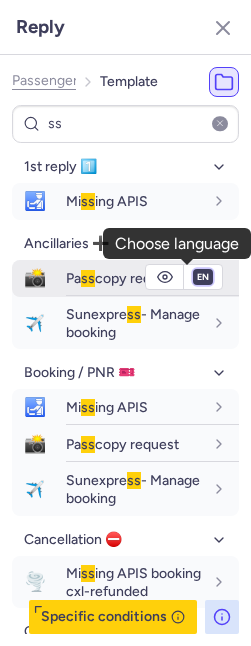 click on "fr en de nl pt es it ru" at bounding box center (203, 277) 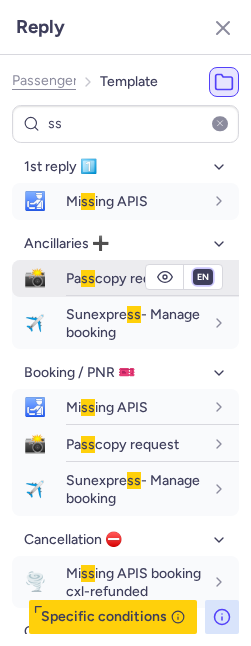select on "it" 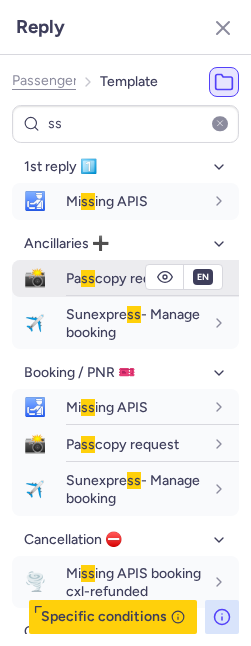 click on "fr en de nl pt es it ru" at bounding box center [203, 277] 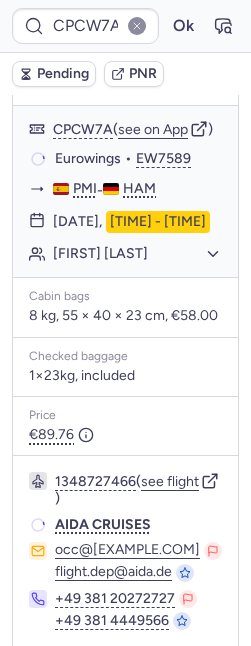 scroll, scrollTop: 330, scrollLeft: 0, axis: vertical 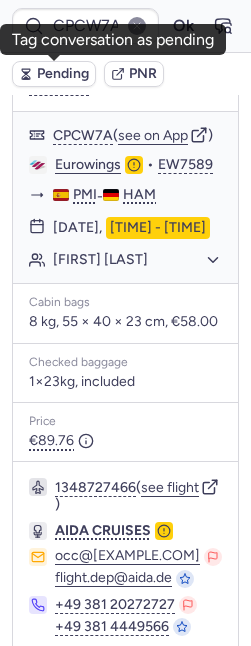 click on "Pending" at bounding box center (63, 74) 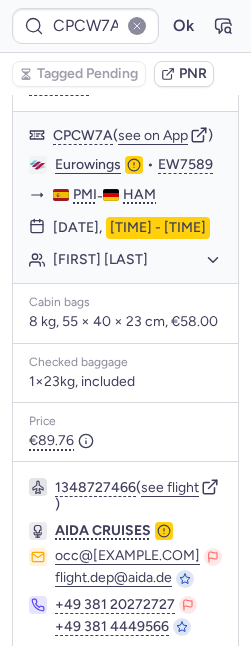 type on "CP4TYR" 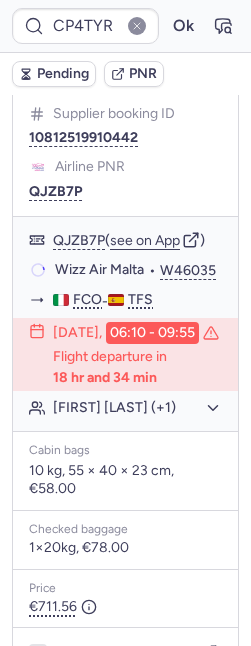 scroll, scrollTop: 330, scrollLeft: 0, axis: vertical 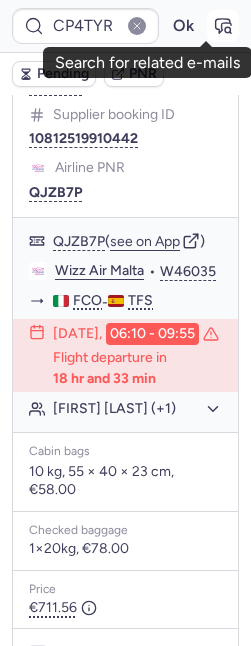 click 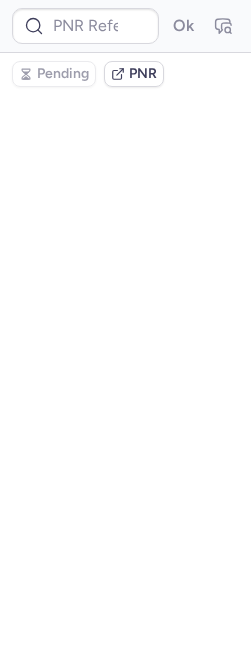 scroll, scrollTop: 0, scrollLeft: 0, axis: both 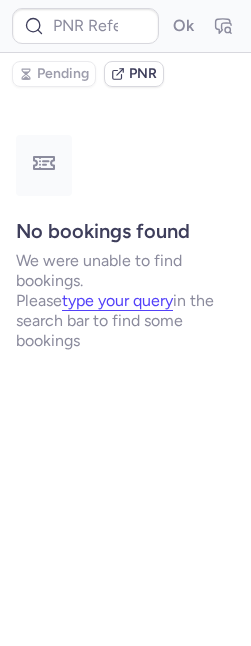 type on "CP4TYR" 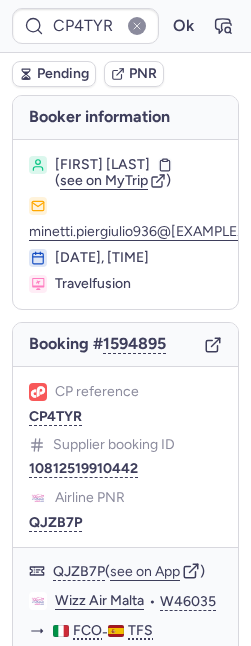 click on "Pending" at bounding box center [63, 74] 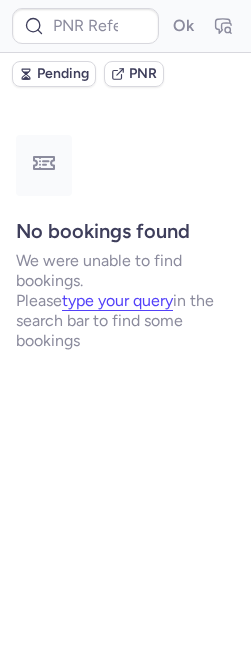 type on "CPNGOL" 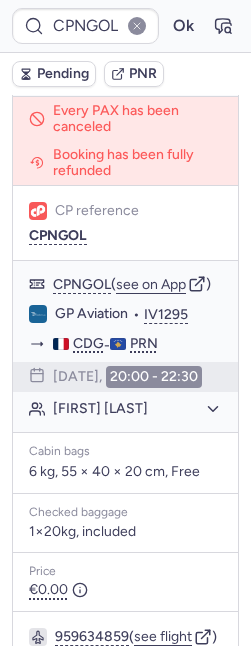 scroll, scrollTop: 157, scrollLeft: 0, axis: vertical 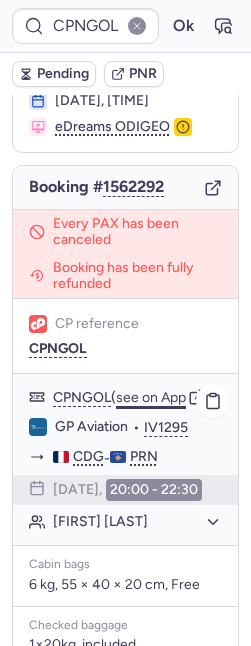 click on "see on App" 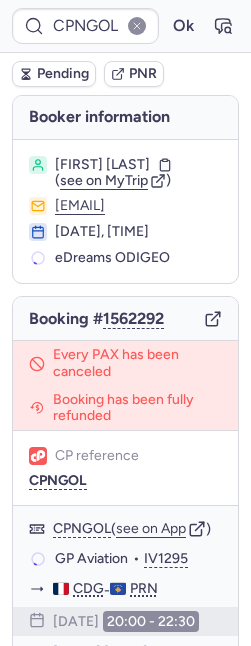 scroll, scrollTop: 0, scrollLeft: 0, axis: both 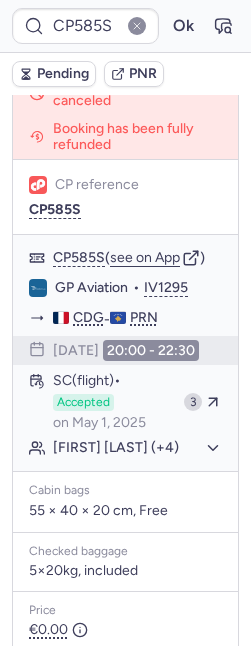 type on "CPNGOL" 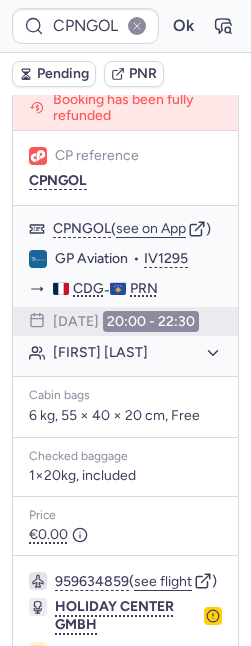 scroll, scrollTop: 542, scrollLeft: 0, axis: vertical 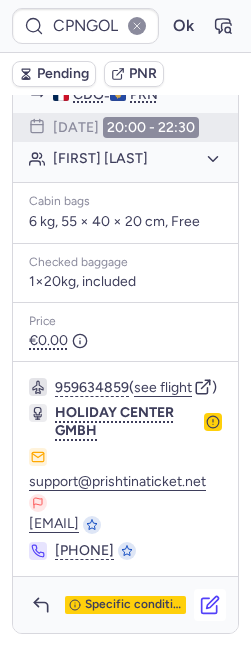 click 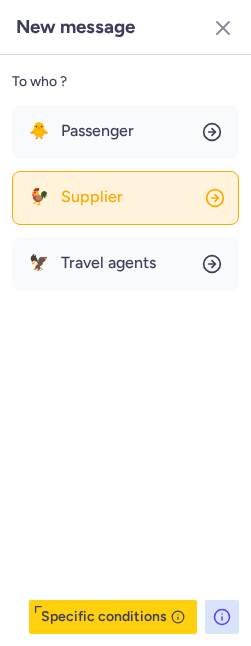 click on "Supplier" at bounding box center (92, 197) 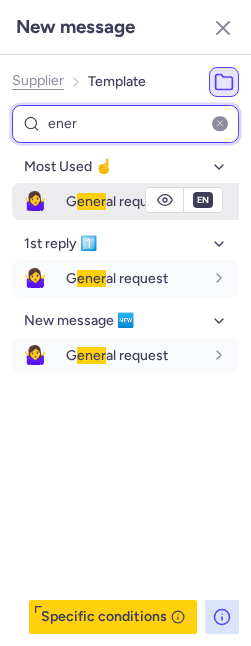 type on "ener" 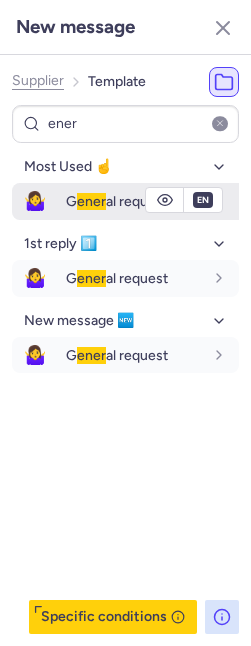 click on "ener" at bounding box center [91, 201] 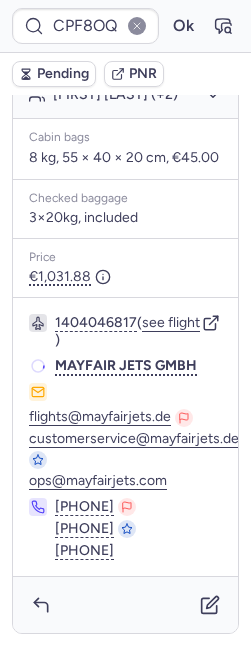 scroll, scrollTop: 542, scrollLeft: 0, axis: vertical 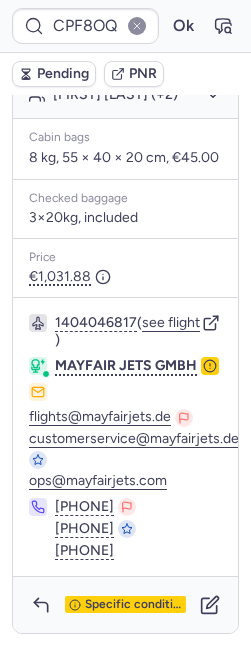 type on "A85L9F" 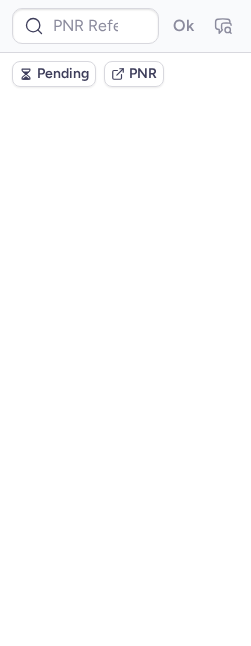 scroll, scrollTop: 0, scrollLeft: 0, axis: both 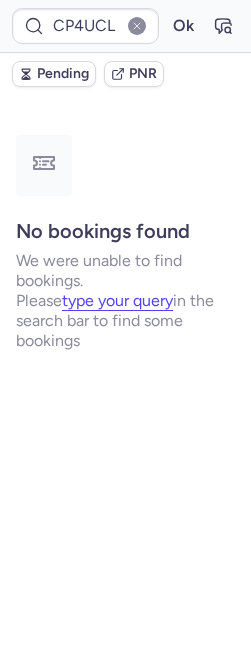 type on "[BOOKING_REF]" 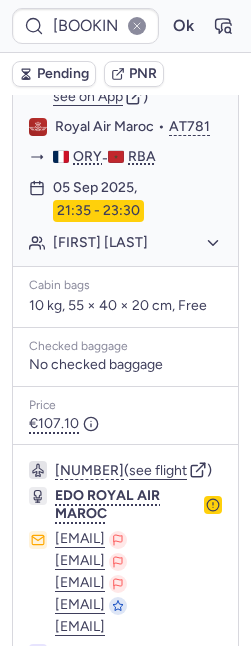 scroll, scrollTop: 582, scrollLeft: 0, axis: vertical 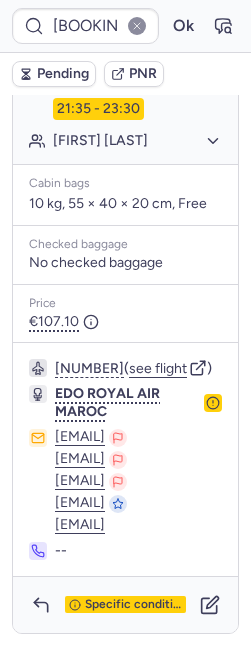 click at bounding box center [213, 403] 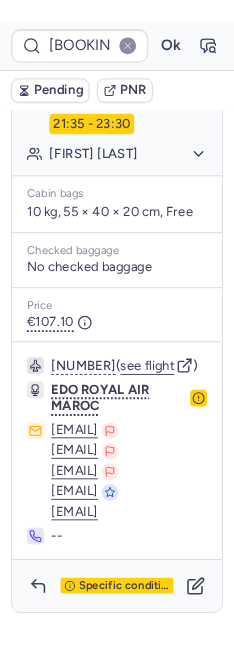 scroll, scrollTop: 143, scrollLeft: 0, axis: vertical 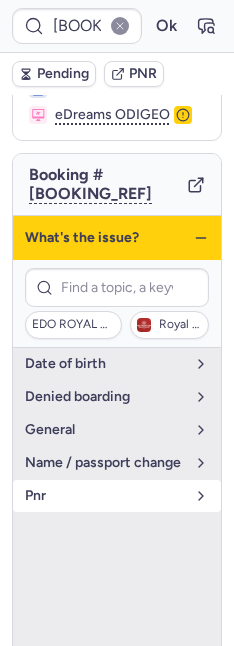 click on "pnr" at bounding box center [105, 496] 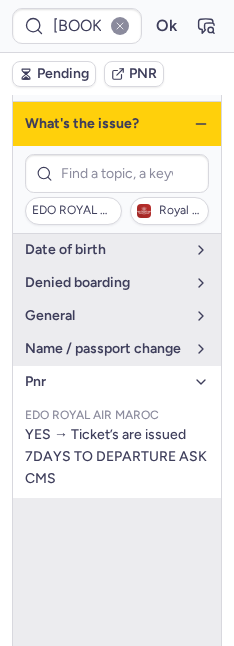 scroll, scrollTop: 259, scrollLeft: 0, axis: vertical 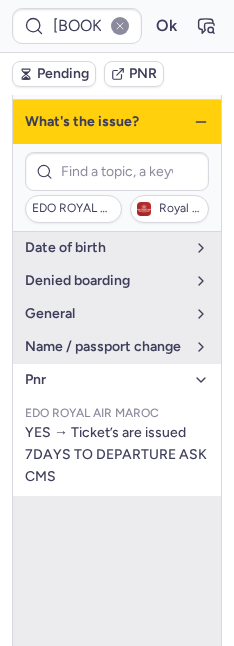 click 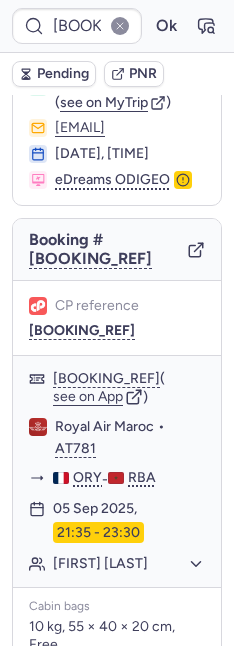 scroll, scrollTop: 582, scrollLeft: 0, axis: vertical 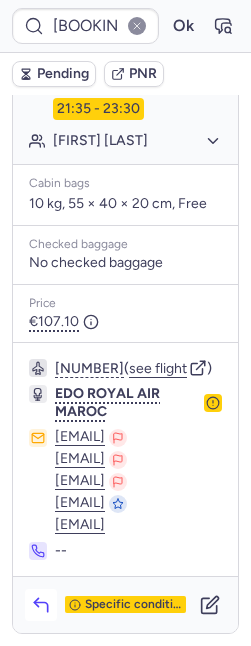 click at bounding box center (41, 605) 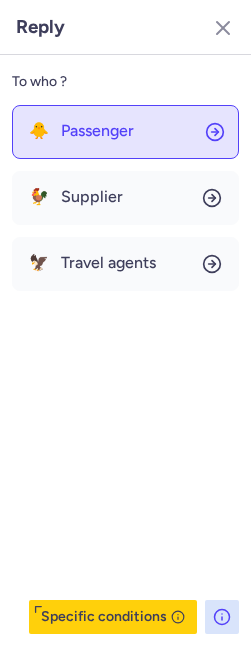 click on "Passenger" at bounding box center [97, 131] 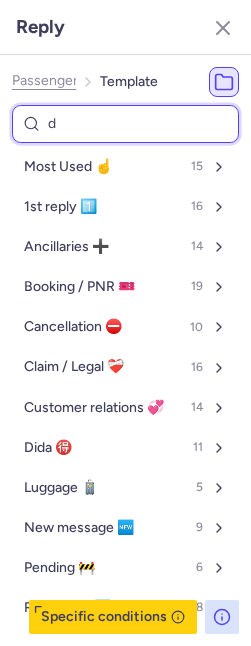 type on "de" 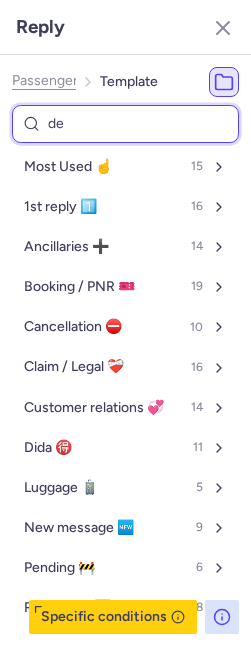 select on "en" 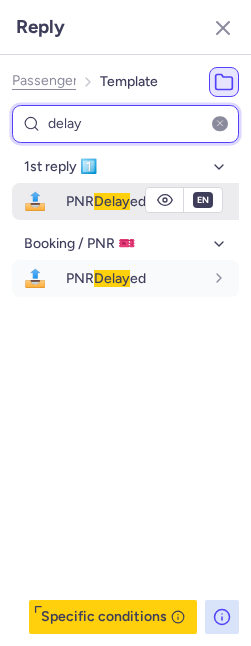 type on "delay" 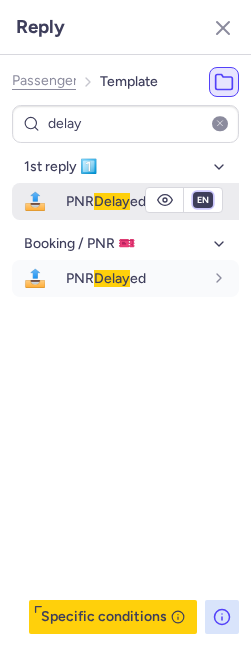 click on "fr en de nl pt es it ru" at bounding box center (203, 200) 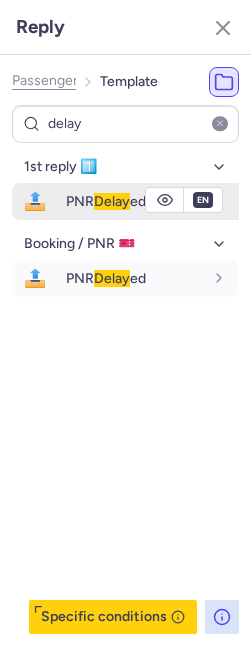 click on "fr en de nl pt es it ru" at bounding box center [203, 200] 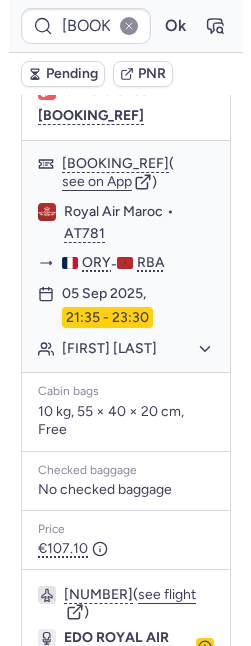 scroll, scrollTop: 419, scrollLeft: 0, axis: vertical 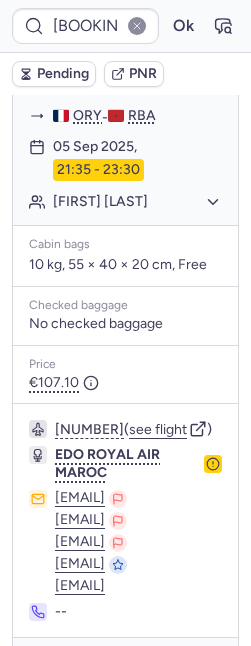 click on "Pending" at bounding box center (63, 74) 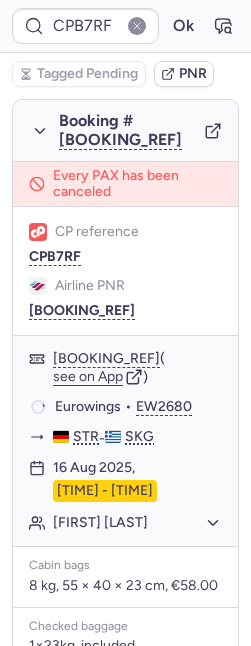 scroll, scrollTop: 377, scrollLeft: 0, axis: vertical 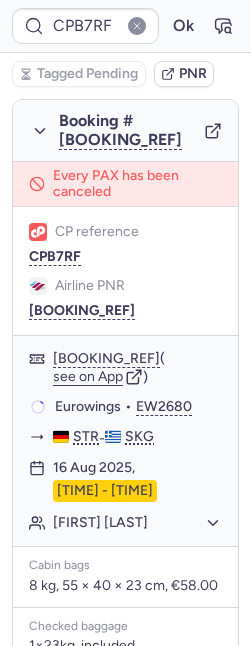type on "CP4UCL" 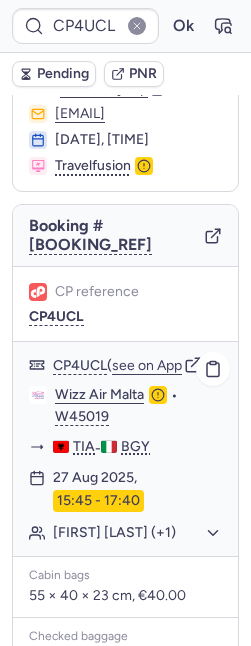 scroll, scrollTop: 79, scrollLeft: 0, axis: vertical 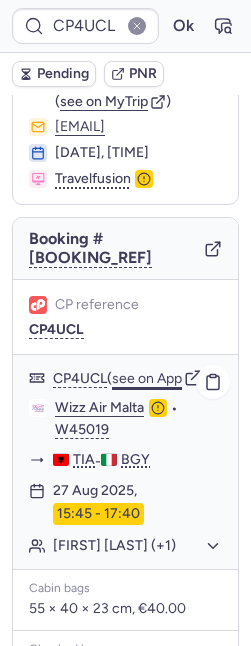 click on "see on App" 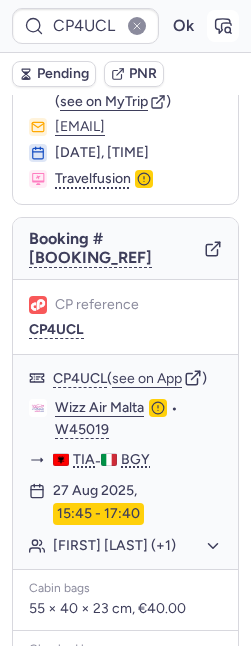 click 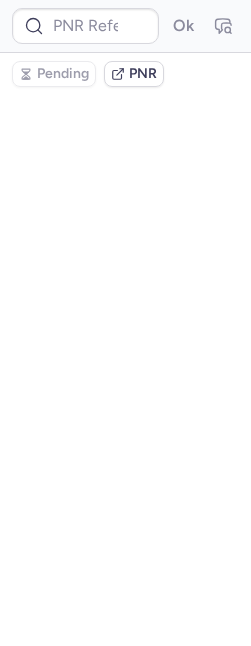 type on "CP4UCL" 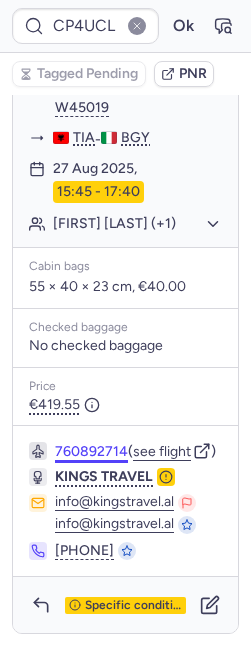 scroll, scrollTop: 436, scrollLeft: 0, axis: vertical 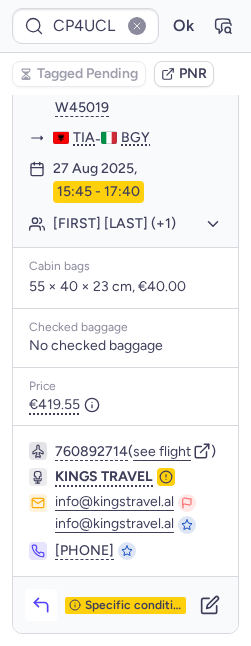 click 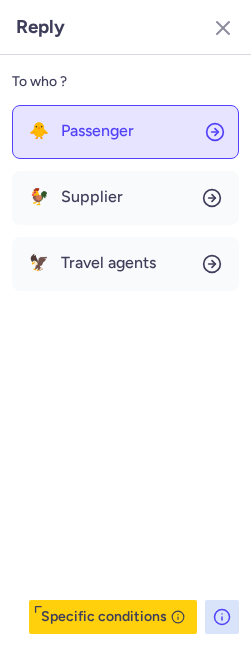 click on "Passenger" at bounding box center [97, 131] 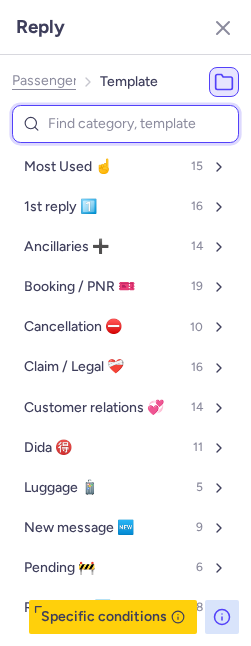 type on "u" 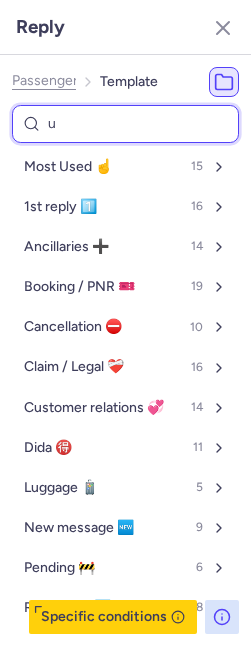 select on "en" 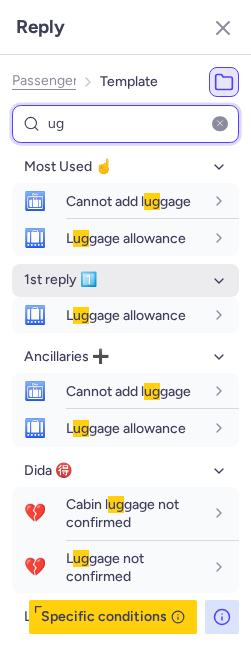 type on "u" 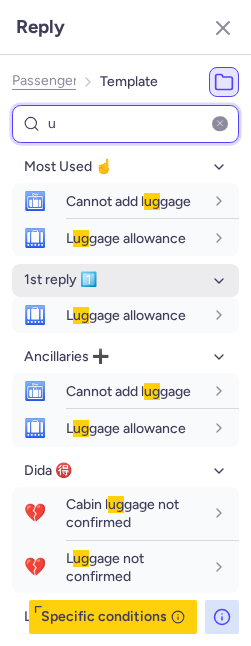 select on "en" 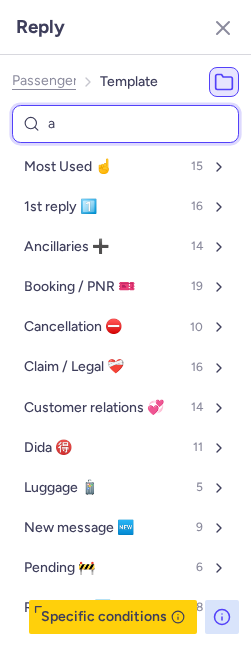 type on "an" 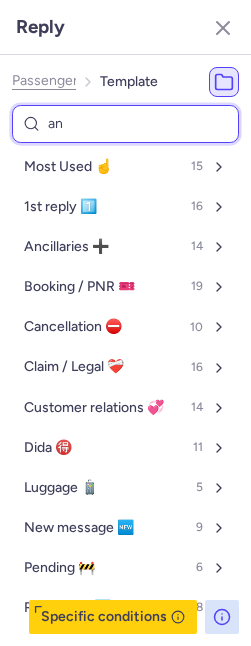select on "en" 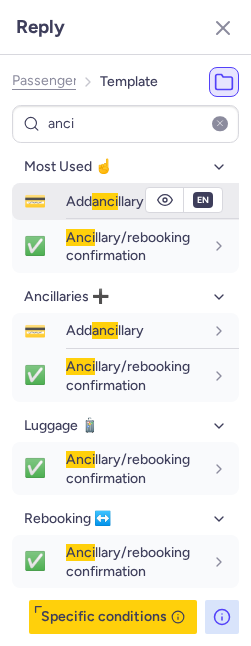 click on "anci" at bounding box center [105, 201] 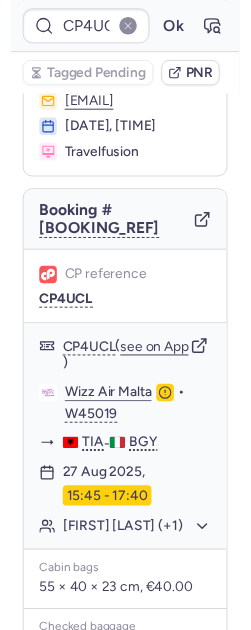 scroll, scrollTop: 0, scrollLeft: 0, axis: both 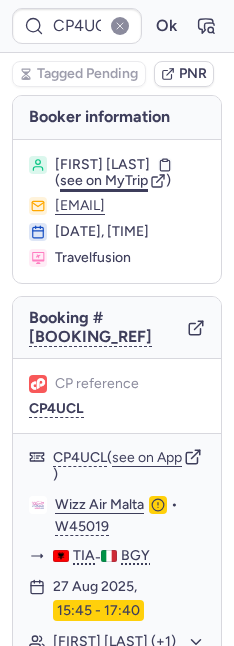 click on "see on MyTrip" at bounding box center (104, 180) 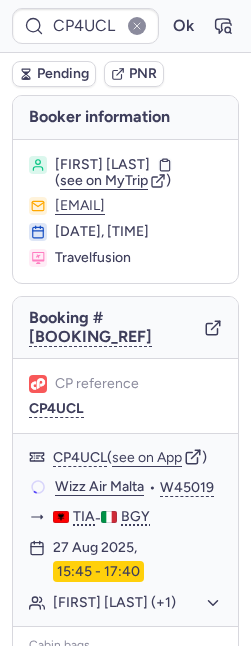 click on "Pending" at bounding box center [54, 74] 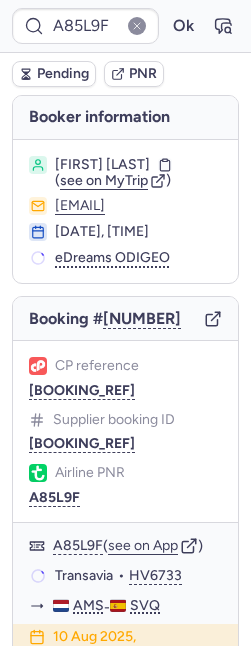 click on "Pending" at bounding box center [63, 74] 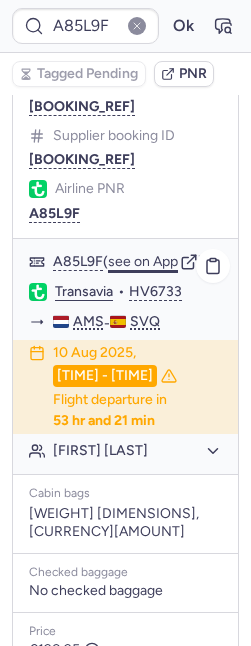 scroll, scrollTop: 690, scrollLeft: 0, axis: vertical 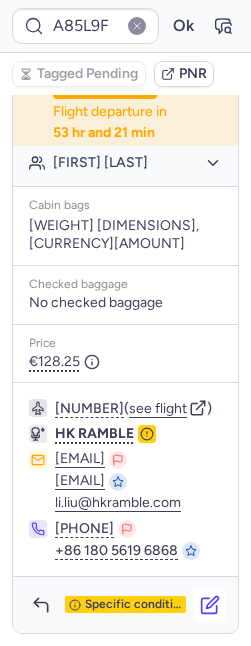 click 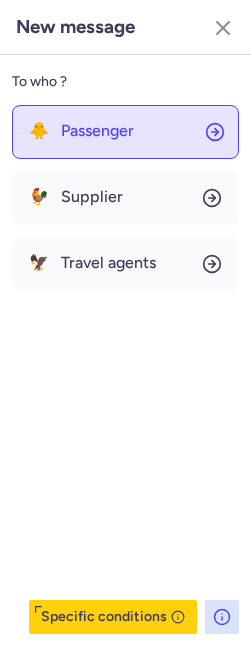 drag, startPoint x: 114, startPoint y: 142, endPoint x: 108, endPoint y: 124, distance: 18.973665 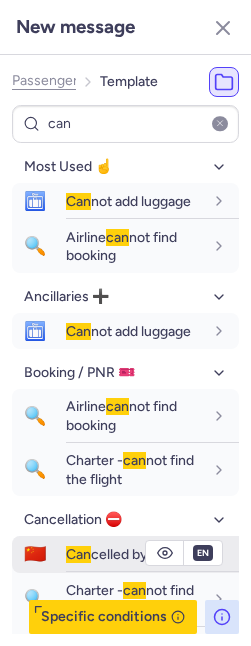 click on "Can celled by PAX" at bounding box center [152, 554] 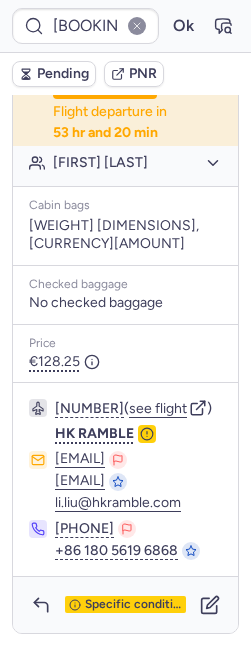 scroll, scrollTop: 60, scrollLeft: 0, axis: vertical 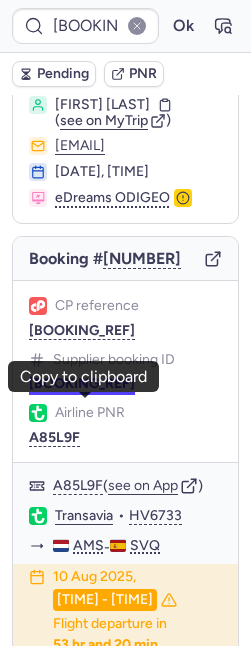 click on "10812520310360" at bounding box center (82, 384) 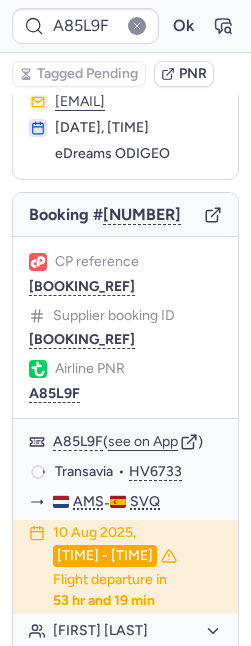 scroll, scrollTop: 97, scrollLeft: 0, axis: vertical 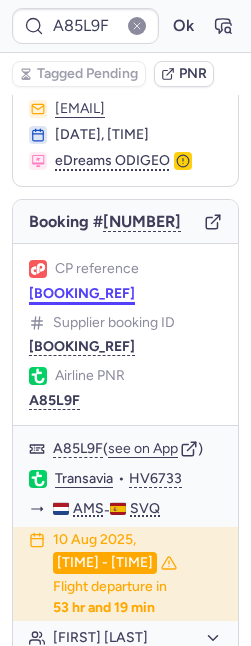 click on "CPP8X9" at bounding box center [82, 294] 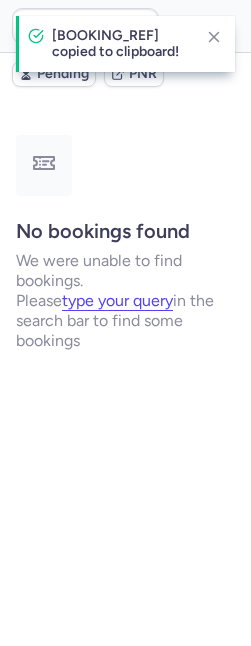 scroll, scrollTop: 0, scrollLeft: 0, axis: both 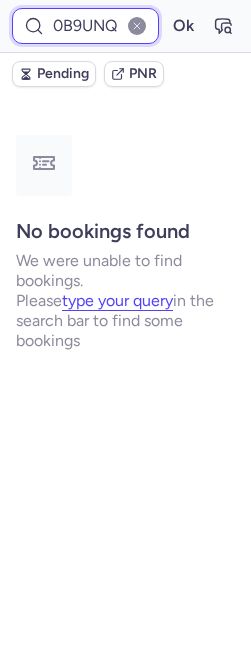 click on "0B9UNQ" at bounding box center (85, 26) 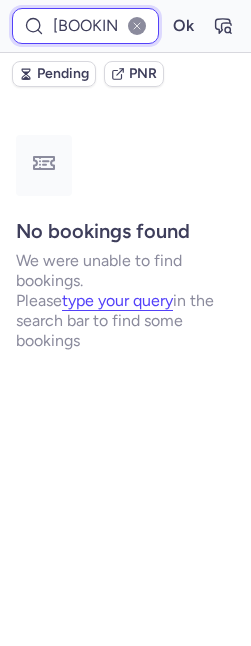 scroll, scrollTop: 0, scrollLeft: 6, axis: horizontal 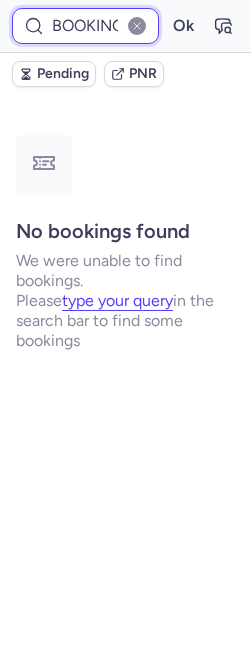 click on "Ok" at bounding box center (183, 26) 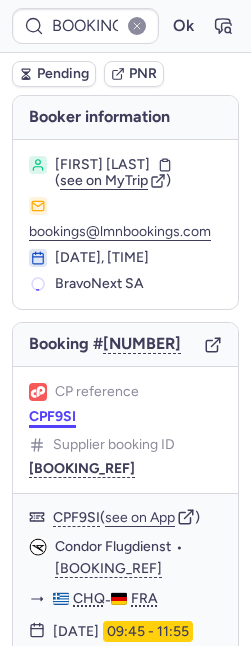 scroll, scrollTop: 0, scrollLeft: 0, axis: both 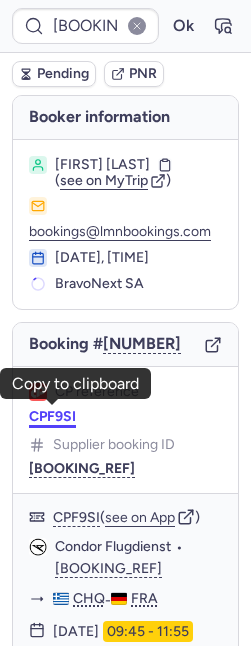 click on "CPF9SI" at bounding box center [52, 417] 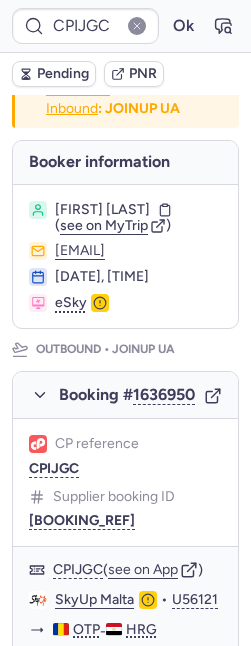 scroll, scrollTop: 181, scrollLeft: 0, axis: vertical 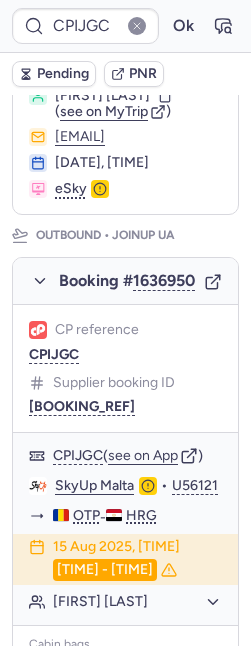 drag, startPoint x: 57, startPoint y: 234, endPoint x: 180, endPoint y: 242, distance: 123.25989 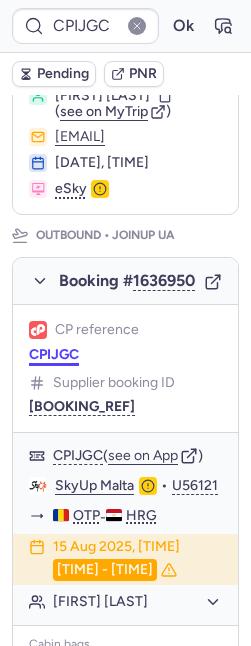 drag, startPoint x: 76, startPoint y: 436, endPoint x: 69, endPoint y: 450, distance: 15.652476 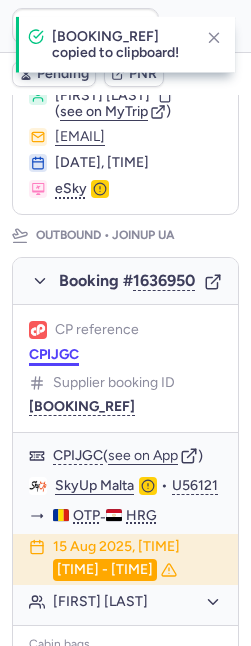 click on "CPIJGC" at bounding box center (54, 355) 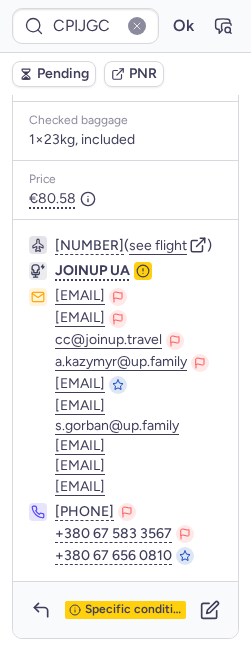 scroll, scrollTop: 781, scrollLeft: 0, axis: vertical 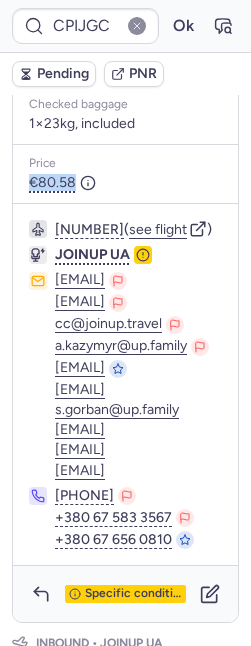 drag, startPoint x: 72, startPoint y: 322, endPoint x: 8, endPoint y: 322, distance: 64 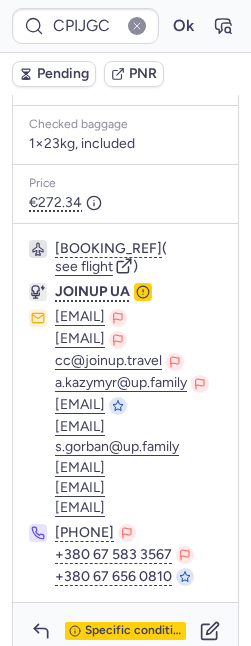 scroll, scrollTop: 1987, scrollLeft: 0, axis: vertical 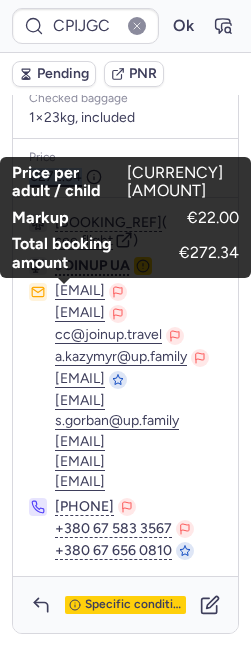 drag, startPoint x: 79, startPoint y: 289, endPoint x: 30, endPoint y: 286, distance: 49.09175 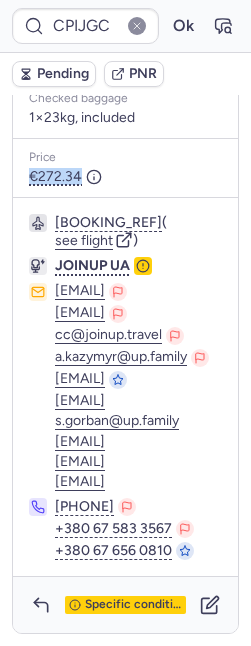 copy on "€272.34" 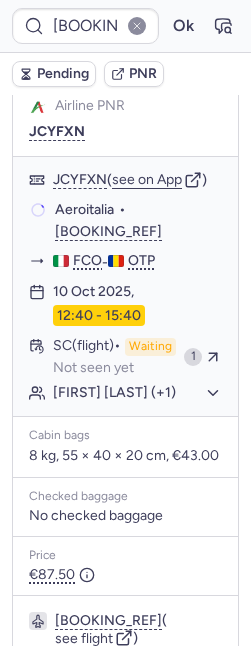scroll, scrollTop: 530, scrollLeft: 0, axis: vertical 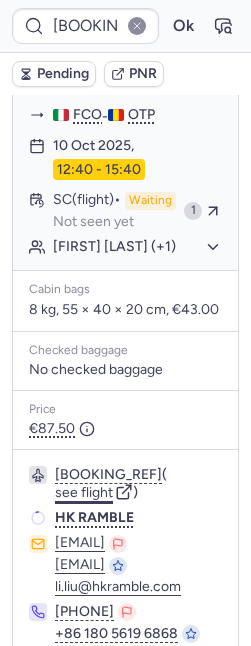 click on "see flight" 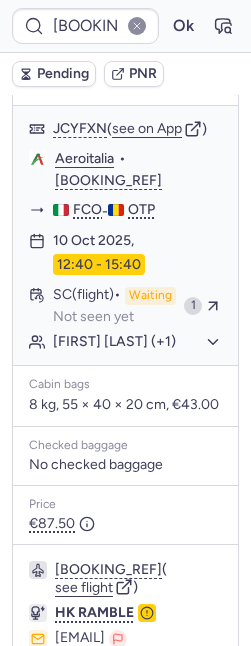 scroll, scrollTop: 0, scrollLeft: 0, axis: both 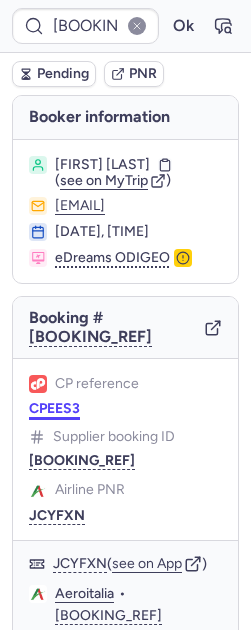 click on "CPEES3" at bounding box center [54, 409] 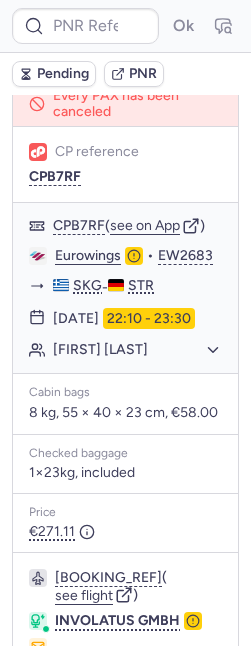 scroll, scrollTop: 1858, scrollLeft: 0, axis: vertical 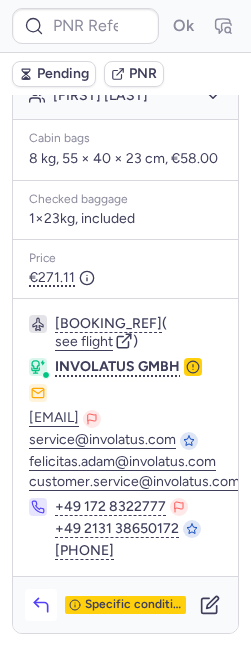 click at bounding box center [41, 605] 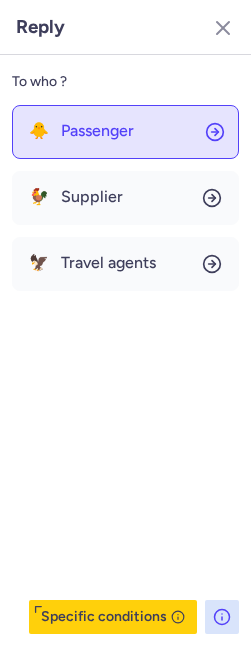 click on "Passenger" at bounding box center [97, 131] 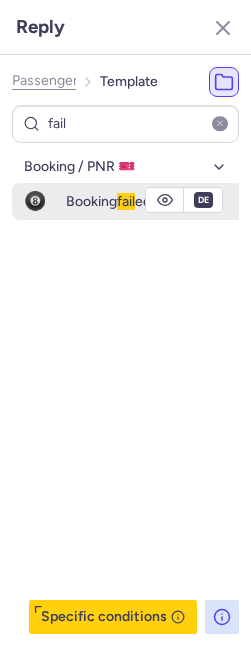 click on "🎱 Booking  fail ed" at bounding box center (125, 201) 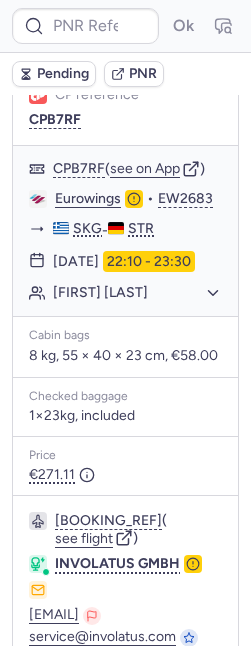 scroll, scrollTop: 1858, scrollLeft: 0, axis: vertical 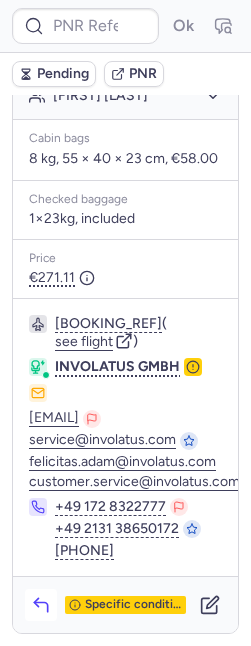 click 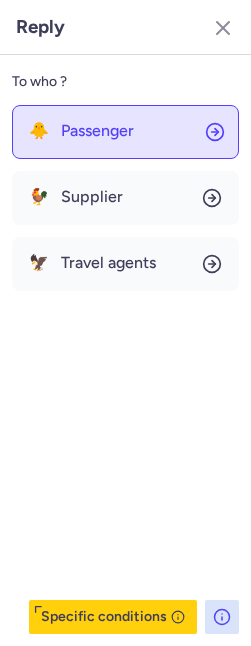 click on "🐥 Passenger" 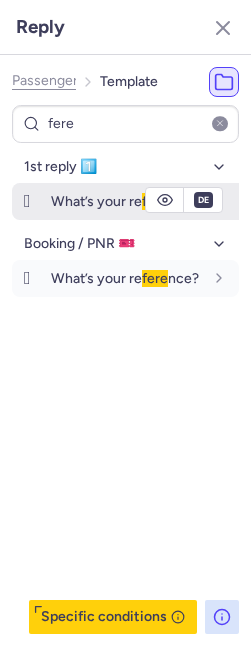 click on "What’s your re fere nce?" at bounding box center [125, 201] 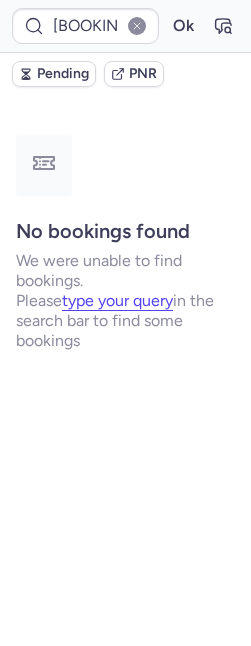 scroll, scrollTop: 0, scrollLeft: 0, axis: both 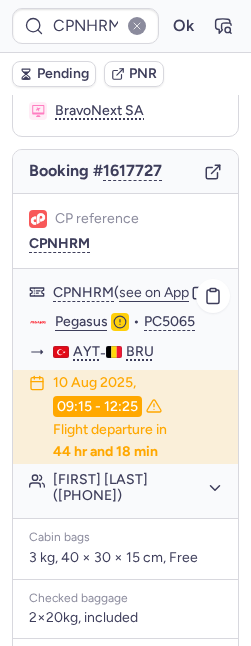 click on "Peixoto SANDRINE (+1)" 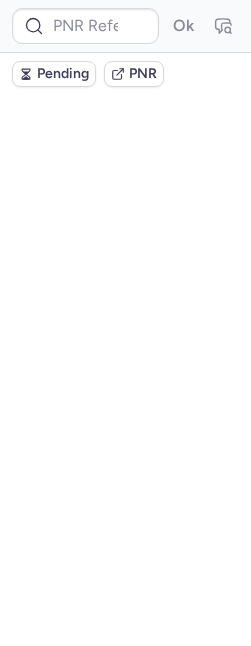 scroll, scrollTop: 0, scrollLeft: 0, axis: both 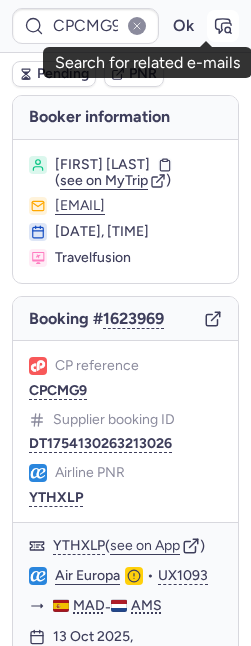 click 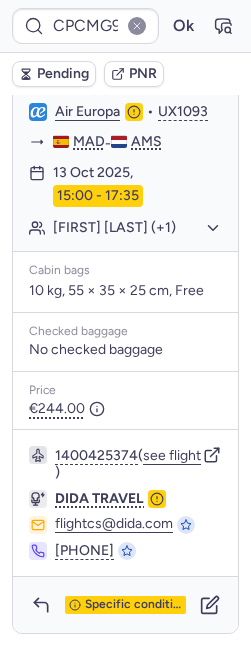 scroll, scrollTop: 375, scrollLeft: 0, axis: vertical 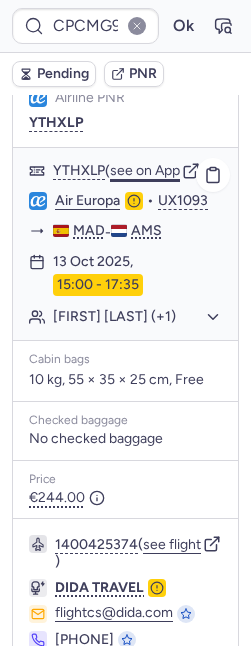click on "see on App" 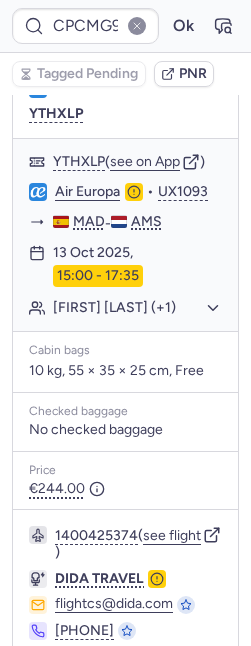 scroll, scrollTop: 551, scrollLeft: 0, axis: vertical 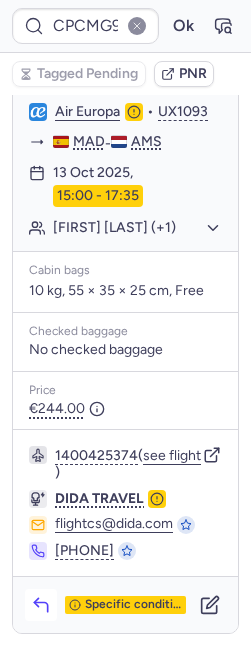 click 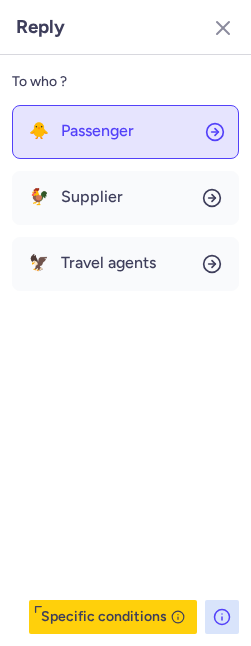 click on "Passenger" at bounding box center (97, 131) 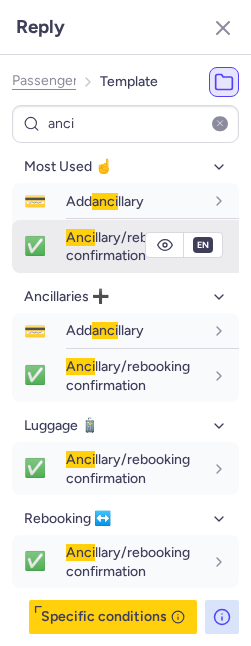 click on "Anci" at bounding box center [80, 237] 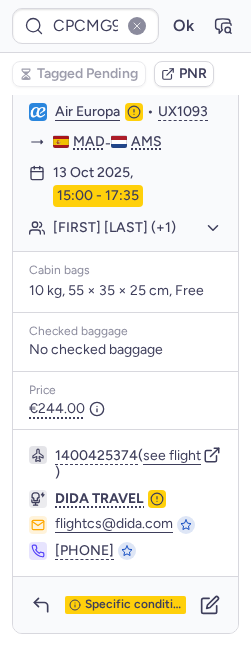scroll, scrollTop: 0, scrollLeft: 0, axis: both 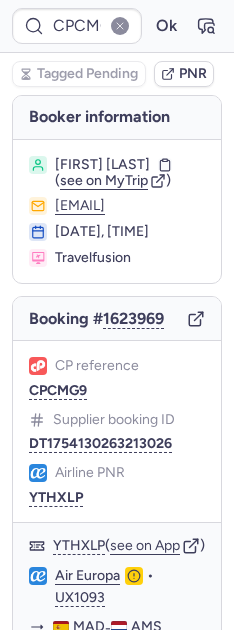click on "see on MyTrip" at bounding box center [104, 180] 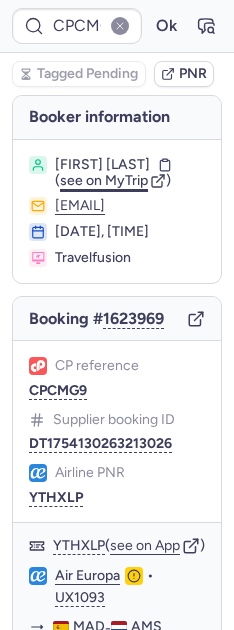 click on "see on MyTrip" at bounding box center (104, 180) 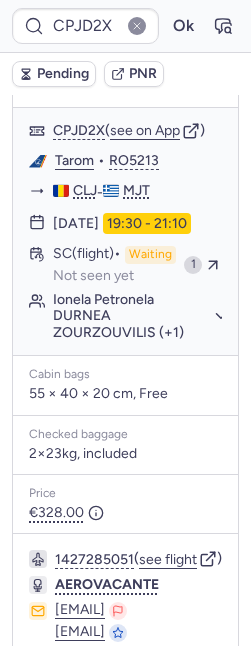 scroll, scrollTop: 632, scrollLeft: 0, axis: vertical 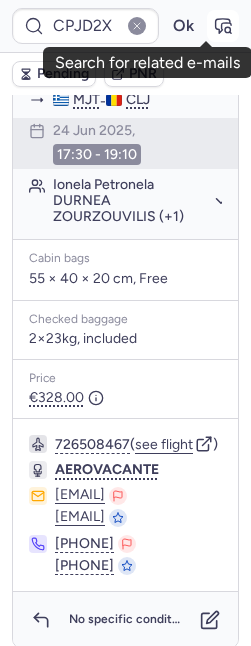 click 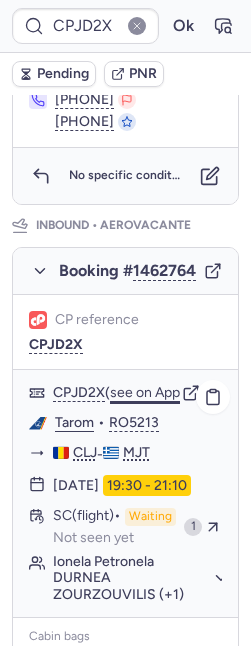 scroll, scrollTop: 1194, scrollLeft: 0, axis: vertical 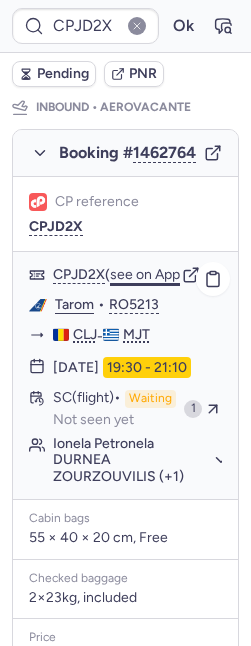 click on "see on App" 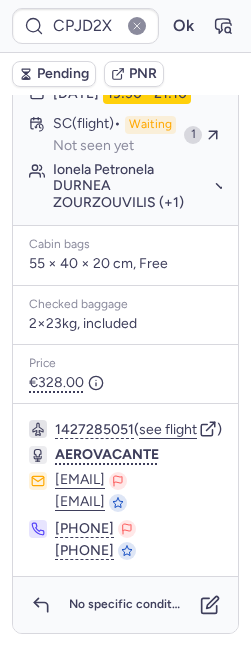 scroll, scrollTop: 1673, scrollLeft: 0, axis: vertical 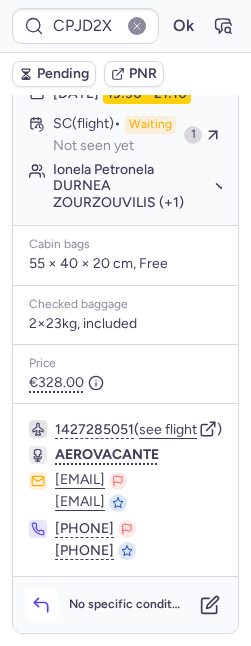 click 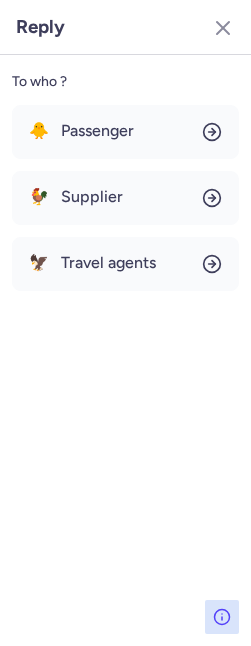 drag, startPoint x: 34, startPoint y: 606, endPoint x: 31, endPoint y: 588, distance: 18.248287 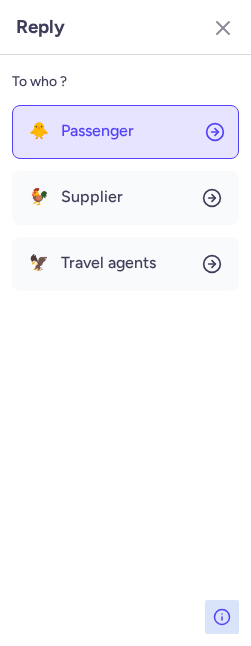 click on "Passenger" at bounding box center [97, 131] 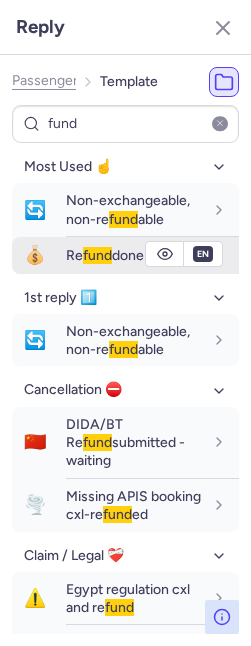 click on "fund" at bounding box center [97, 255] 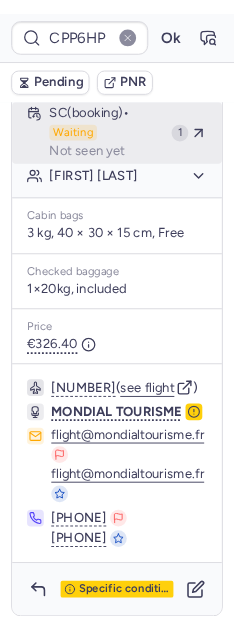 scroll, scrollTop: 657, scrollLeft: 0, axis: vertical 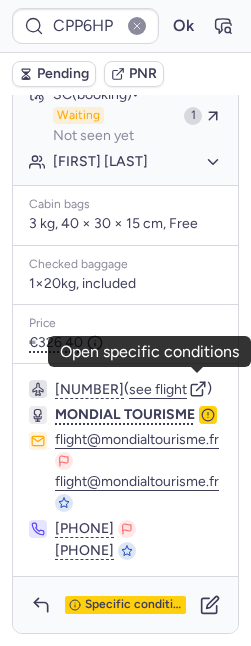 click 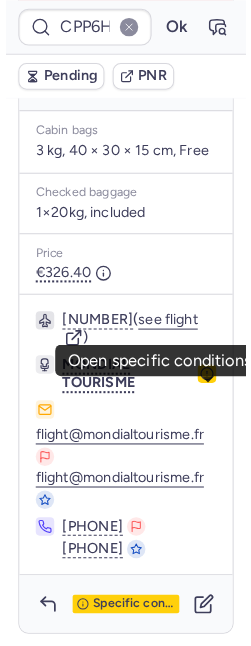 scroll, scrollTop: 135, scrollLeft: 0, axis: vertical 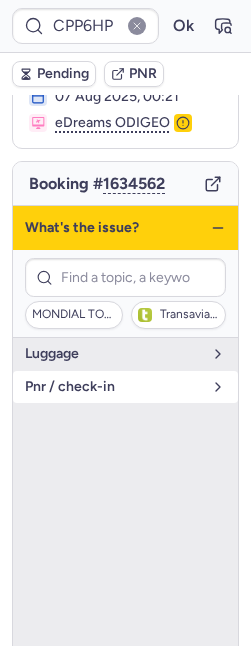 click on "pnr / check-in" at bounding box center (125, 387) 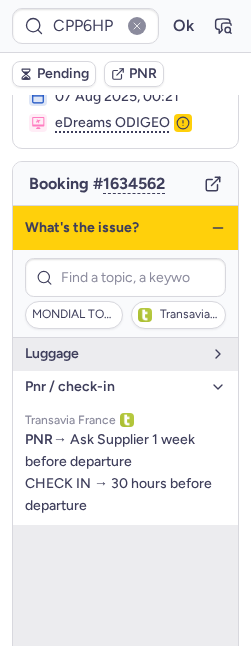 click 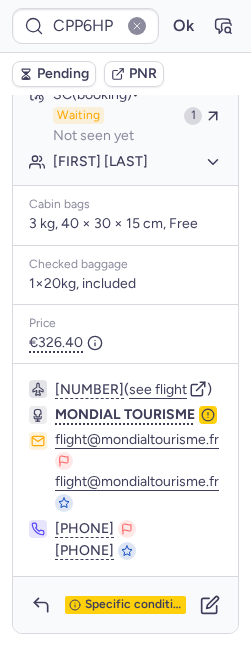 scroll, scrollTop: 657, scrollLeft: 0, axis: vertical 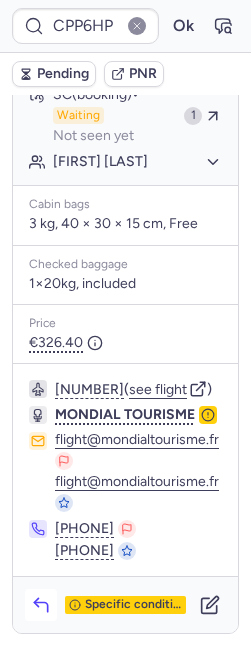 click 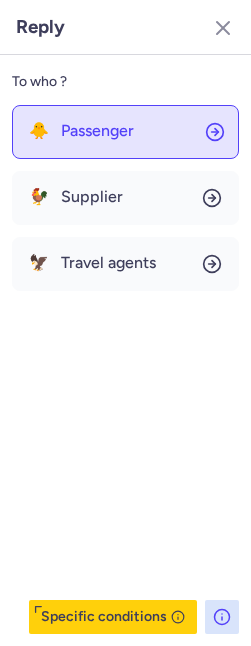 click on "Passenger" at bounding box center (97, 131) 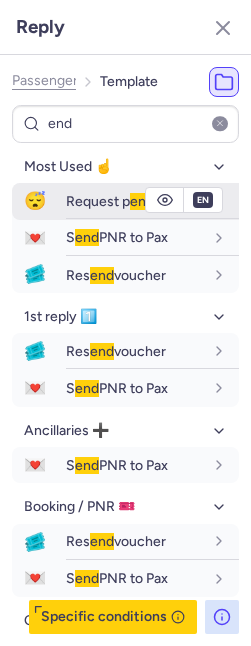 click on "Request p end ing" at bounding box center (119, 201) 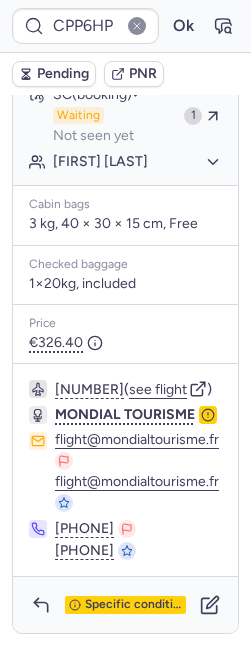 scroll, scrollTop: 657, scrollLeft: 0, axis: vertical 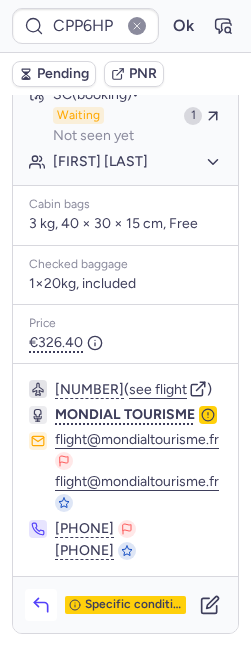 click 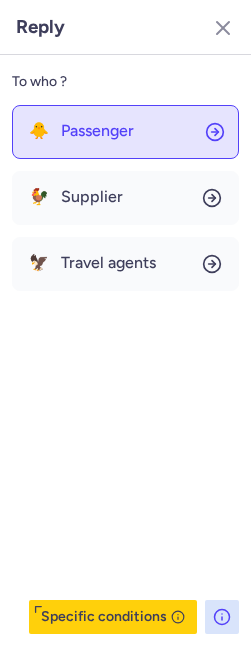 click on "🐥 Passenger" 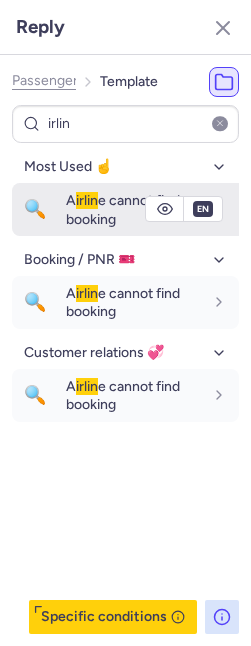 click on "irlin" at bounding box center (87, 200) 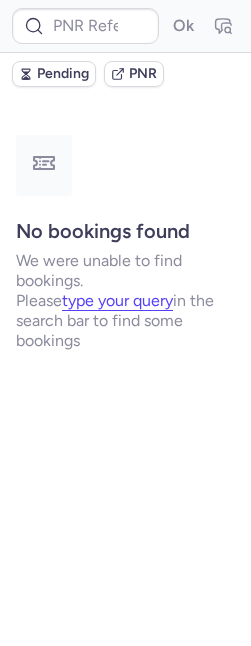 scroll, scrollTop: 0, scrollLeft: 0, axis: both 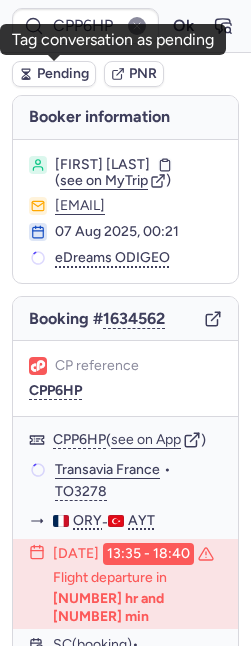 click on "Pending" at bounding box center [63, 74] 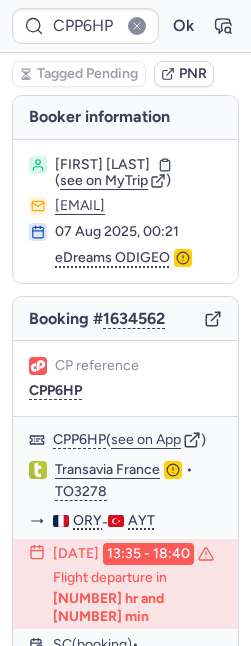 click 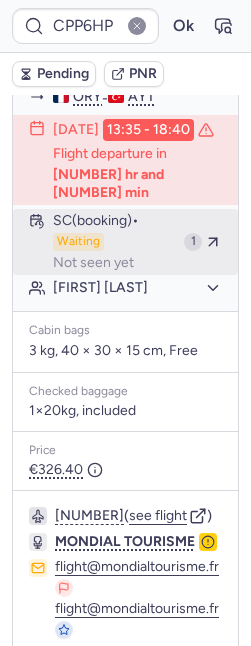 scroll, scrollTop: 657, scrollLeft: 0, axis: vertical 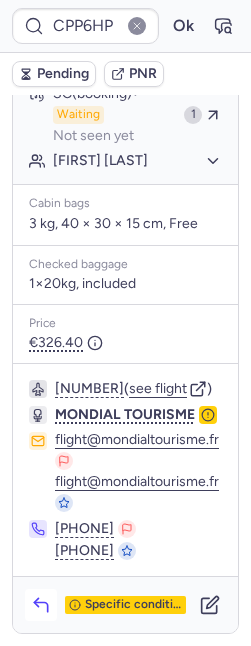 click 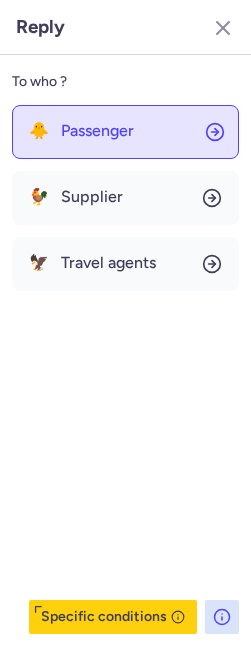 click on "Passenger" at bounding box center [97, 131] 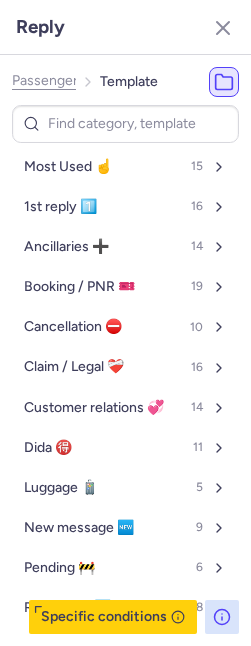 drag, startPoint x: 76, startPoint y: 133, endPoint x: 77, endPoint y: 147, distance: 14.035668 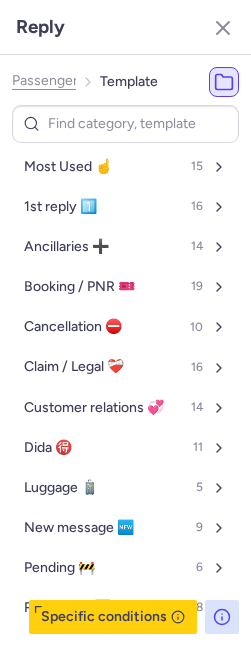 click on "Passenger" 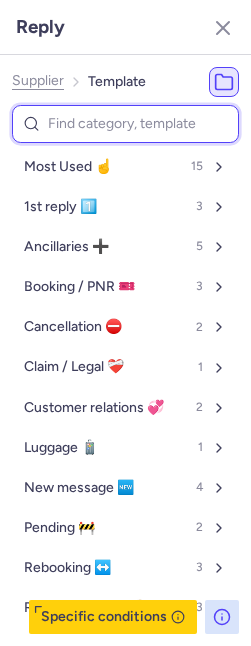 click at bounding box center (125, 124) 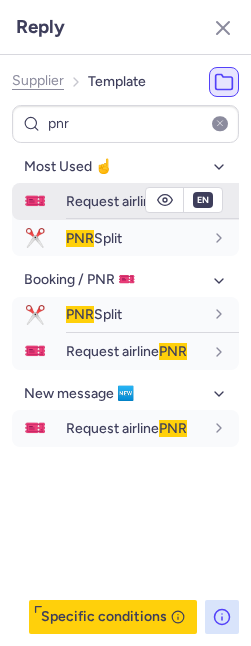 click on "Reply Supplier Template pnr Most Used ☝️ 🎫 Request airline  PNR en ✂️ PNR  Split en Booking / PNR 🎫 ✂️ PNR  Split en 🎫 Request airline  PNR en New message 🆕 🎫 Request airline  PNR en  Specific conditions  CPP6HP  Ok  Pending PNR Booker information Ingrid Fabiola KAMGANG  ( see on MyTrip  )  ingrafr@yahoo.fr 07 Aug 2025, 00:21 eDreams ODIGEO Booking # 1634562 CP reference CPP6HP CPP6HP  ( see on App )  Transavia France  •  TO3278 ORY  -  AYT 09 Aug 2025,  13:35 - 18:40  Flight departure in  25 hr and 27 min SC   (booking)  Waiting Not seen yet 1 Ingrid Fabiola KAMGANG   Cabin bags  3 kg, 40 × 30 × 15 cm, Free Checked baggage 1×20kg, included Price €326.40  1349329836  ( see flight )  MONDIAL TOURISME flight@mondialtourisme.fr flight@mondialtourisme.fr +33 6 35 37 67 45 +33 6 35 37 67 45 Specific conditions
Switch to FR" at bounding box center [125, 0] 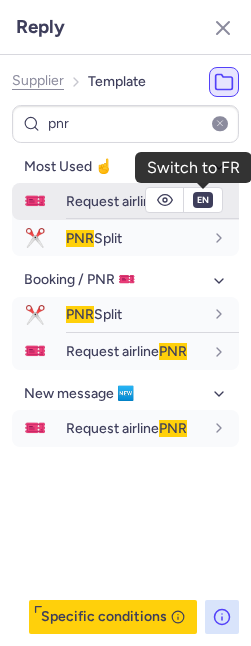 click on "en" at bounding box center [203, 200] 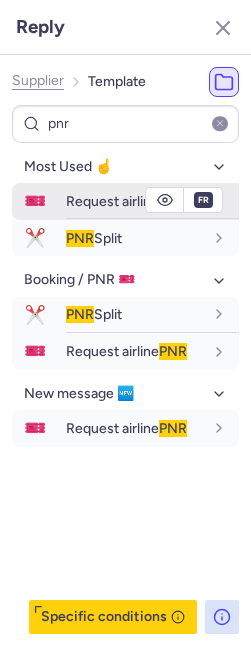 click on "Request airline  PNR" at bounding box center (126, 201) 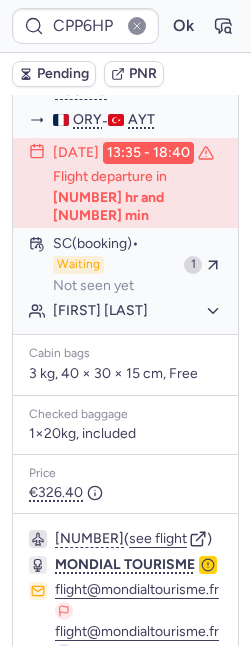 scroll, scrollTop: 318, scrollLeft: 0, axis: vertical 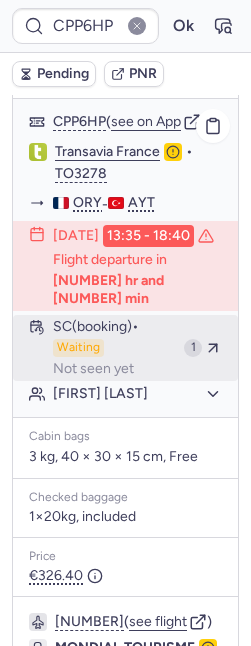 click on "SC   (booking)  Waiting Not seen yet" at bounding box center [114, 348] 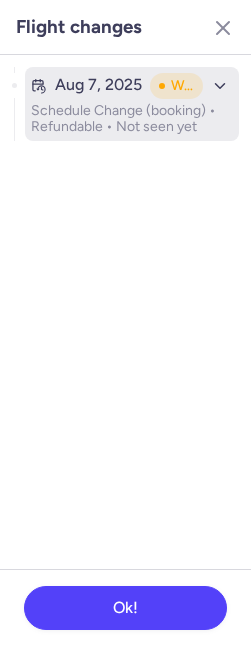 click on "Aug 7, 2025 Waiting Schedule Change (booking) • Refundable • Not seen yet" at bounding box center [132, 104] 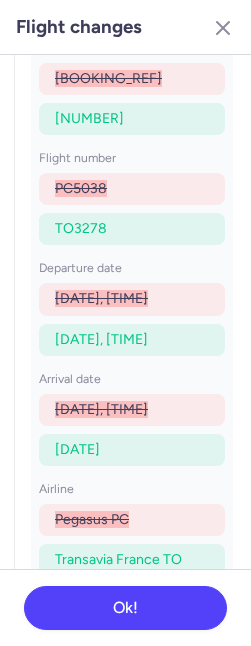 scroll, scrollTop: 239, scrollLeft: 0, axis: vertical 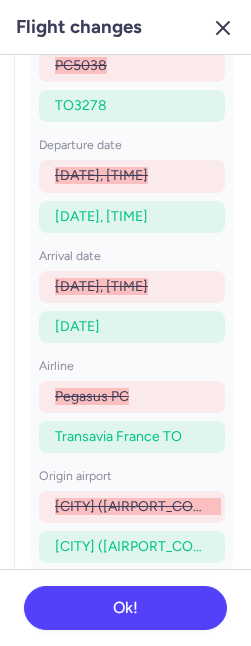 click 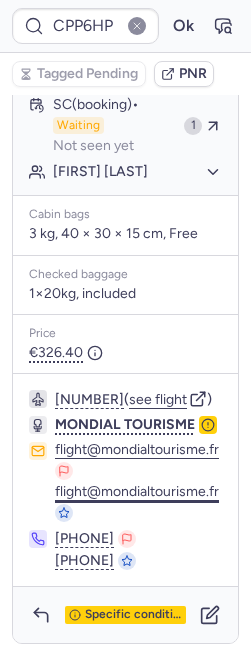 scroll, scrollTop: 657, scrollLeft: 0, axis: vertical 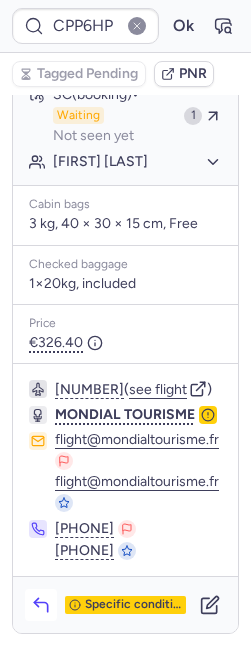 click 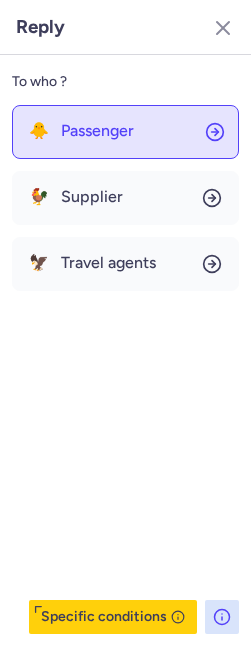 click on "🐥 Passenger" 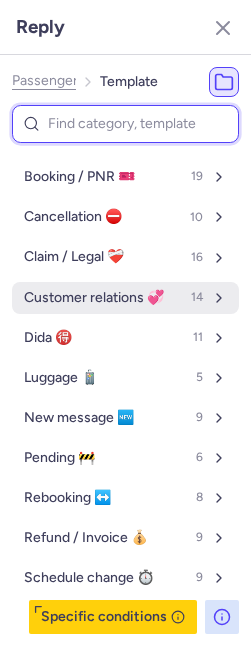 scroll, scrollTop: 111, scrollLeft: 0, axis: vertical 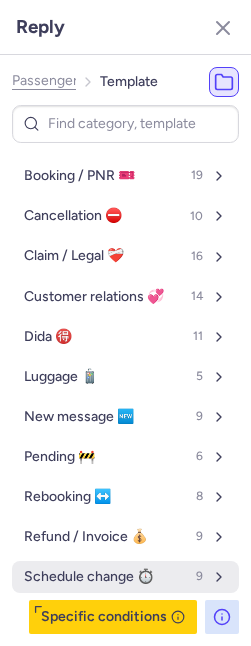 click on "Schedule change ⏱️ 9" at bounding box center [125, 577] 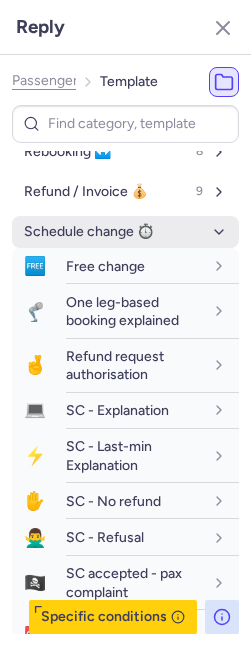 scroll, scrollTop: 523, scrollLeft: 0, axis: vertical 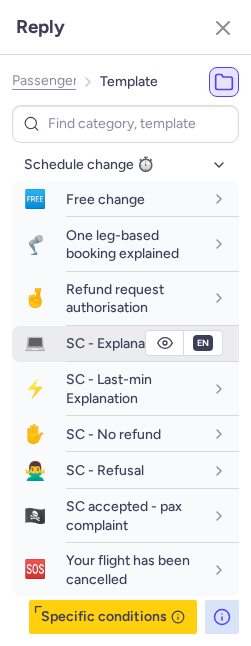click on "SC - Explanation" at bounding box center [117, 343] 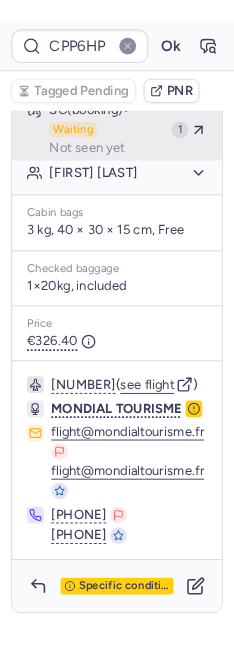 scroll, scrollTop: 223, scrollLeft: 0, axis: vertical 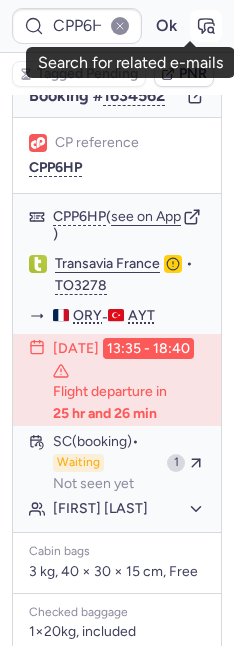 click 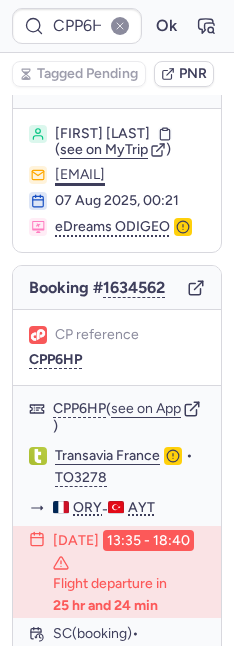 scroll, scrollTop: 0, scrollLeft: 0, axis: both 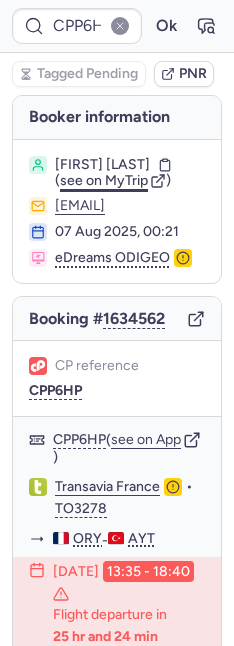 click on "see on MyTrip" at bounding box center (104, 180) 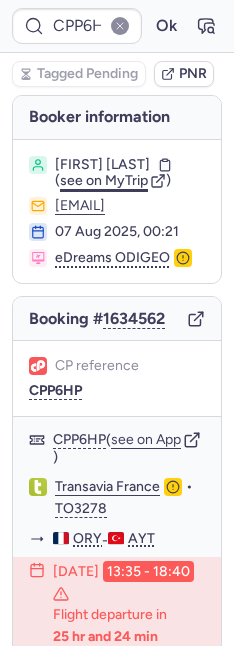 click on "see on MyTrip" at bounding box center (104, 180) 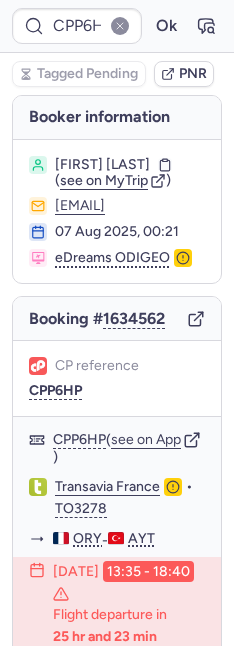 drag, startPoint x: 63, startPoint y: 212, endPoint x: 166, endPoint y: 223, distance: 103.58572 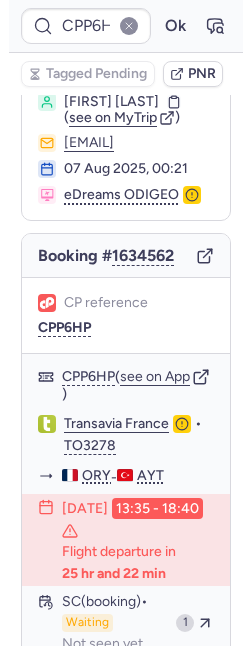 scroll, scrollTop: 138, scrollLeft: 0, axis: vertical 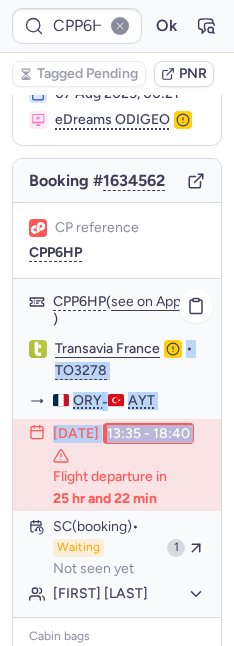 drag, startPoint x: 61, startPoint y: 395, endPoint x: 147, endPoint y: 484, distance: 123.76187 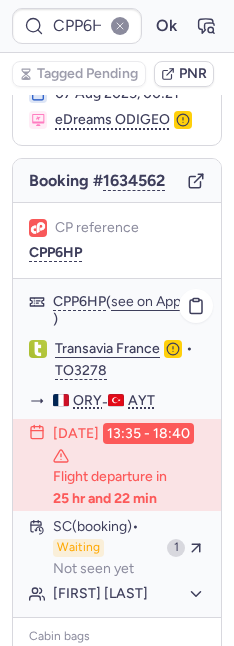click on "09 Aug 2025,  13:35 - 18:40" at bounding box center [129, 444] 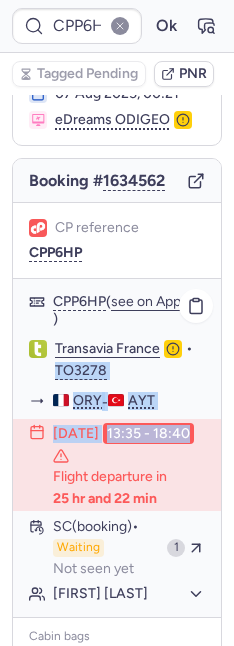 drag, startPoint x: 56, startPoint y: 400, endPoint x: 142, endPoint y: 487, distance: 122.33152 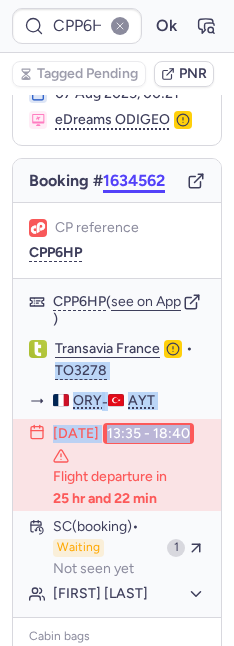 copy on "•  TO3278 ORY  -  AYT 09 Aug 2025,  13:35 - 18:40" 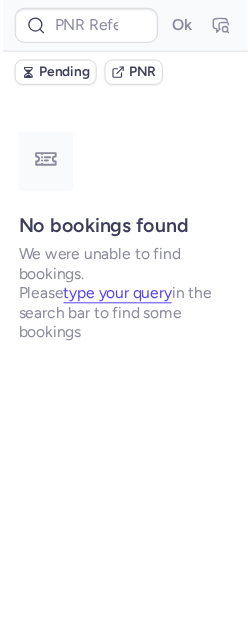 scroll, scrollTop: 0, scrollLeft: 0, axis: both 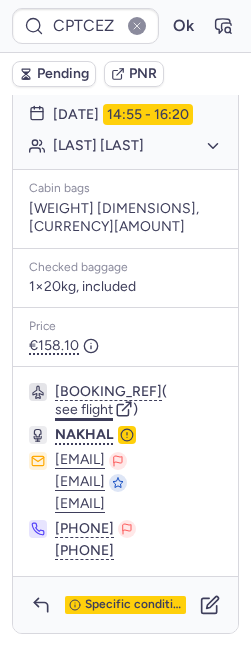 click on "see flight" 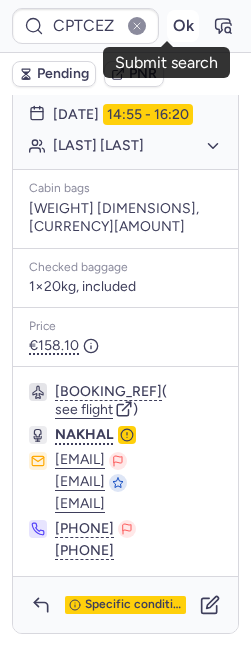 click on "Ok" at bounding box center (183, 26) 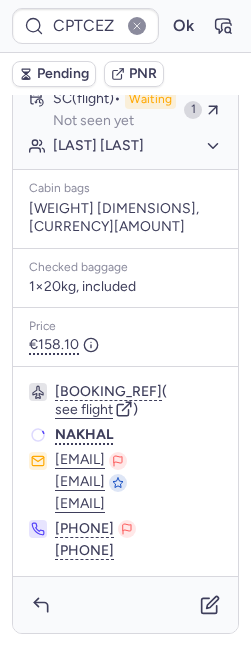 scroll, scrollTop: 1379, scrollLeft: 0, axis: vertical 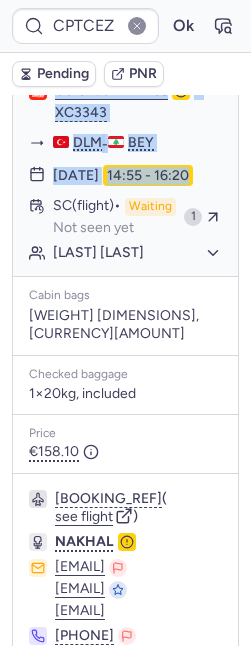 drag, startPoint x: 131, startPoint y: 281, endPoint x: 138, endPoint y: 289, distance: 10.630146 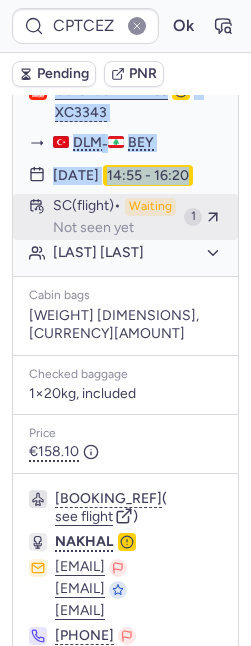 copy on "Corendon Airlines  •  XC3343 DLM  -  BEY 26 Sep 2025,  14:55 - 16:20" 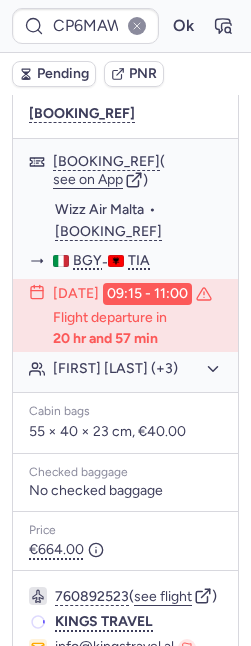 scroll, scrollTop: 487, scrollLeft: 0, axis: vertical 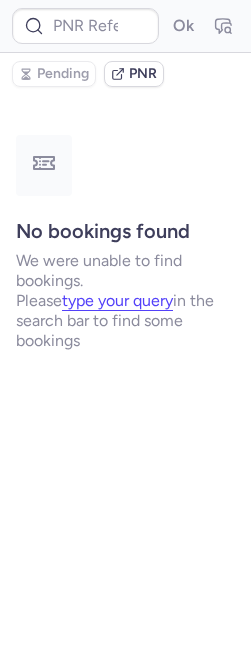 type on "CPIW7Y" 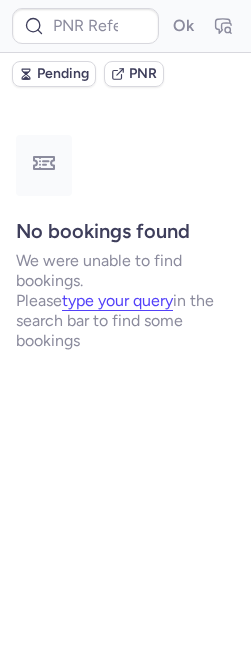 type on "CP6MAW" 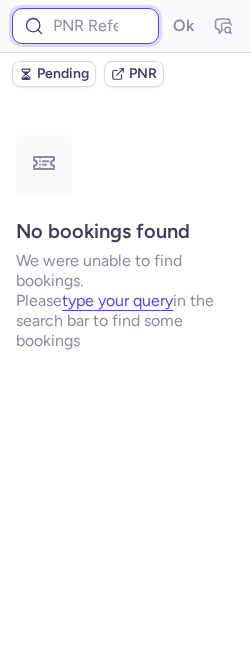 click at bounding box center (85, 26) 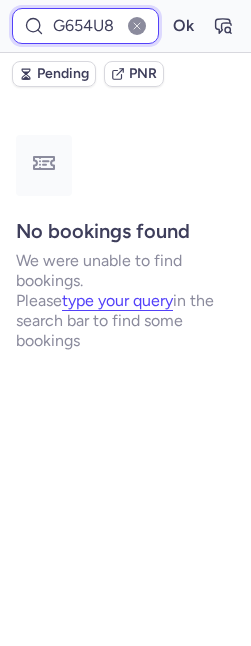 click on "Ok" at bounding box center (183, 26) 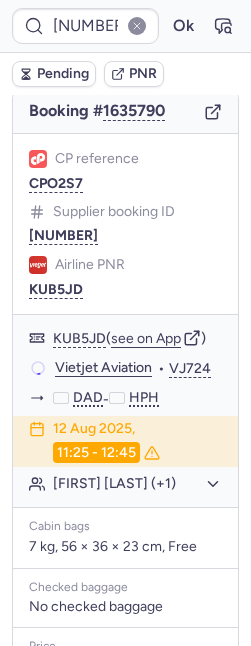 scroll, scrollTop: 309, scrollLeft: 0, axis: vertical 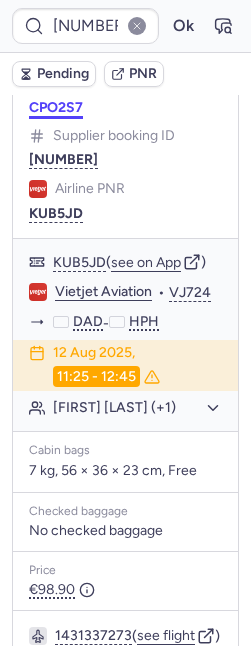 click on "CPO2S7" at bounding box center (56, 108) 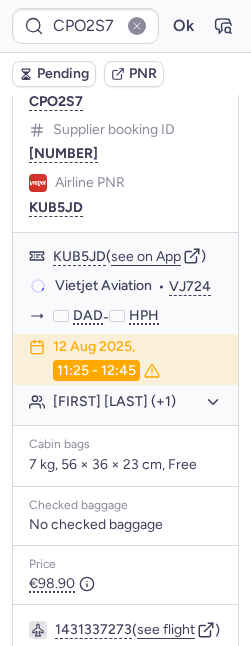 scroll, scrollTop: 309, scrollLeft: 0, axis: vertical 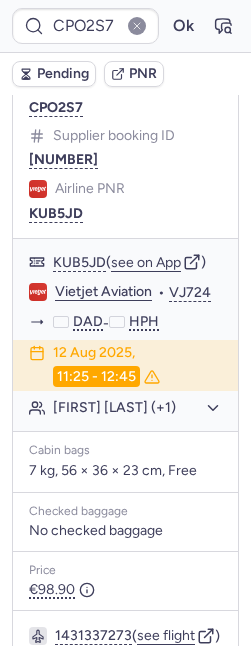 type on "CP6MAW" 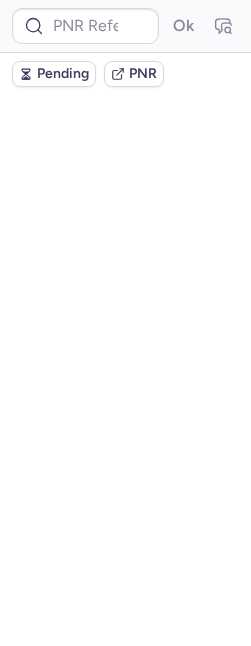 scroll, scrollTop: 0, scrollLeft: 0, axis: both 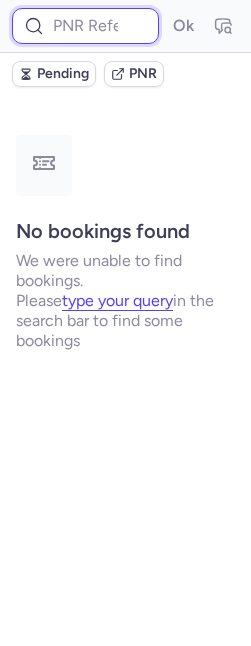 click at bounding box center [85, 26] 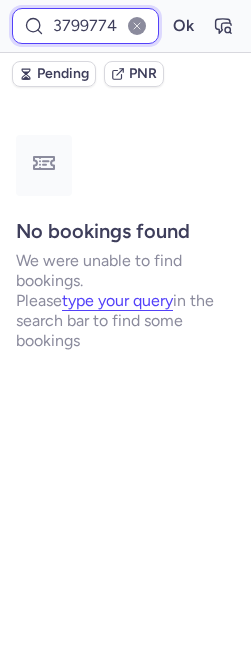 click on "Ok" at bounding box center [183, 26] 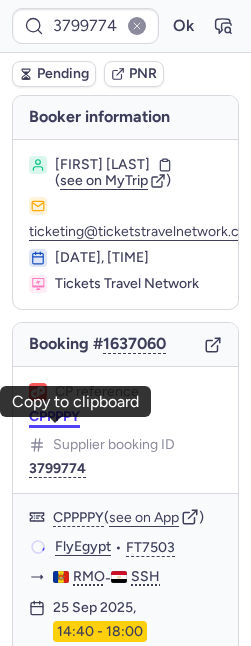 click on "CPPPPY" at bounding box center (54, 417) 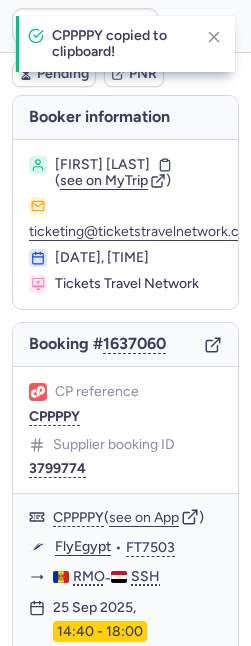 type on "CPPPPY" 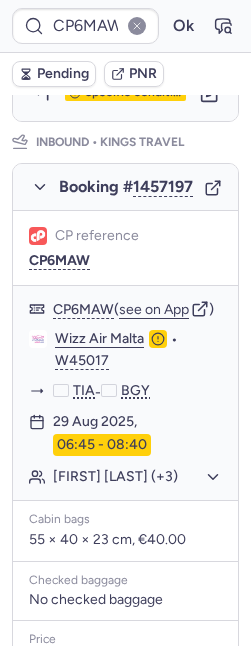 scroll, scrollTop: 788, scrollLeft: 0, axis: vertical 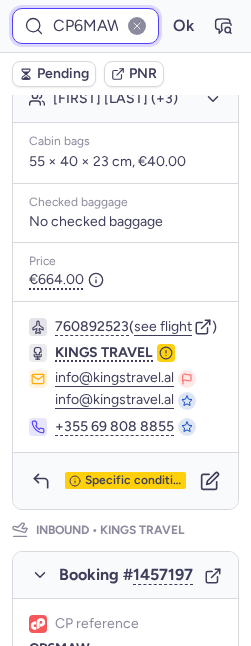 click on "CP6MAW" at bounding box center [85, 26] 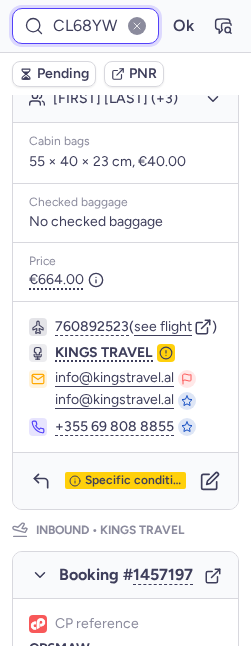 scroll, scrollTop: 0, scrollLeft: 14, axis: horizontal 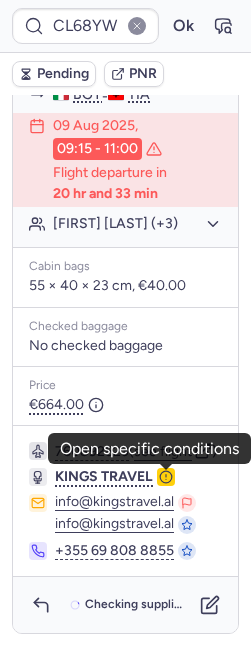 click 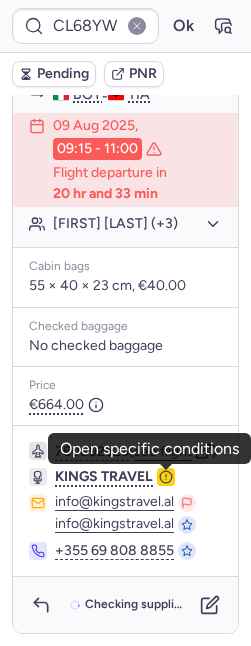 scroll, scrollTop: 143, scrollLeft: 0, axis: vertical 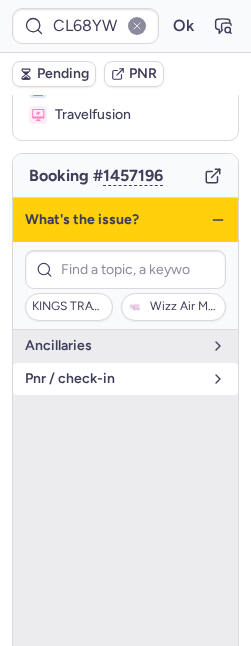 click on "pnr / check-in" at bounding box center (113, 379) 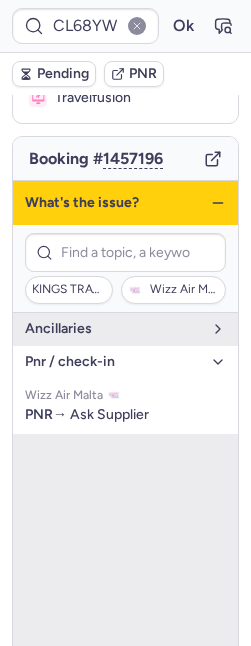 scroll, scrollTop: 73, scrollLeft: 0, axis: vertical 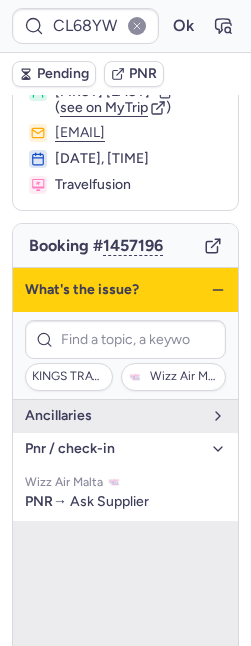 click 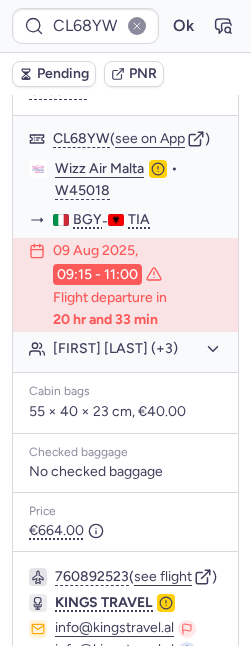 scroll, scrollTop: 532, scrollLeft: 0, axis: vertical 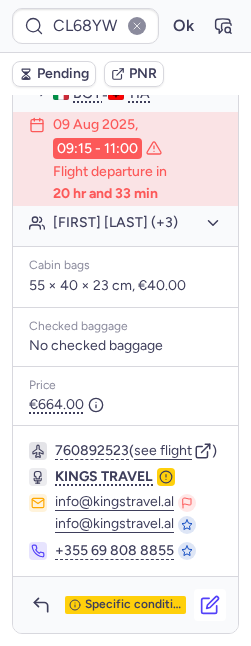 click 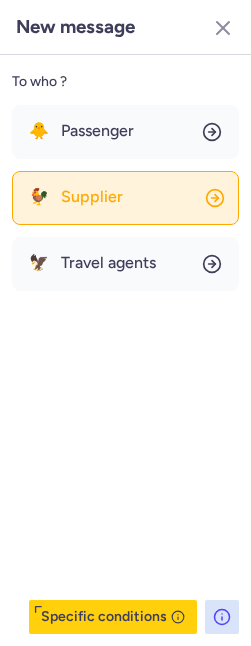 click on "🐓 Supplier" 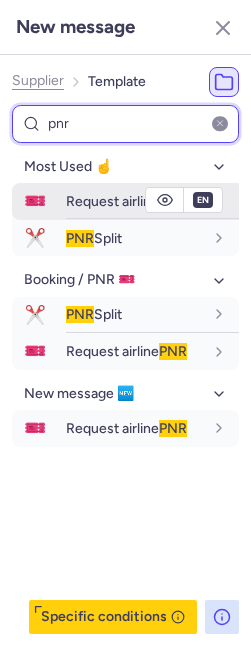 type on "pnr" 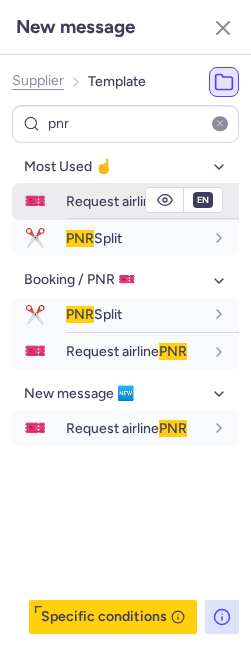click on "Request airline  PNR" at bounding box center (152, 201) 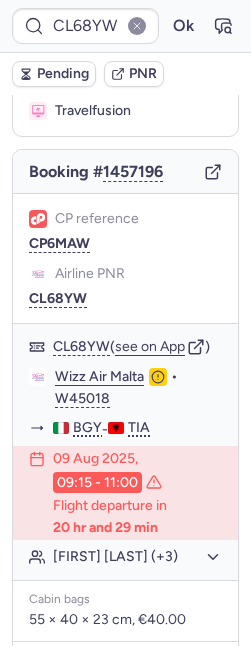 scroll, scrollTop: 532, scrollLeft: 0, axis: vertical 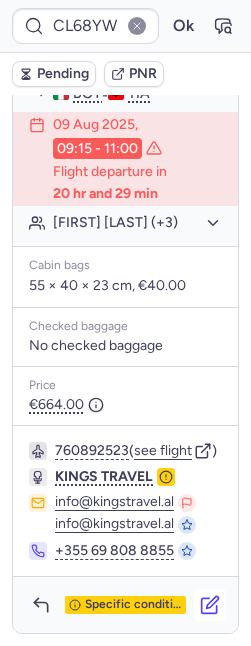 click 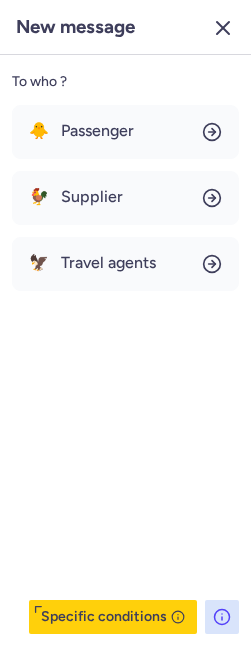 click 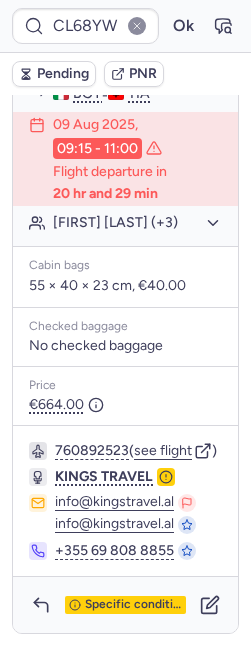 scroll, scrollTop: 0, scrollLeft: 0, axis: both 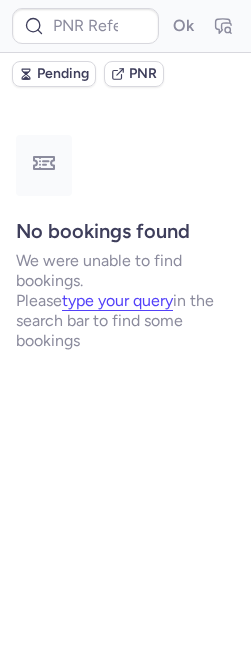 type on "CP6MAW" 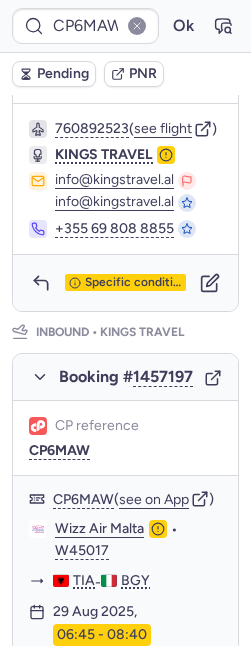 scroll, scrollTop: 984, scrollLeft: 0, axis: vertical 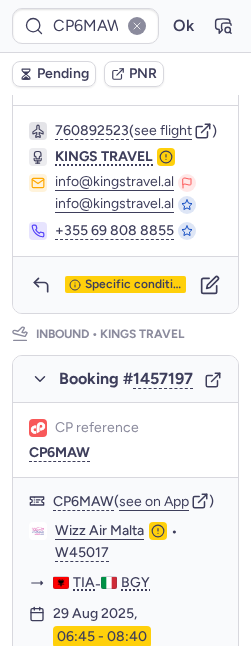 click 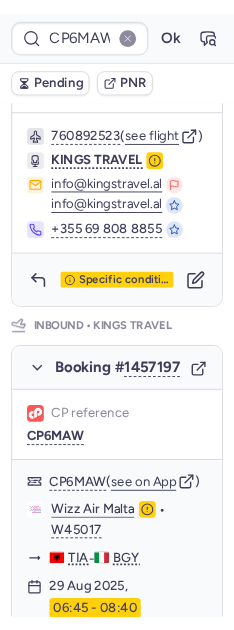 scroll, scrollTop: 340, scrollLeft: 0, axis: vertical 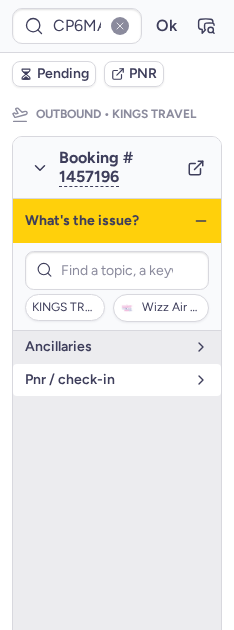 click on "pnr / check-in" at bounding box center (117, 380) 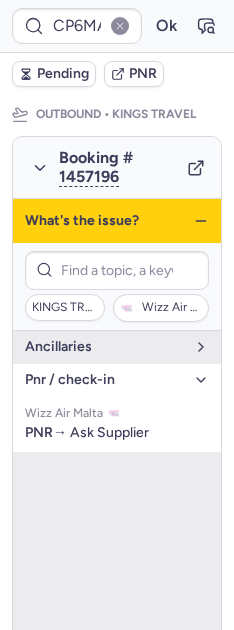 click 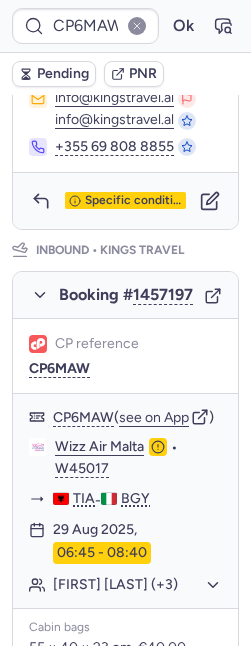 scroll, scrollTop: 1023, scrollLeft: 0, axis: vertical 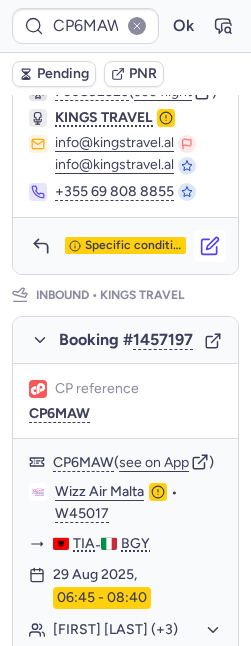 click 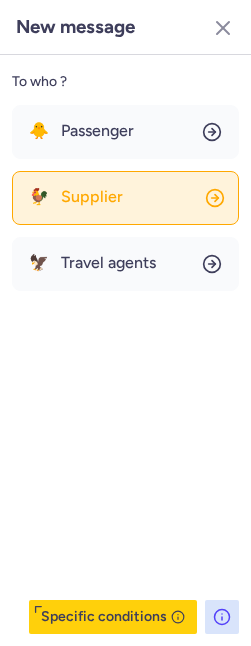 click on "Supplier" at bounding box center [92, 197] 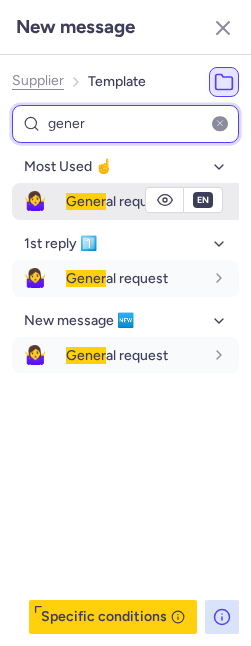 type on "gener" 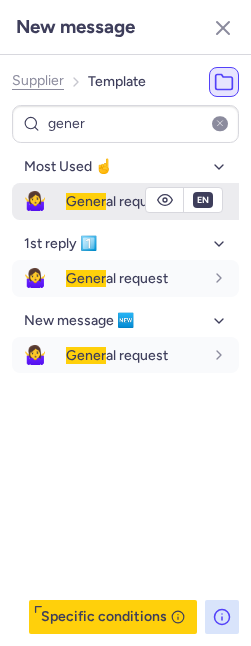 click on "🤷‍♀️ Gener al request" at bounding box center [125, 201] 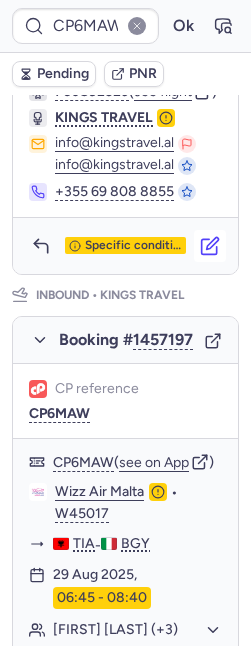 click 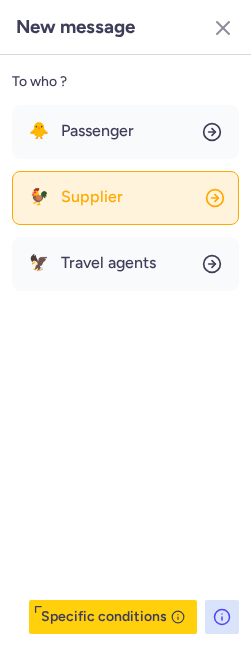 click on "🐓 Supplier" 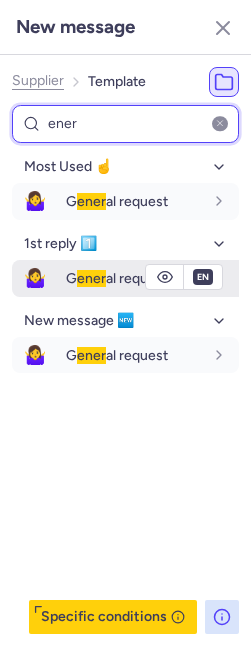 type on "ener" 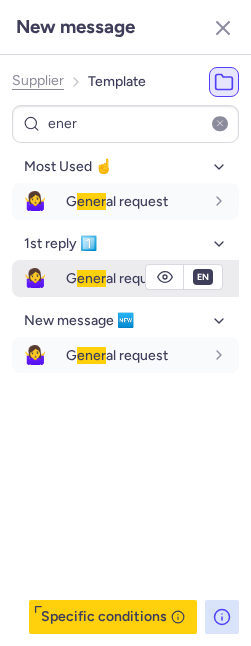 click on "G ener al request" at bounding box center [134, 278] 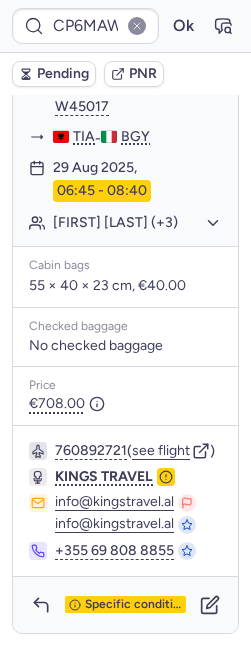 scroll, scrollTop: 1541, scrollLeft: 0, axis: vertical 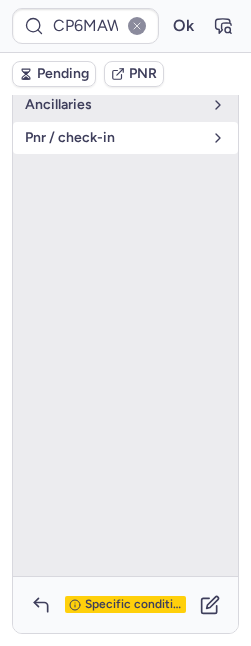 click on "pnr / check-in" at bounding box center [113, 138] 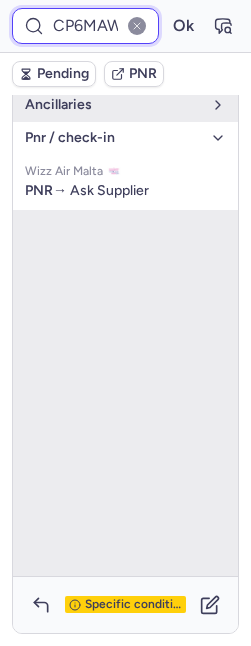 click on "CP6MAW" at bounding box center (85, 26) 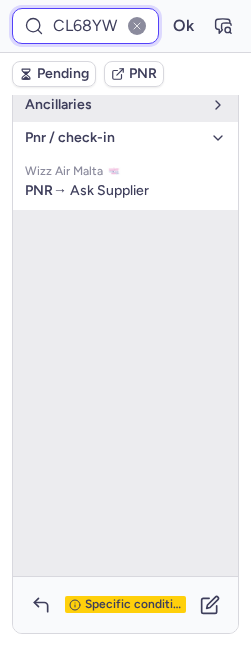 scroll, scrollTop: 0, scrollLeft: 14, axis: horizontal 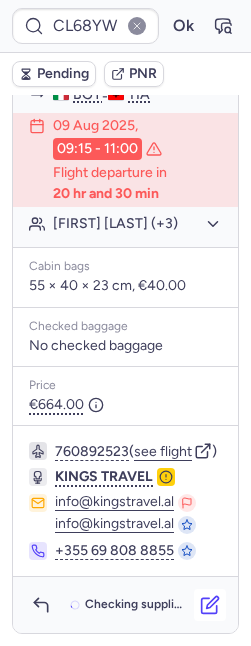 click 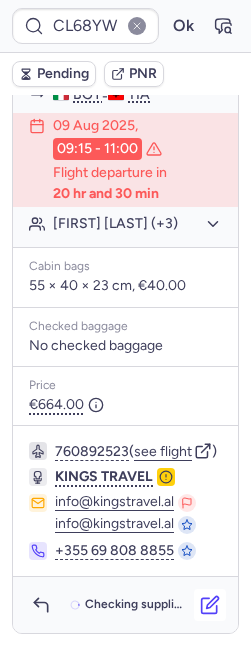 scroll, scrollTop: 0, scrollLeft: 0, axis: both 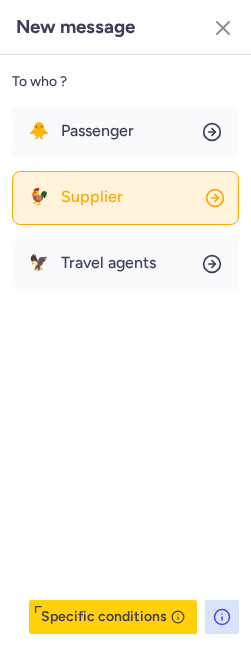 click on "Supplier" at bounding box center (92, 197) 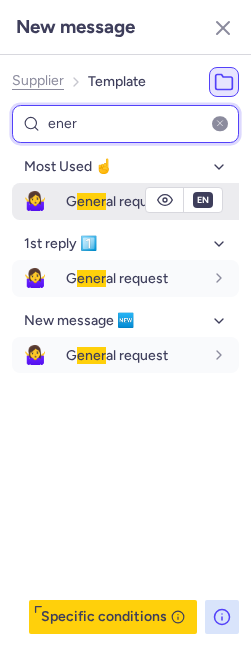 type on "ener" 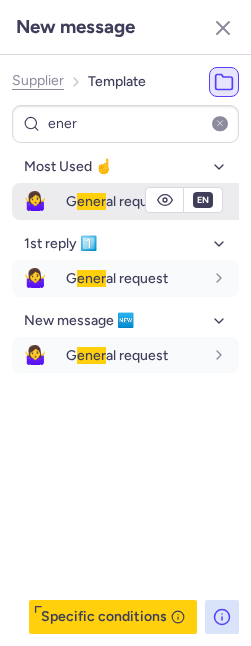 click on "G ener al request" at bounding box center [117, 201] 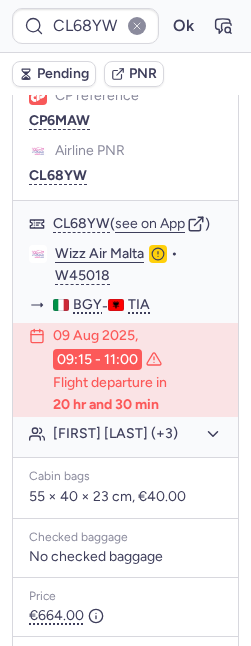 scroll, scrollTop: 0, scrollLeft: 0, axis: both 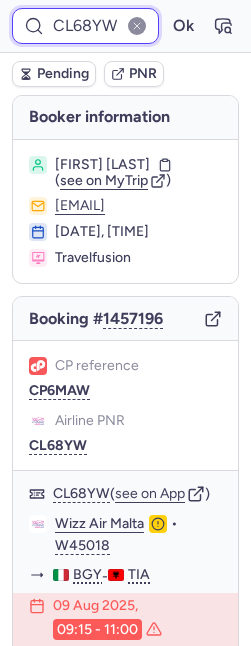 click on "CL68YW" at bounding box center (85, 26) 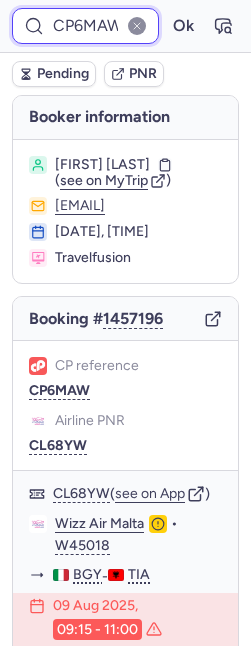 scroll, scrollTop: 0, scrollLeft: 19, axis: horizontal 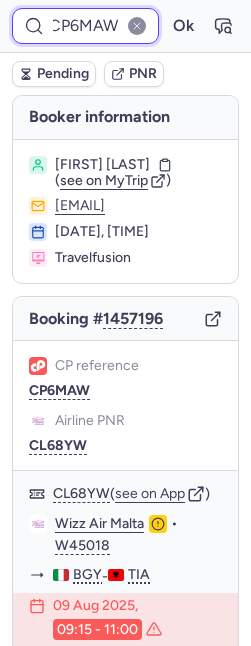 type on "CP6MAW" 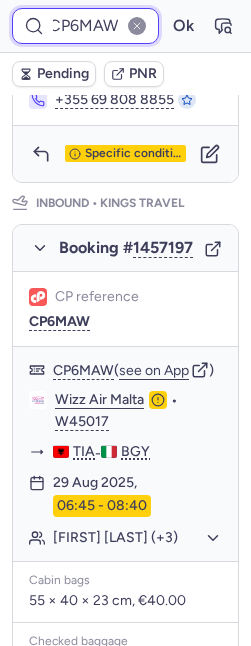 scroll, scrollTop: 1096, scrollLeft: 0, axis: vertical 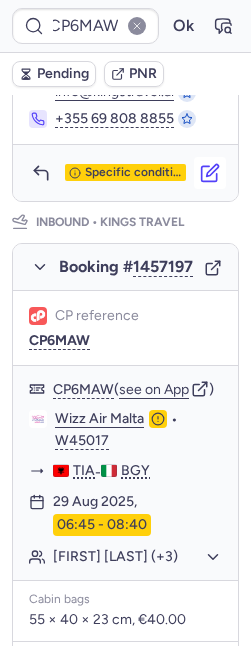 click at bounding box center [210, 173] 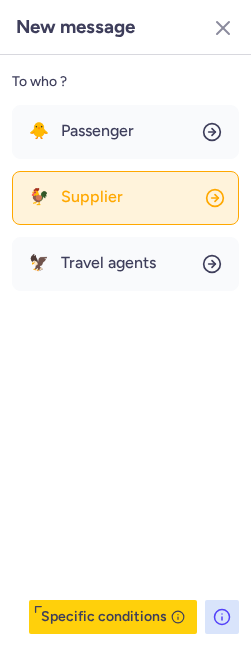 click on "Supplier" at bounding box center (92, 197) 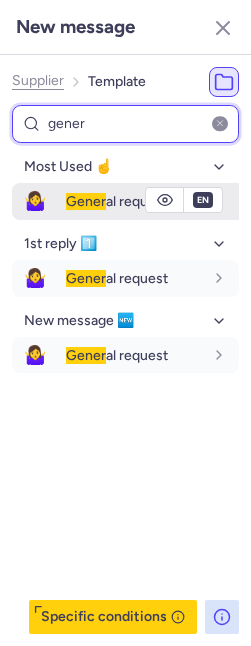 type on "gener" 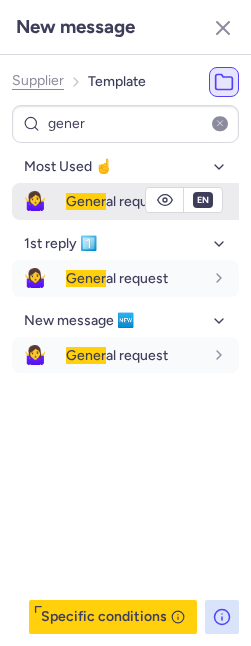 click on "🤷‍♀️ Gener al request" at bounding box center (125, 201) 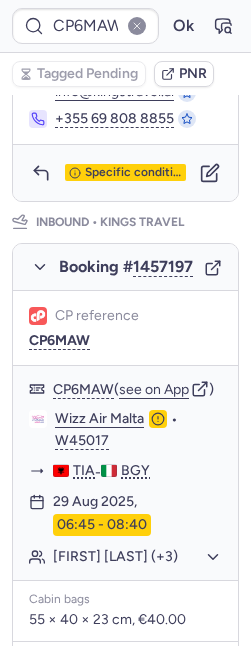type on "CP9QEC" 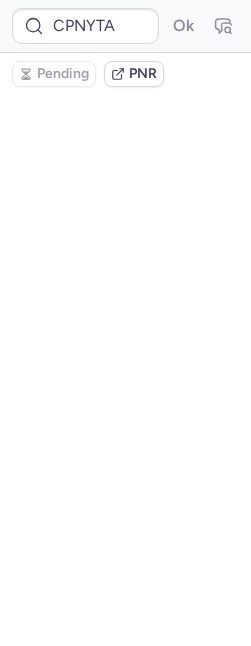 scroll, scrollTop: 0, scrollLeft: 0, axis: both 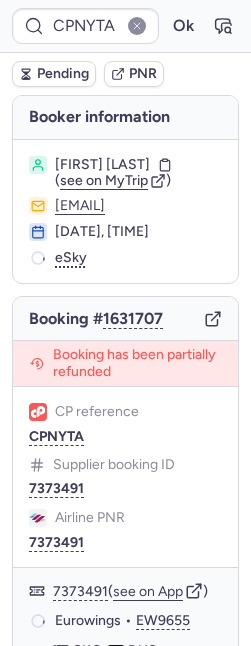 type on "7373491" 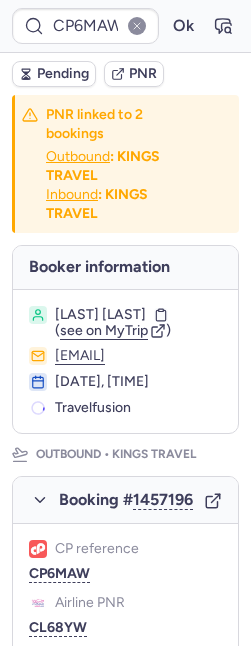 scroll, scrollTop: 0, scrollLeft: 0, axis: both 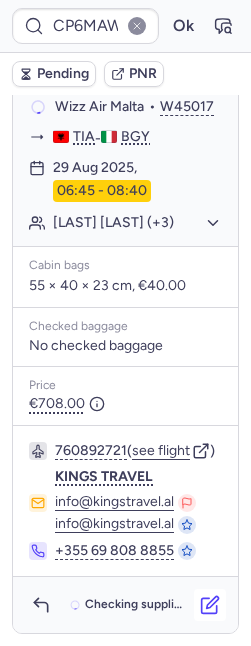 click 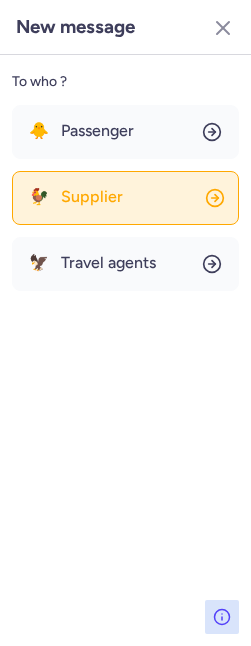 click on "Supplier" at bounding box center (92, 197) 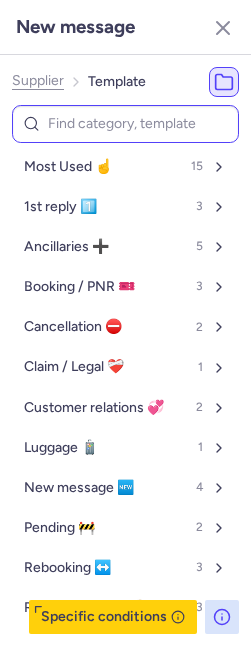 click at bounding box center [125, 124] 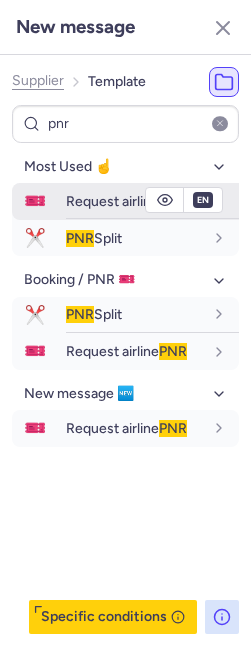 type on "pnr" 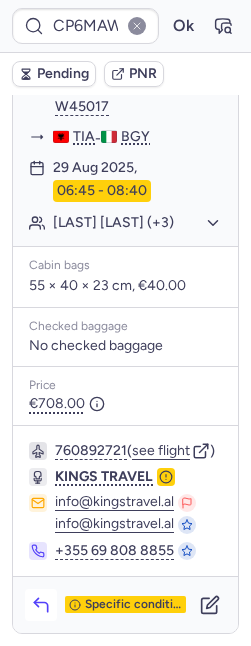 click 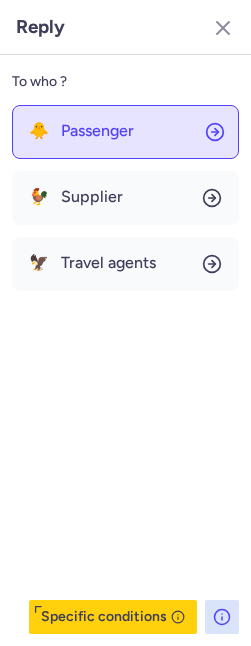 click on "Passenger" at bounding box center (97, 131) 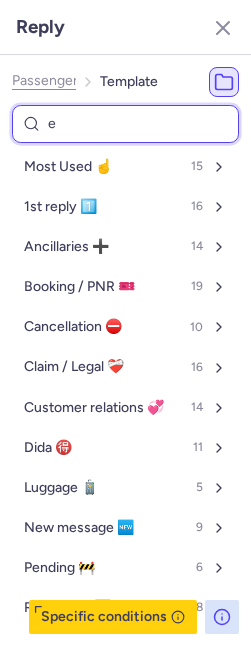 type on "en" 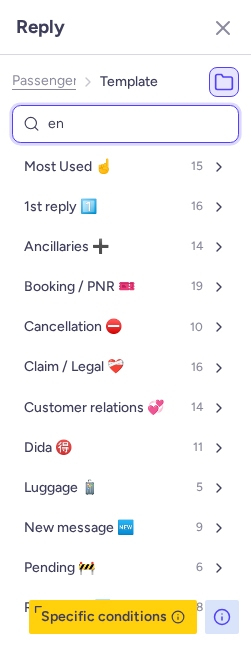 select on "en" 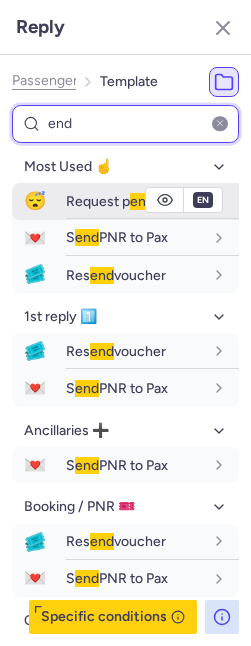 type on "end" 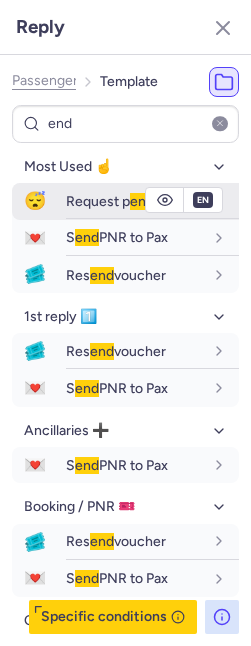 click on "Request p end ing" at bounding box center (152, 201) 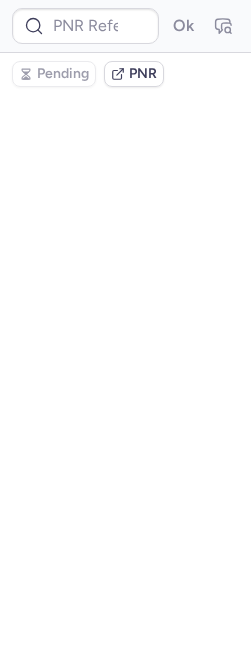 scroll, scrollTop: 0, scrollLeft: 0, axis: both 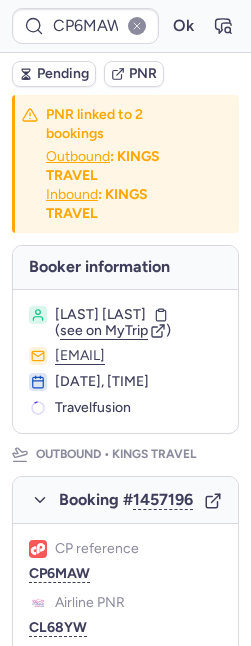 click on "Pending" at bounding box center [54, 74] 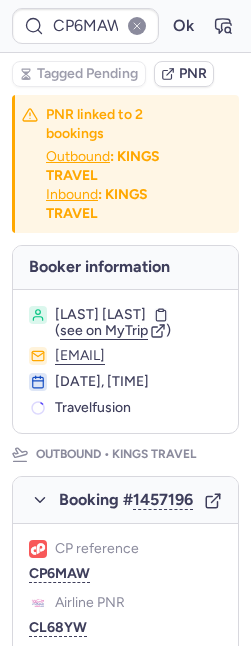 type on "CPTCEZ" 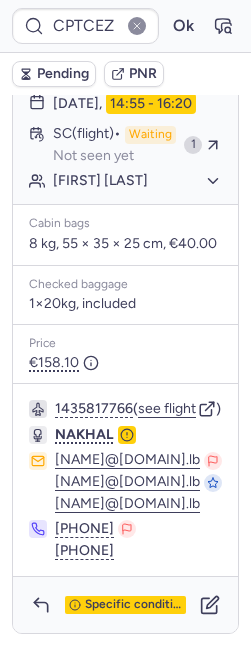 scroll, scrollTop: 1632, scrollLeft: 0, axis: vertical 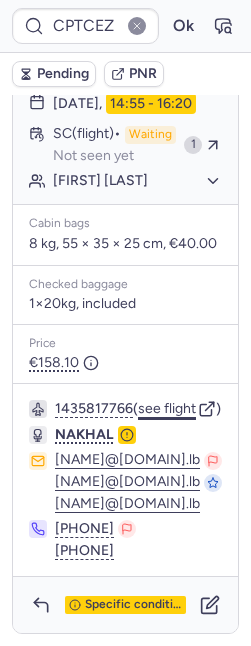 click on "see flight" 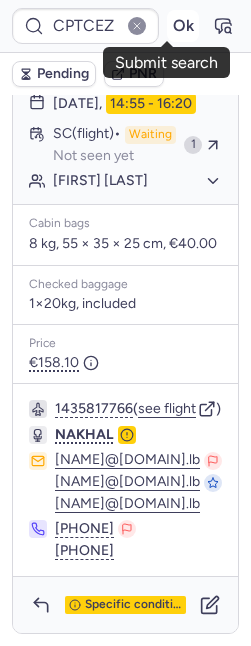 click on "Ok" at bounding box center [183, 26] 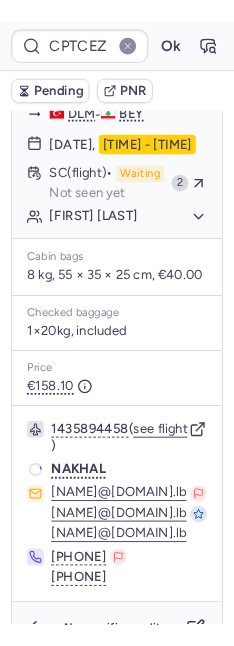 scroll, scrollTop: 1269, scrollLeft: 0, axis: vertical 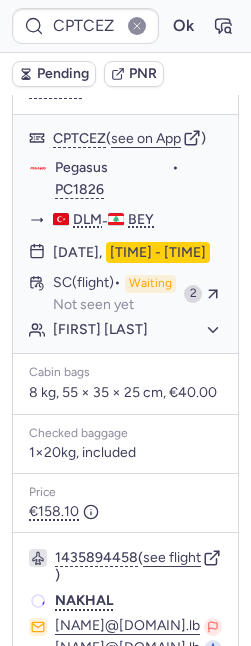 type 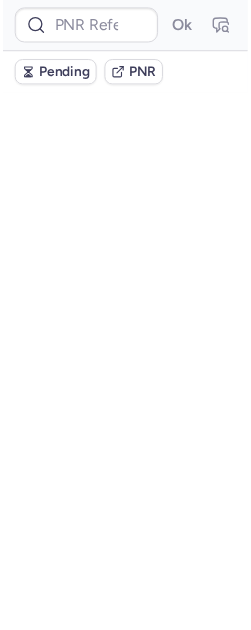 scroll, scrollTop: 0, scrollLeft: 0, axis: both 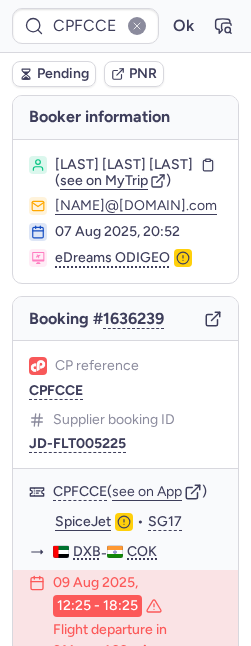 type on "CPURHW" 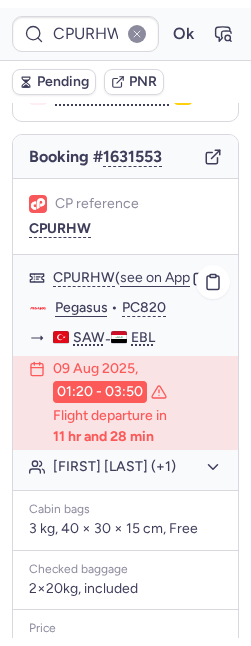 scroll, scrollTop: 570, scrollLeft: 0, axis: vertical 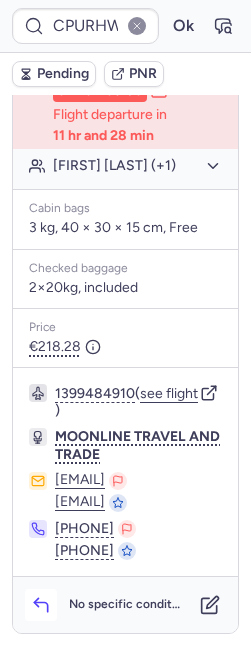 click 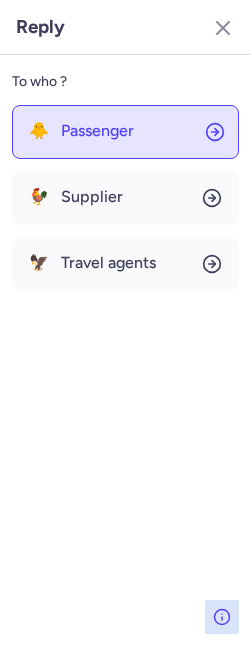 click on "🐥 Passenger" 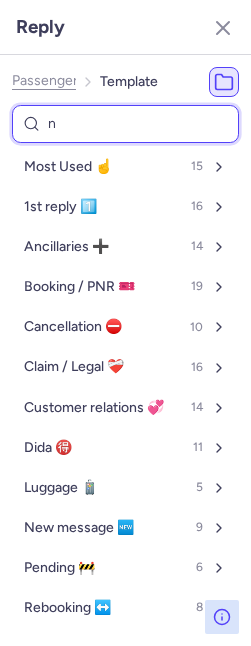 type on "nn" 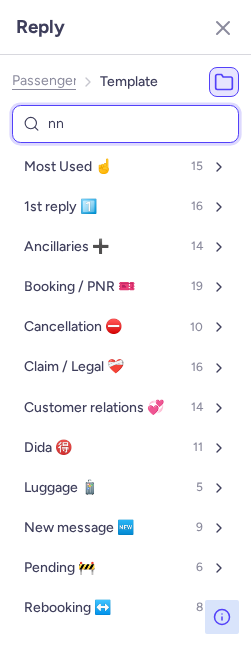 select on "en" 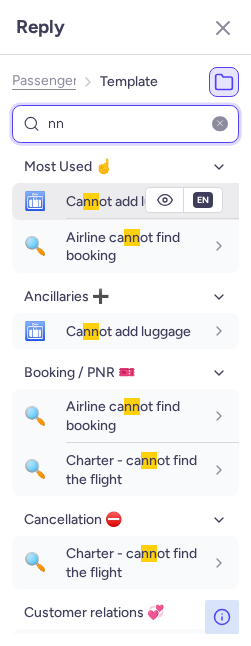type on "nn" 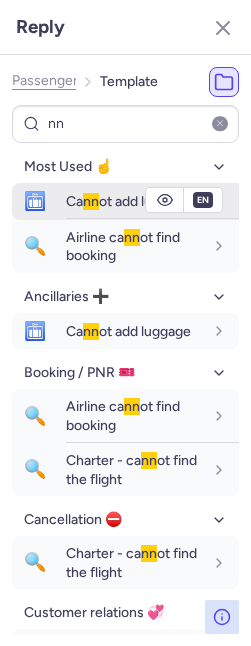 click on "Ca nn ot add luggage" at bounding box center (128, 201) 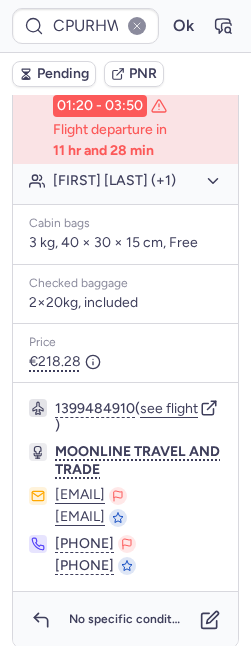 scroll, scrollTop: 215, scrollLeft: 0, axis: vertical 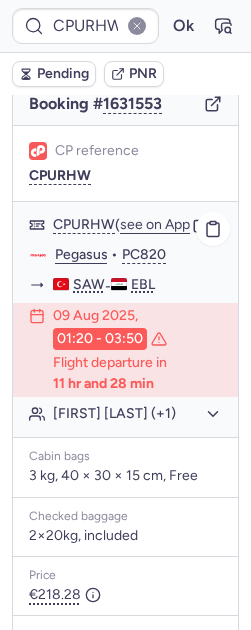 click on "[FIRST] [LAST] (+1)" 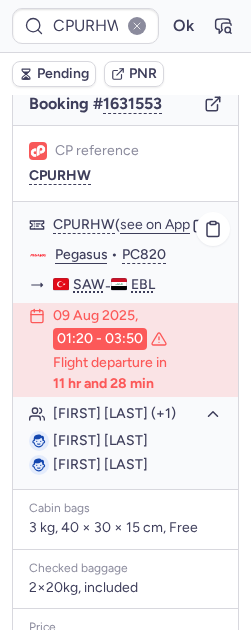 click on "[FIRST] [LAST]" at bounding box center (100, 464) 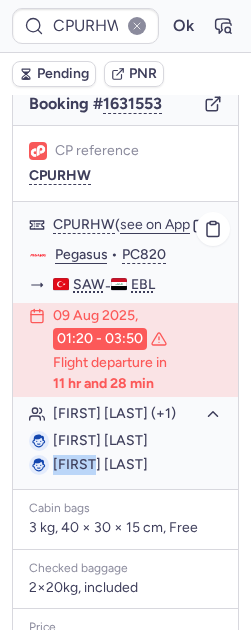 click on "[FIRST] [LAST]" at bounding box center [100, 464] 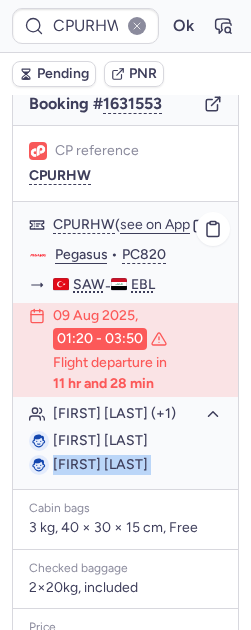click on "[FIRST] [LAST]" at bounding box center (100, 464) 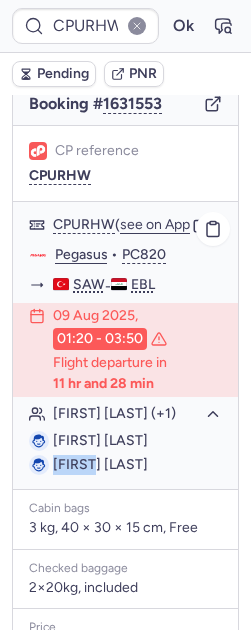 click on "[FIRST] [LAST]" at bounding box center (100, 464) 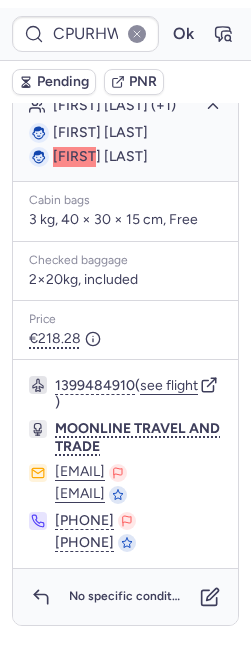 scroll, scrollTop: 621, scrollLeft: 0, axis: vertical 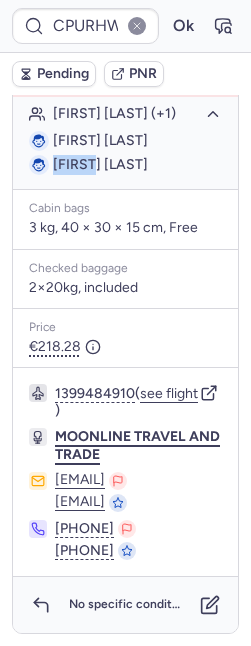 click on "MOONLINE TRAVEL AND TRADE" 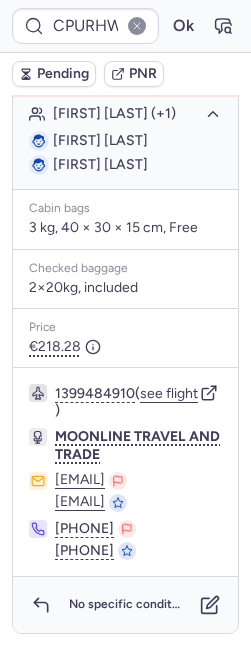 type on "CPB7RF" 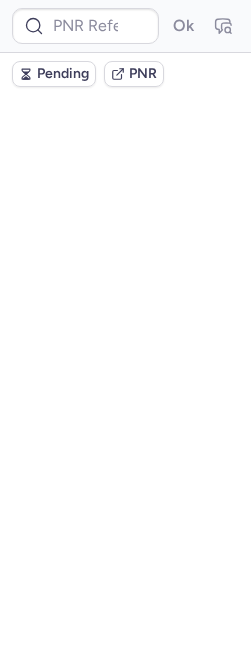 scroll, scrollTop: 0, scrollLeft: 0, axis: both 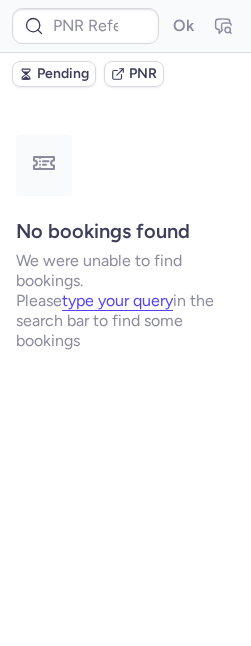 type on "CPB7RF" 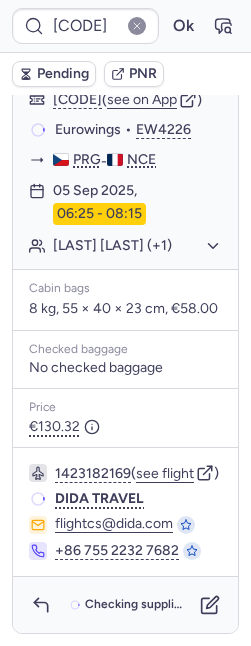 scroll, scrollTop: 437, scrollLeft: 0, axis: vertical 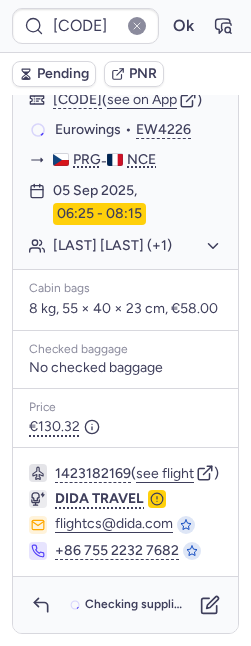 type on "CPZRRI" 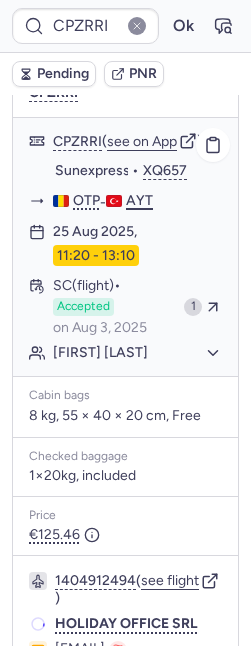 scroll, scrollTop: 437, scrollLeft: 0, axis: vertical 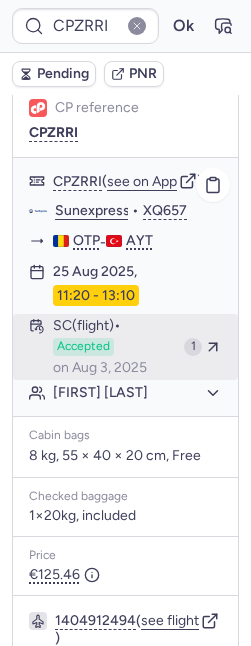 click on "Accepted" at bounding box center (83, 347) 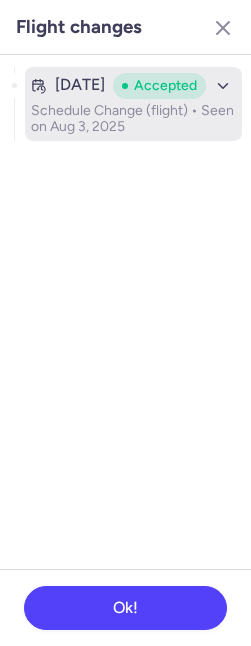 click on "Schedule Change (flight) •  Seen on Aug 3, 2025" at bounding box center (133, 119) 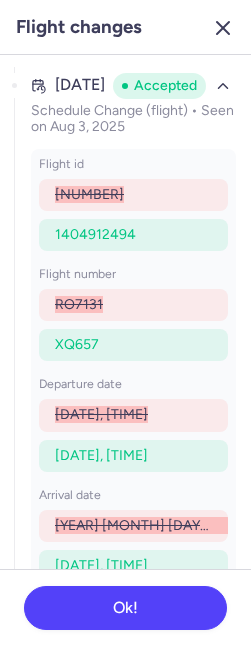 click 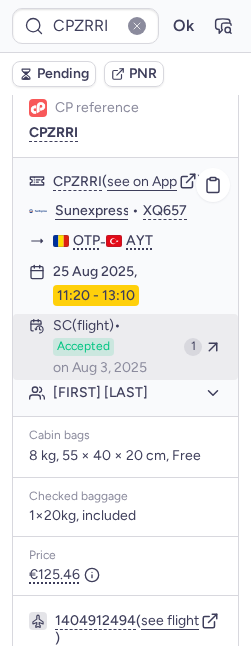 click on "Accepted" at bounding box center (83, 347) 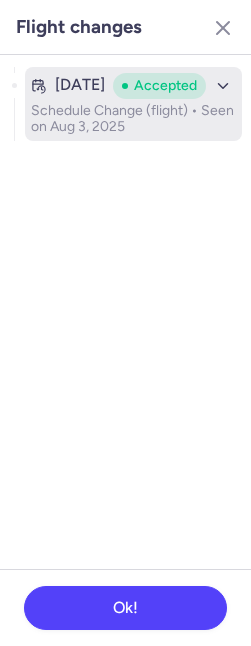 click on "Schedule Change (flight) •  Seen on Aug 3, 2025" at bounding box center [133, 119] 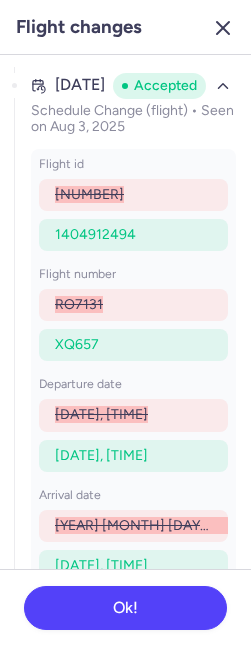 click 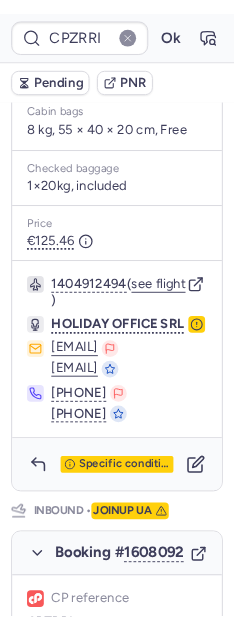 scroll, scrollTop: 768, scrollLeft: 0, axis: vertical 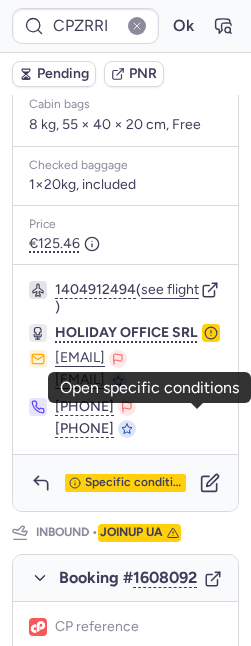 click 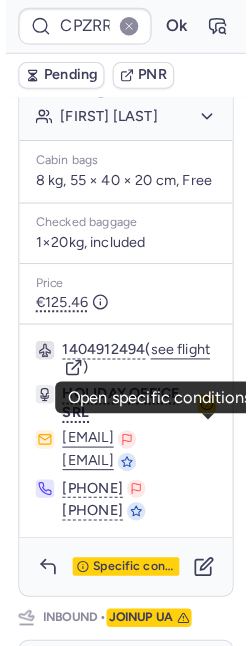 scroll, scrollTop: 365, scrollLeft: 0, axis: vertical 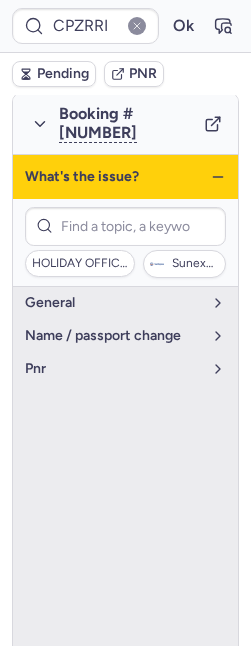click 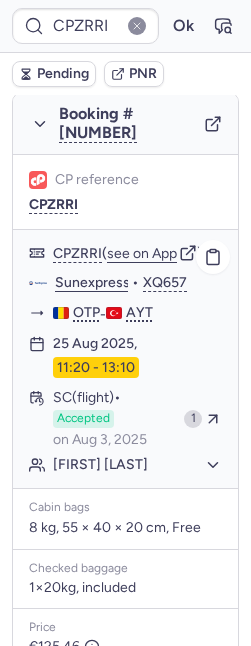 scroll, scrollTop: 771, scrollLeft: 0, axis: vertical 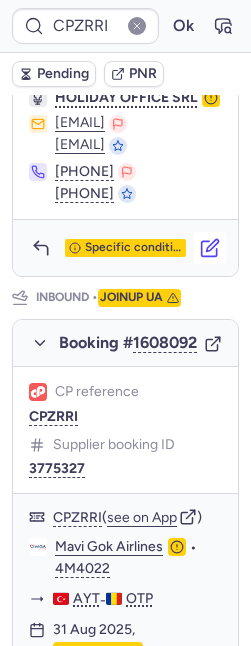 click 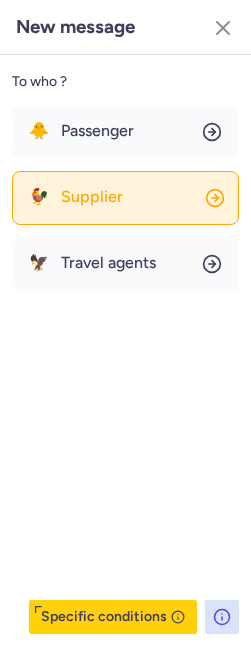 click on "🐓 Supplier" 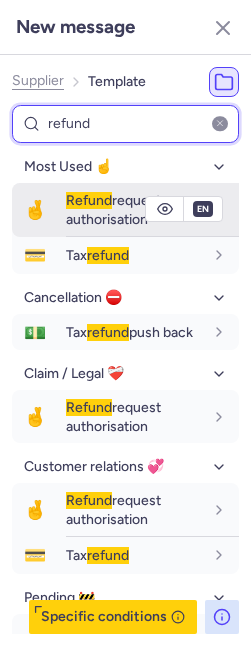 type on "refund" 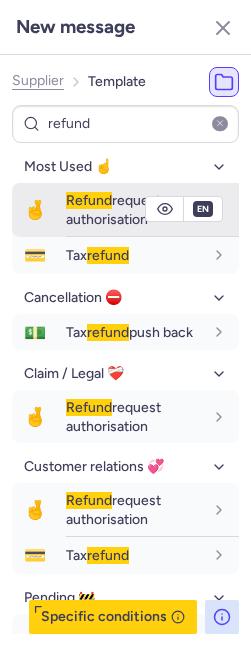 click on "Refund  request authorisation" at bounding box center (113, 209) 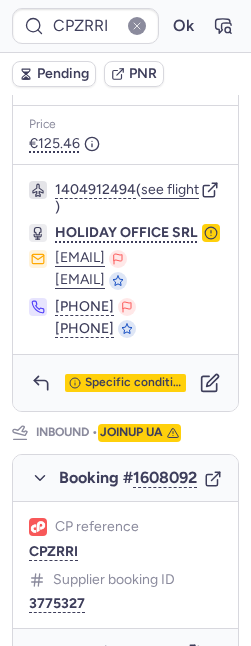 scroll, scrollTop: 812, scrollLeft: 0, axis: vertical 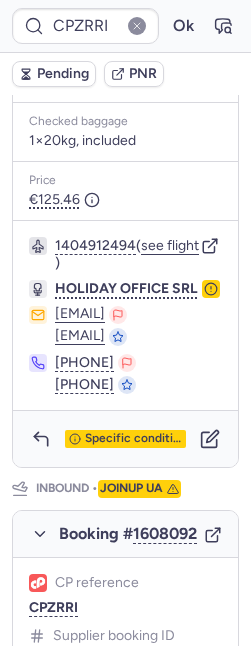click on "Pending" at bounding box center [63, 74] 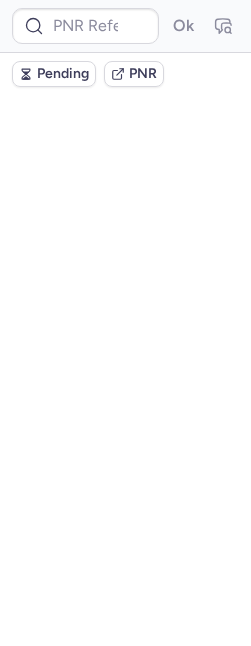 scroll, scrollTop: 0, scrollLeft: 0, axis: both 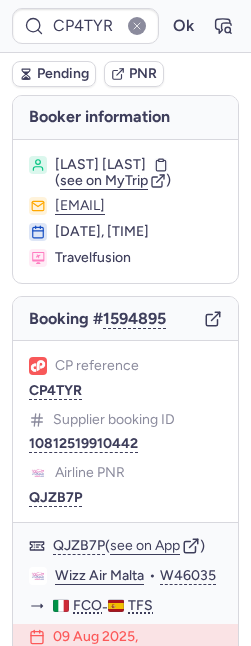 type on "CPB7RF" 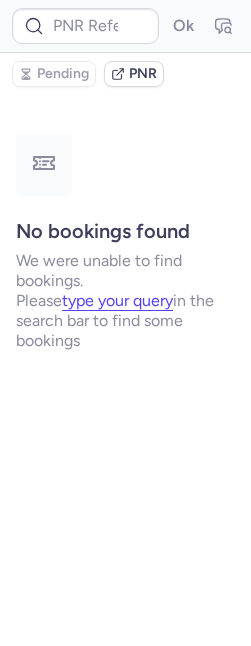 type on "CP4TYR" 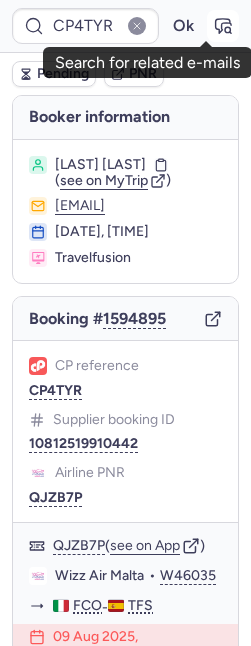 click 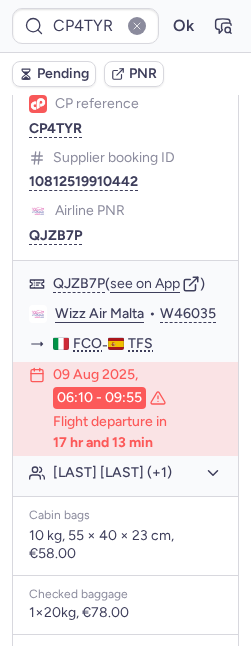 scroll, scrollTop: 435, scrollLeft: 0, axis: vertical 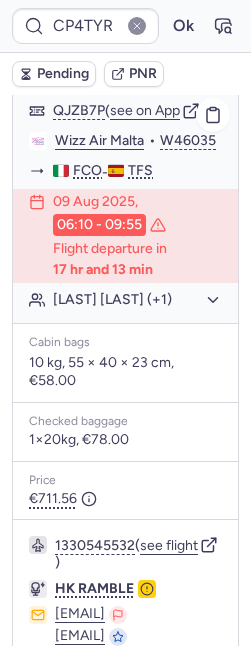 click on "[LAST] [LAST] (+1)" 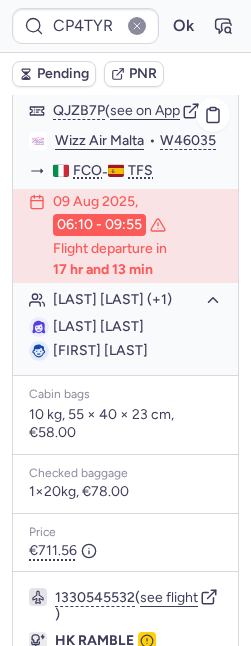 drag, startPoint x: 101, startPoint y: 405, endPoint x: 188, endPoint y: 406, distance: 87.005745 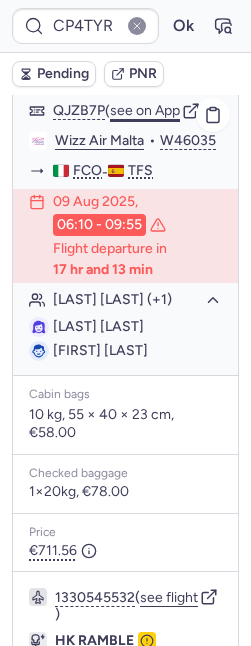 click on "see on App" 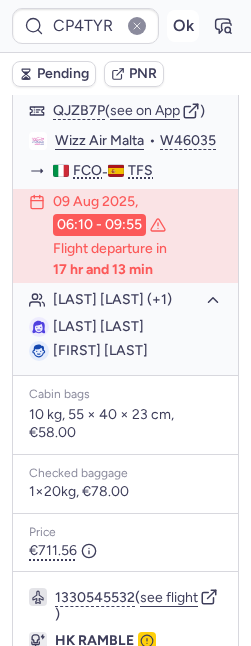 click on "Ok" at bounding box center [183, 26] 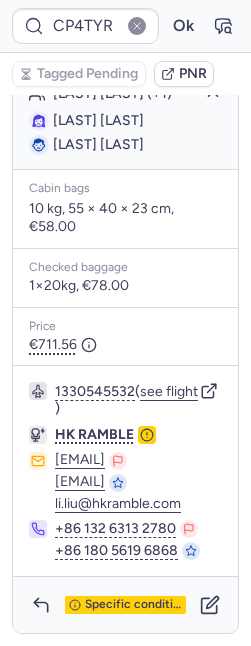 scroll, scrollTop: 763, scrollLeft: 0, axis: vertical 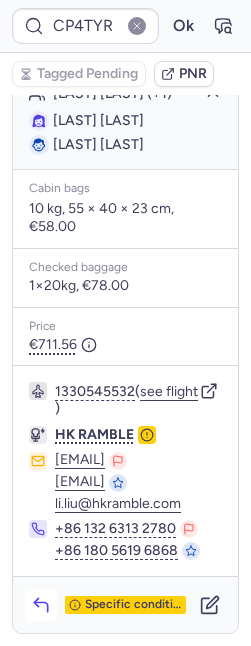 click at bounding box center [41, 605] 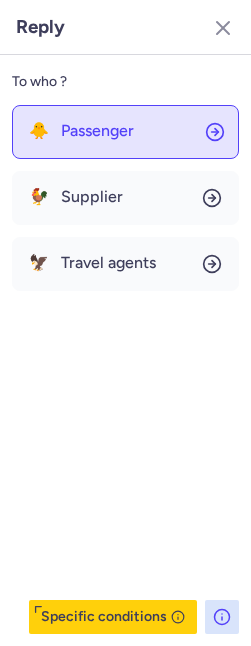 click on "🐥 Passenger" 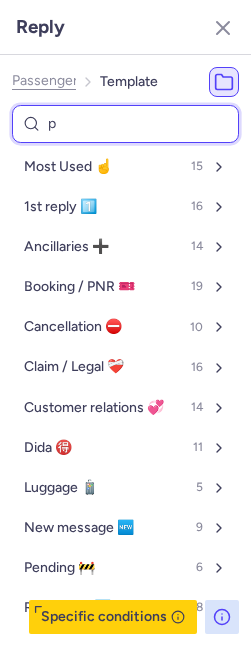 type on "pe" 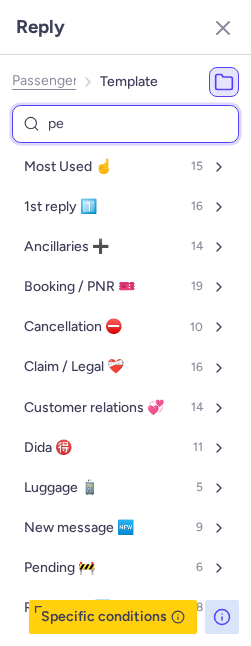 select on "en" 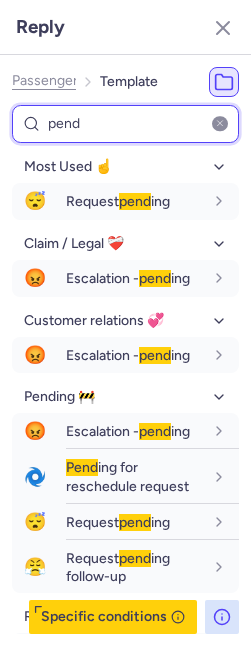 type on "pen" 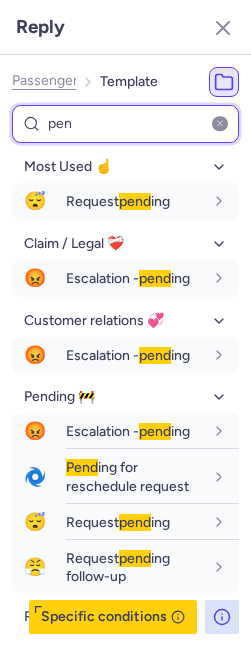 select on "en" 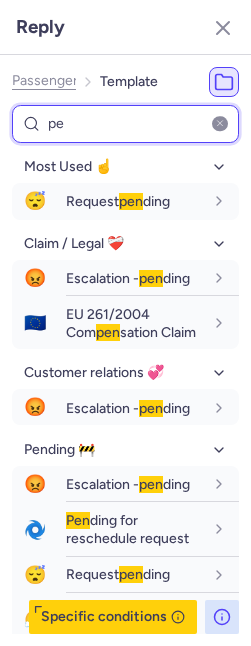 type on "p" 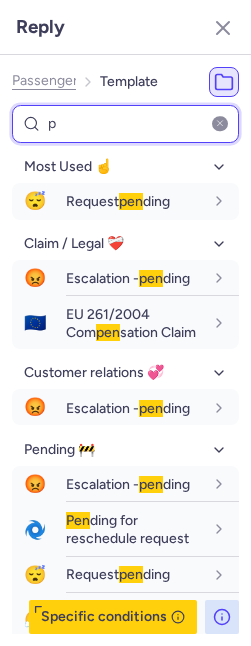 select on "en" 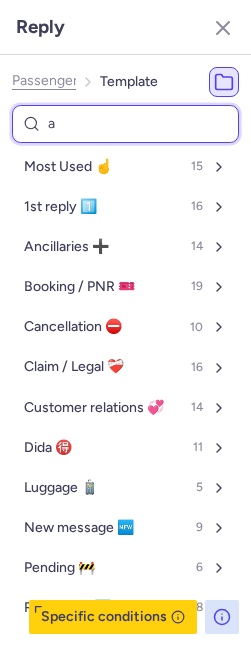 type on "an" 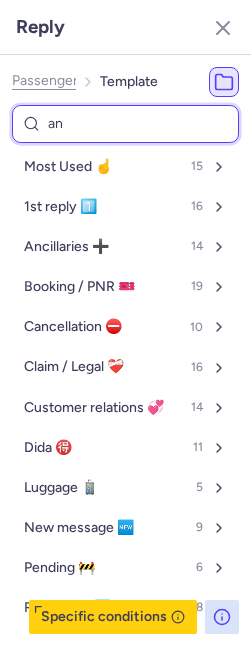 select on "en" 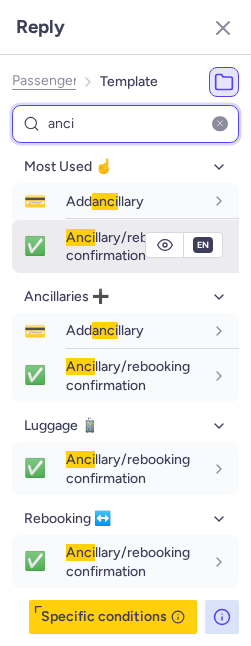 type on "anci" 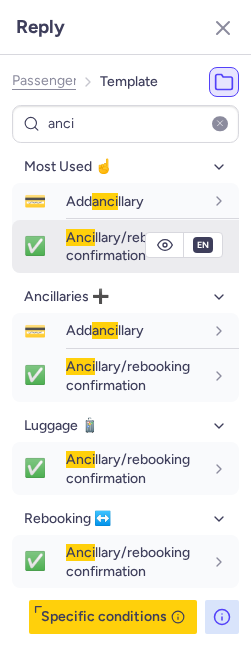 click on "Anci llary/rebooking confirmation" at bounding box center (128, 246) 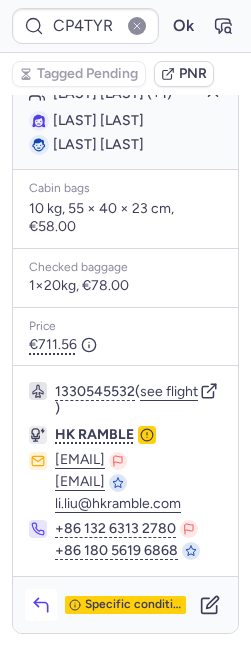 click at bounding box center (41, 605) 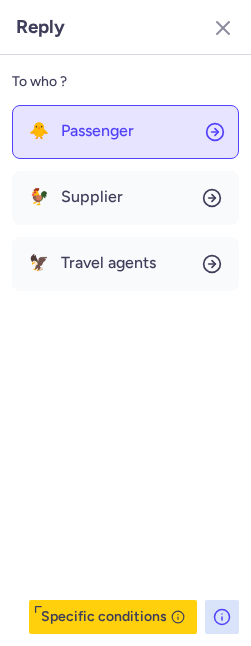 click on "🐥 Passenger" 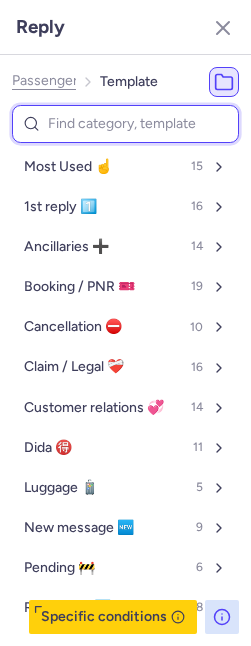 type on "p" 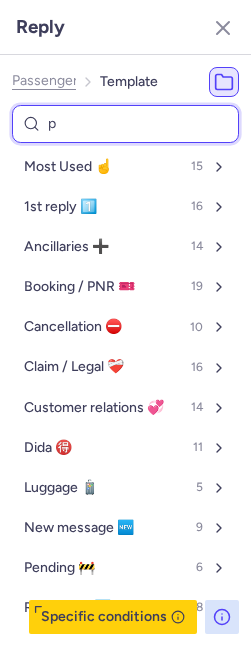 select on "en" 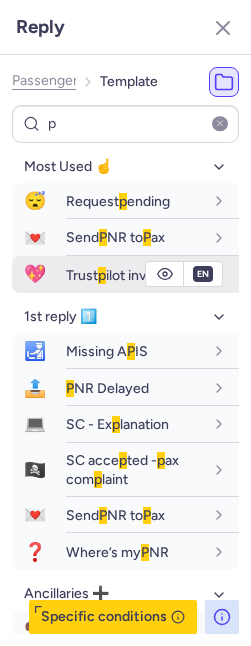 click on "p" at bounding box center [102, 275] 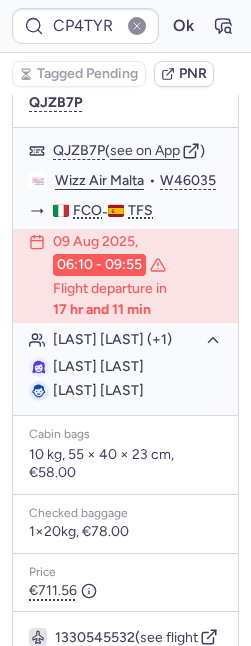 scroll, scrollTop: 0, scrollLeft: 0, axis: both 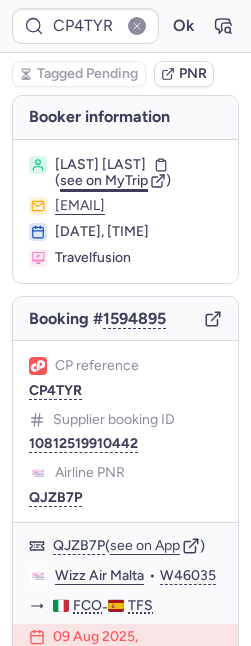 click on "see on MyTrip" at bounding box center [104, 180] 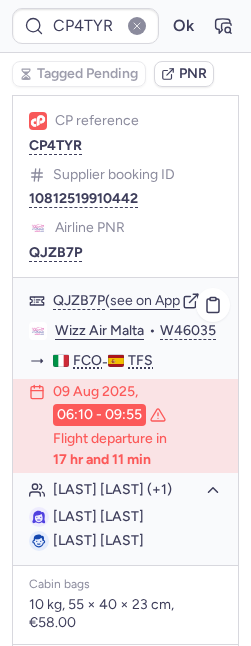 scroll, scrollTop: 288, scrollLeft: 0, axis: vertical 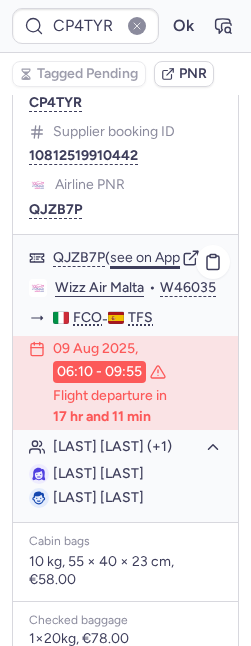 click on "see on App" 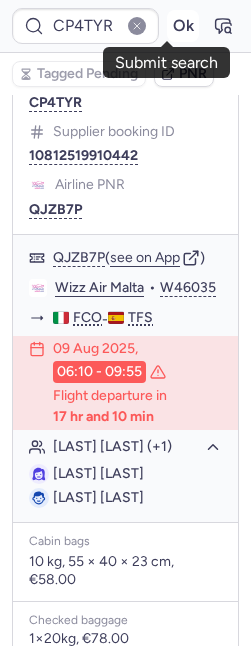click on "Ok" at bounding box center (183, 26) 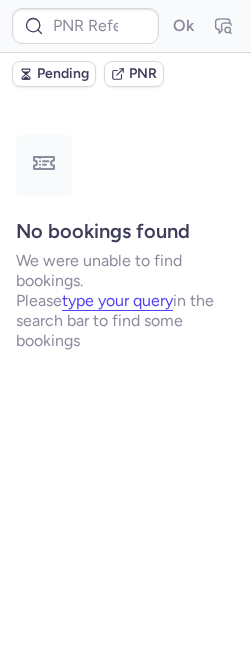 scroll, scrollTop: 0, scrollLeft: 0, axis: both 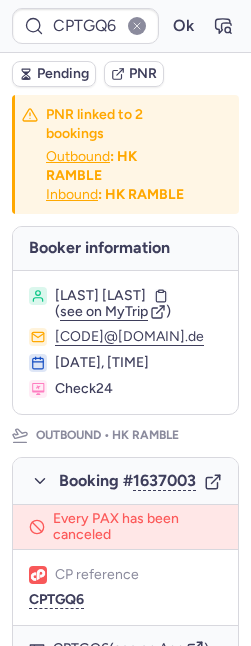 click on "Pending" at bounding box center [54, 74] 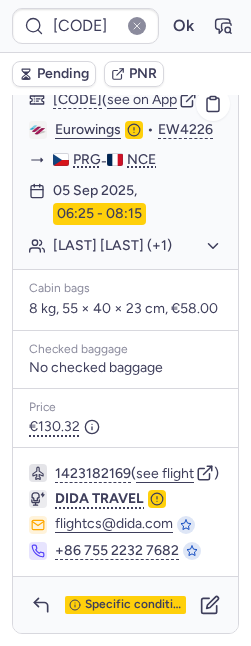scroll, scrollTop: 458, scrollLeft: 0, axis: vertical 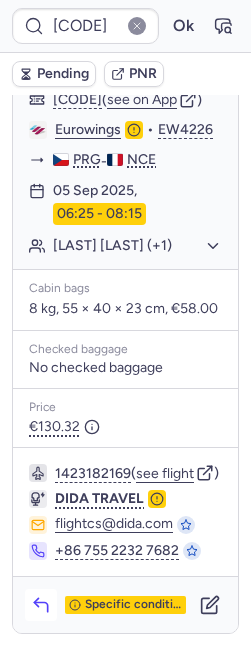 click 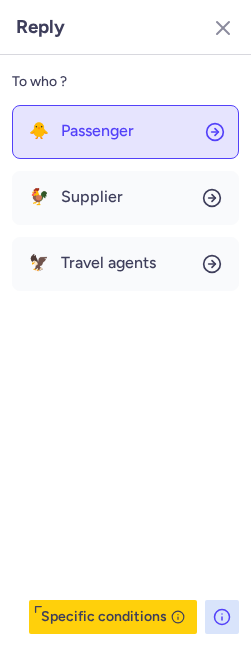 click on "Passenger" at bounding box center [97, 131] 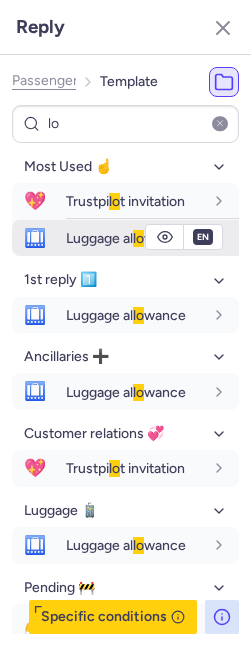 click on "Luggage al lo wance" at bounding box center [126, 238] 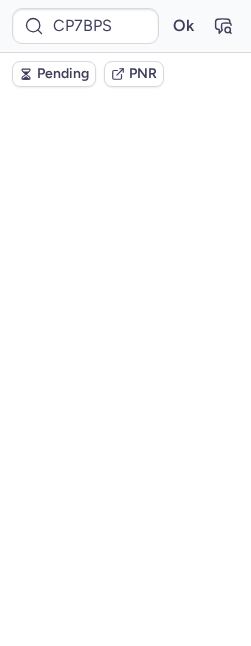 scroll, scrollTop: 0, scrollLeft: 0, axis: both 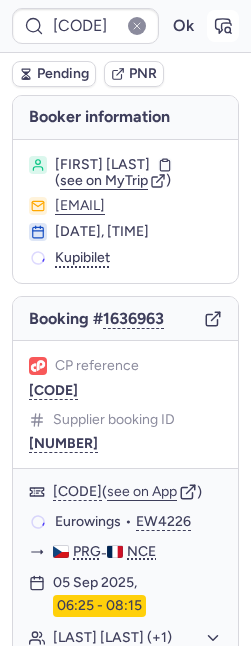 click 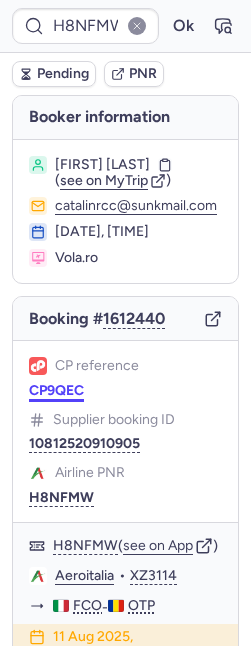 click on "CP9QEC" at bounding box center (56, 391) 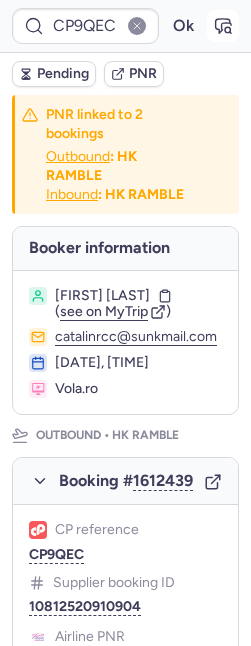 click 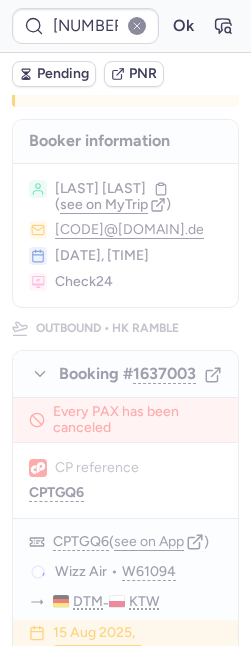scroll, scrollTop: 0, scrollLeft: 0, axis: both 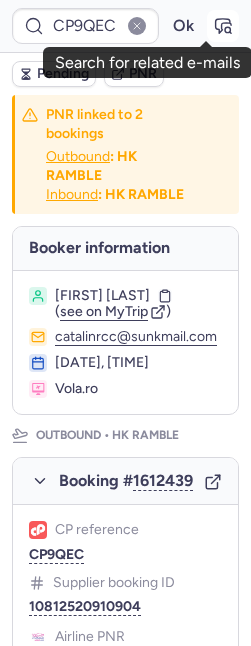click 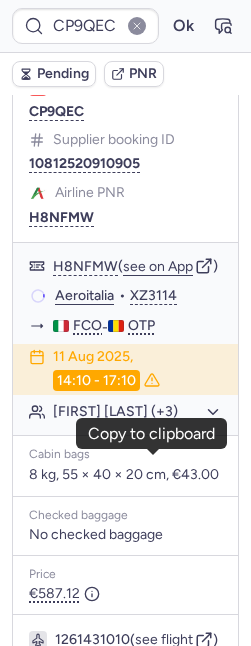 scroll, scrollTop: 1376, scrollLeft: 0, axis: vertical 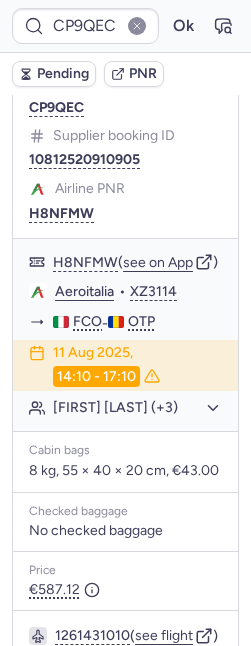 click on "Pending" at bounding box center [63, 74] 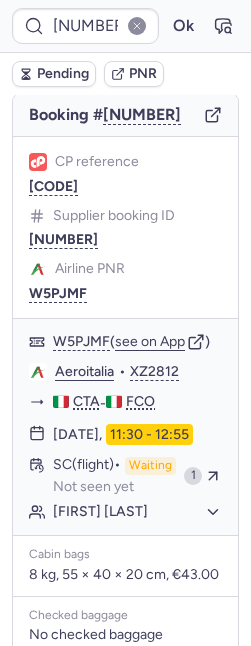 scroll, scrollTop: 191, scrollLeft: 0, axis: vertical 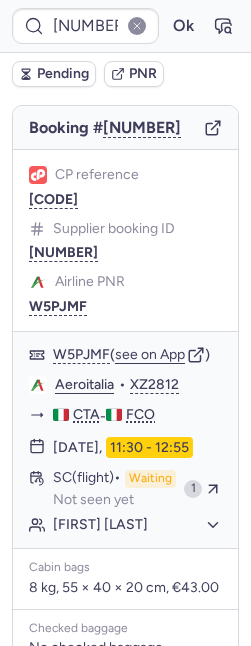 click on "CP reference [CODE] Supplier booking ID [NUMBER] Airline PNR [CODE]" at bounding box center [125, 240] 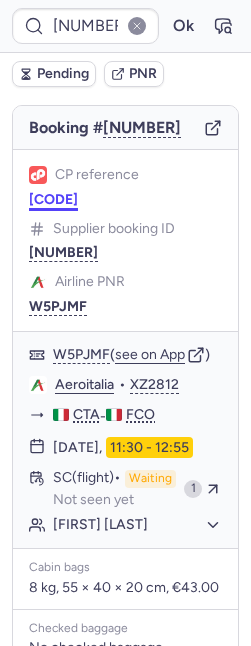 click on "[CODE]" at bounding box center (53, 200) 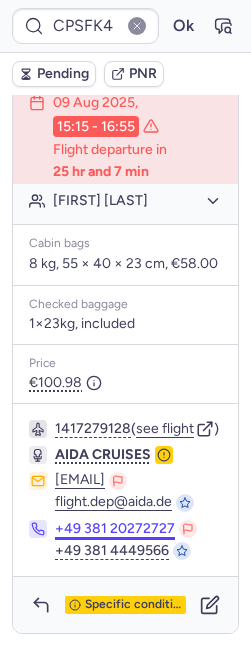 scroll, scrollTop: 518, scrollLeft: 0, axis: vertical 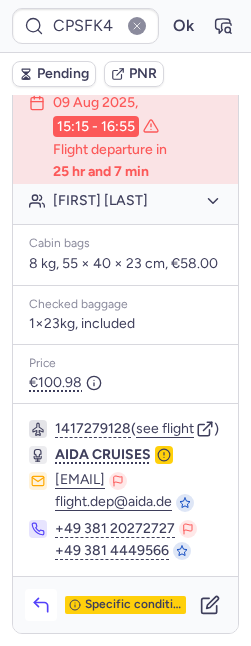 click 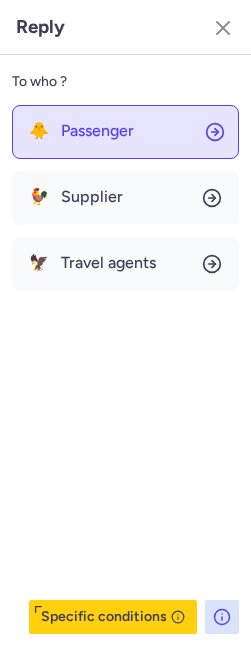 click on "Passenger" at bounding box center [97, 131] 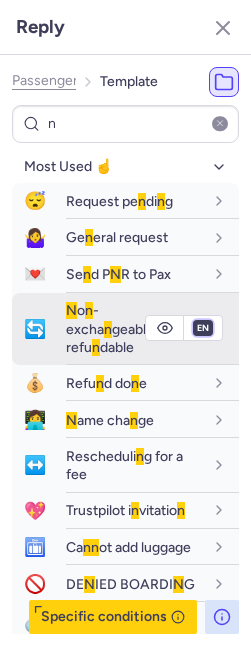 click on "fr en de nl pt es it ru" at bounding box center [203, 328] 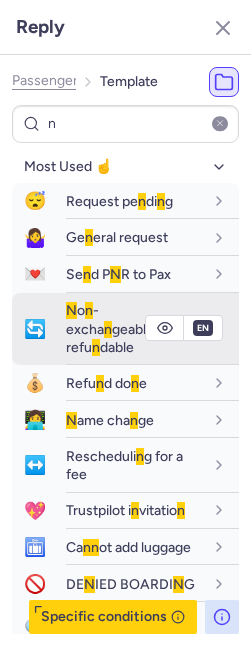 click on "fr en de nl pt es it ru" at bounding box center [203, 328] 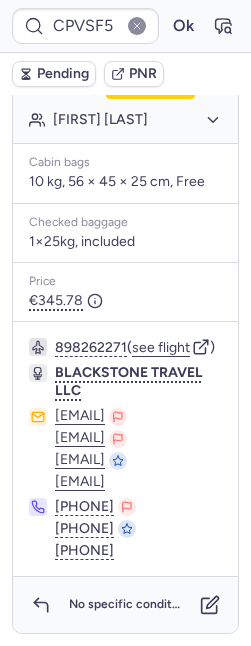 scroll, scrollTop: 560, scrollLeft: 0, axis: vertical 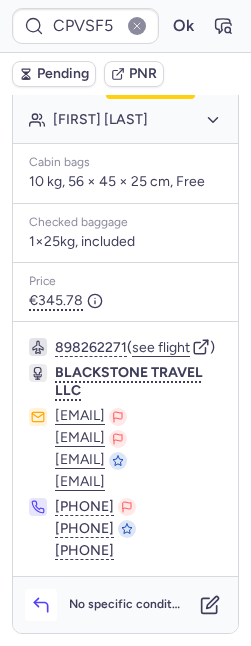 click 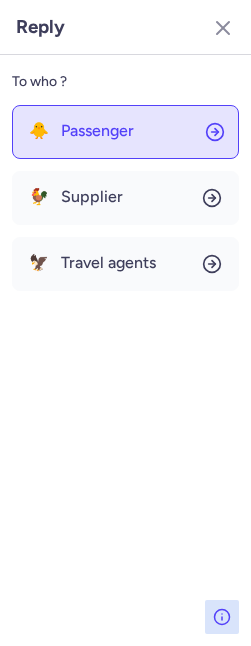 click on "Passenger" at bounding box center (97, 131) 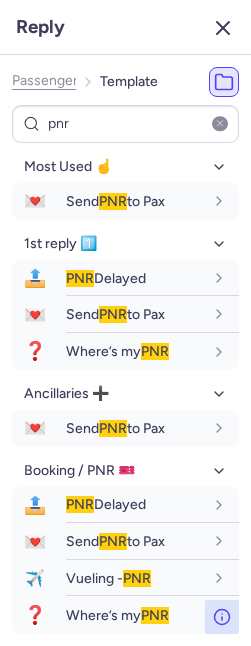 drag, startPoint x: 222, startPoint y: 26, endPoint x: 210, endPoint y: 40, distance: 18.439089 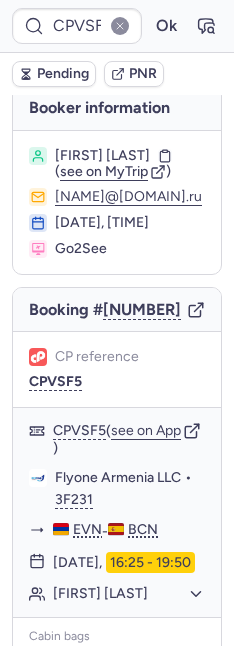 scroll, scrollTop: 0, scrollLeft: 0, axis: both 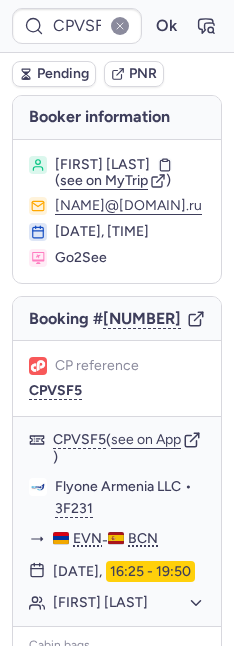 drag, startPoint x: 24, startPoint y: 219, endPoint x: 214, endPoint y: 227, distance: 190.16835 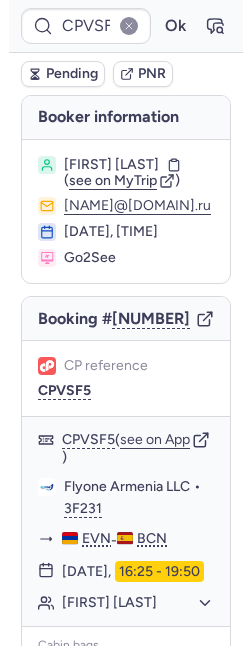 scroll, scrollTop: 560, scrollLeft: 0, axis: vertical 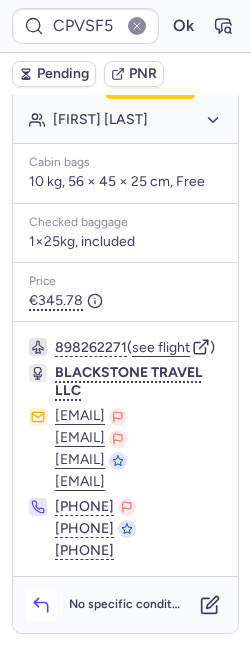 click 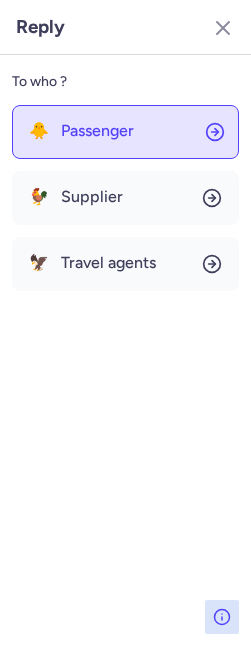 click on "🐥 Passenger" 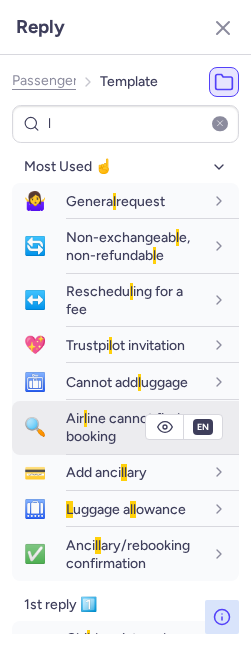 click on "Air l ine cannot find booking" at bounding box center [123, 427] 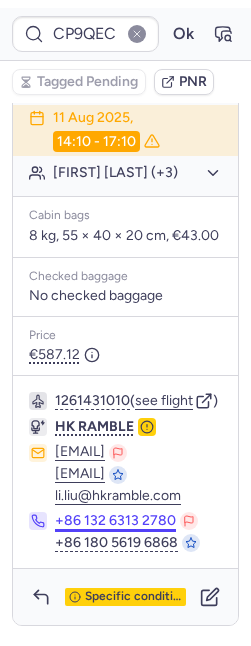 scroll, scrollTop: 1870, scrollLeft: 0, axis: vertical 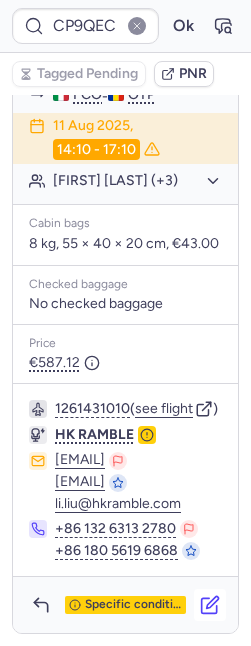 click 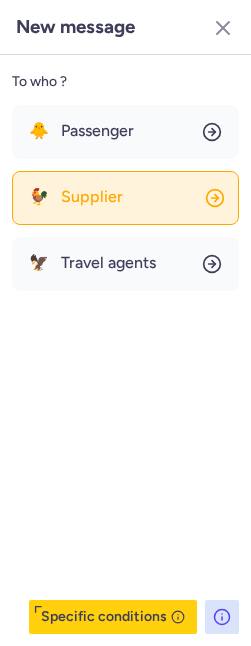 click on "🐓 Supplier" 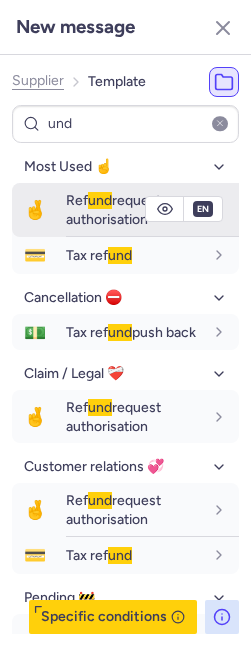 click on "Ref und  request authorisation" at bounding box center [113, 209] 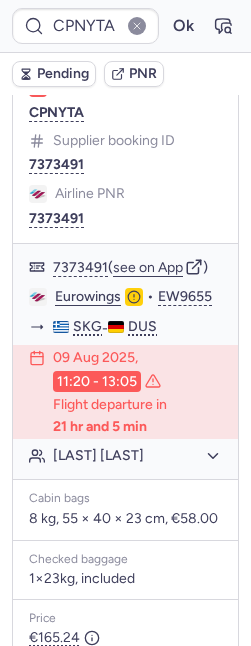 scroll, scrollTop: 328, scrollLeft: 0, axis: vertical 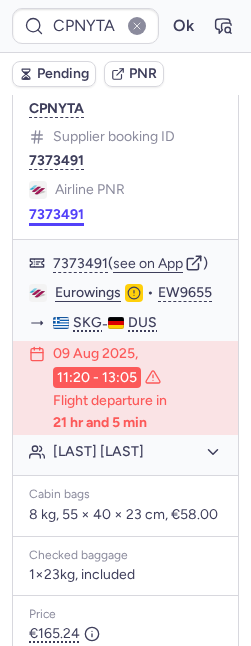 click on "7373491" at bounding box center (56, 215) 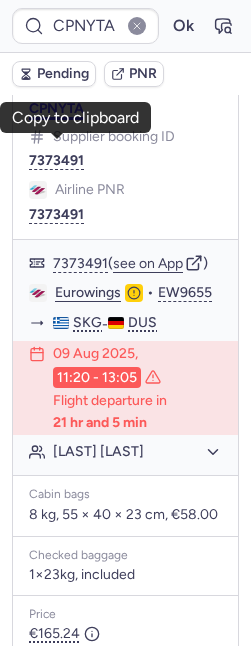 click on "CPNYTA" at bounding box center [56, 109] 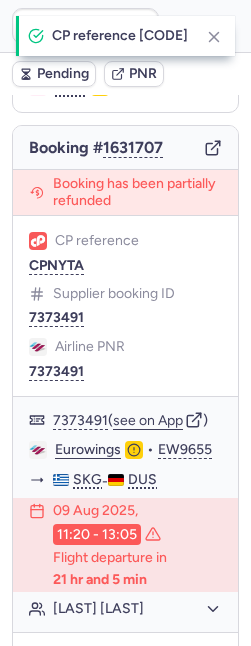 scroll, scrollTop: 169, scrollLeft: 0, axis: vertical 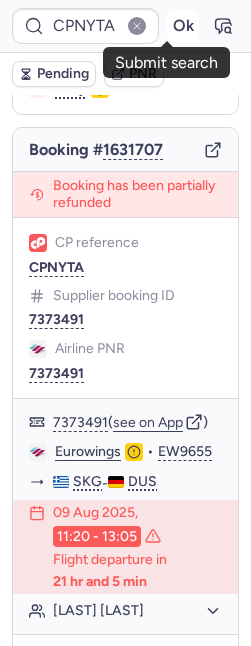 click on "Ok" at bounding box center [183, 26] 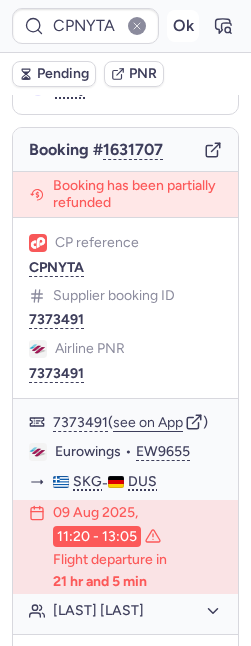 click on "Ok" at bounding box center [183, 26] 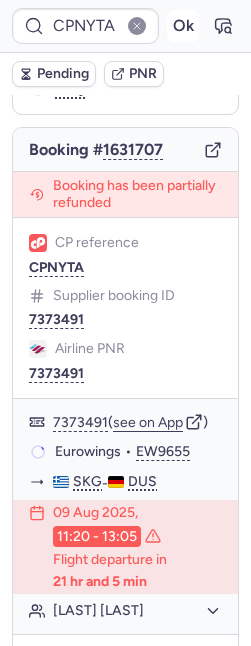 click on "Ok" at bounding box center [183, 26] 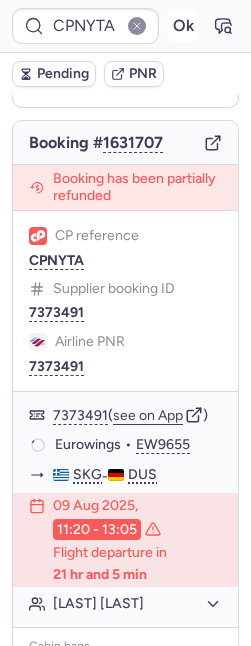 scroll, scrollTop: 169, scrollLeft: 0, axis: vertical 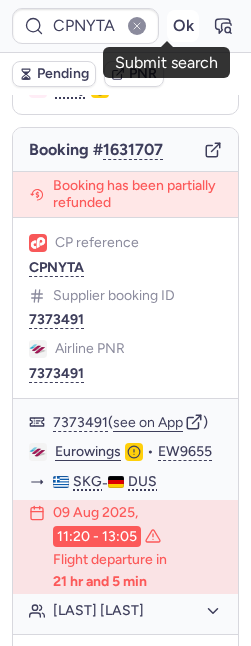 click on "Ok" at bounding box center (183, 26) 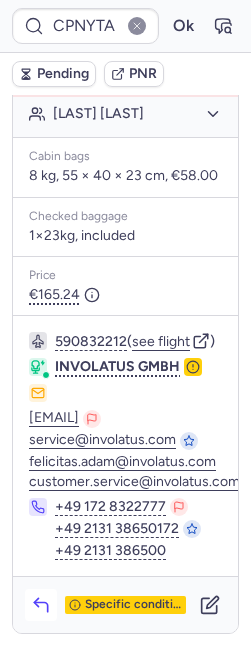 scroll, scrollTop: 790, scrollLeft: 0, axis: vertical 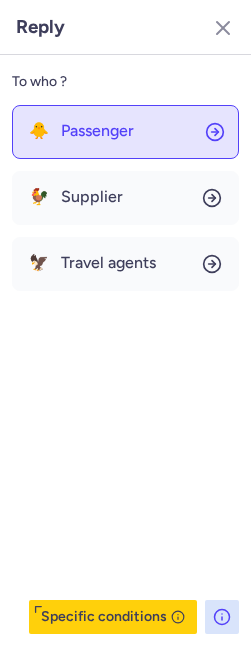 click on "🐥 Passenger" 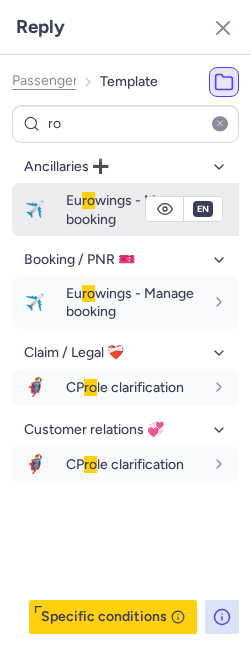 click on "Eu ro wings - Manage booking" at bounding box center [130, 209] 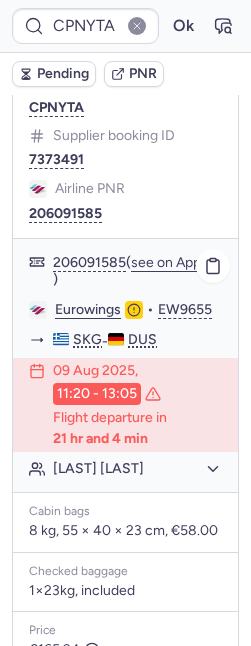 scroll, scrollTop: 312, scrollLeft: 0, axis: vertical 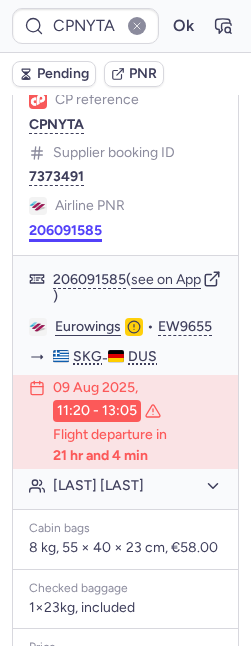 click on "206091585" at bounding box center [65, 231] 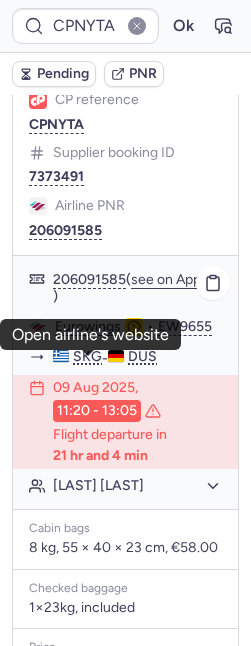 click on "Eurowings" 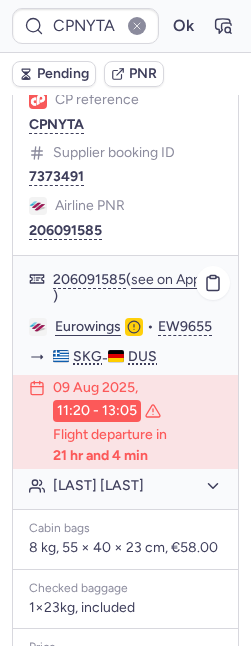 scroll, scrollTop: 316, scrollLeft: 0, axis: vertical 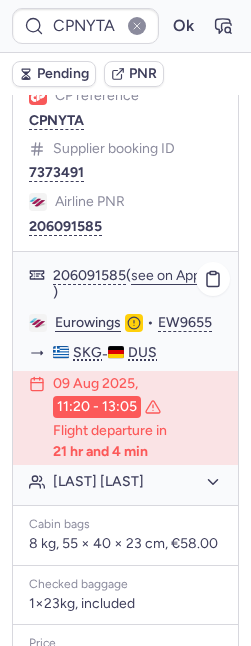 click on "[LAST] [LAST]" 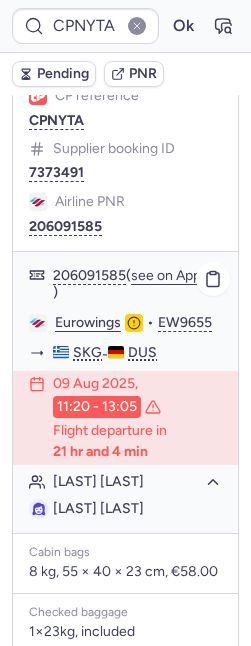 click on "[LAST] [LAST]" at bounding box center (98, 508) 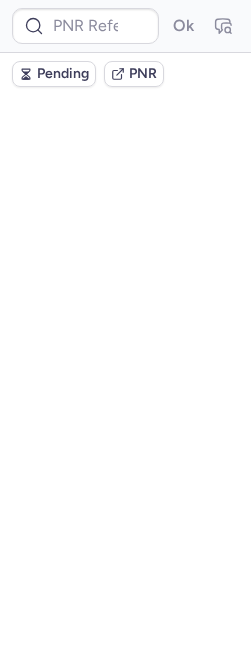 scroll, scrollTop: 0, scrollLeft: 0, axis: both 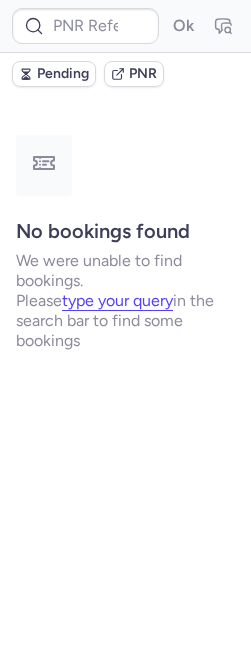 click on "Pending" at bounding box center (54, 74) 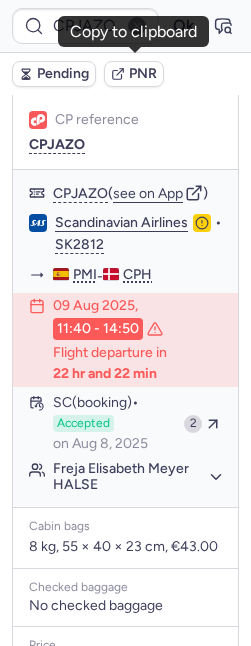 scroll, scrollTop: 271, scrollLeft: 0, axis: vertical 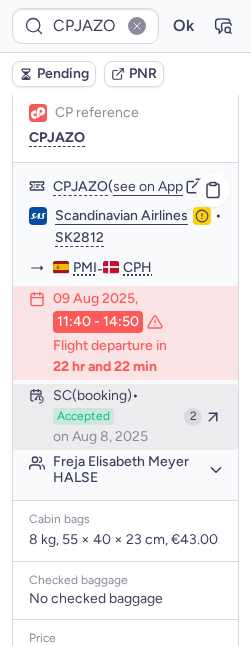 click on "Accepted" at bounding box center (83, 417) 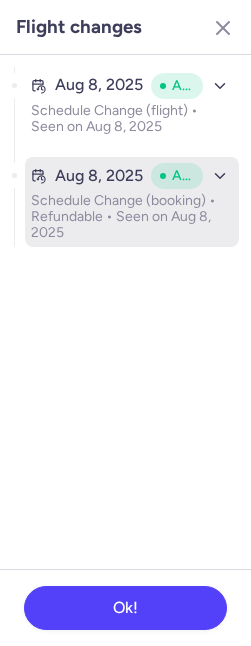 click on "Aug 8, 2025" at bounding box center (99, 176) 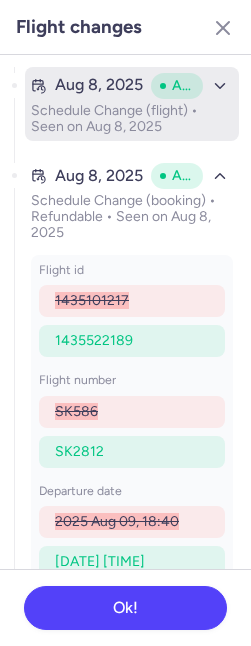 click on "Schedule Change (flight) •  Seen on Aug 8, 2025" at bounding box center (132, 119) 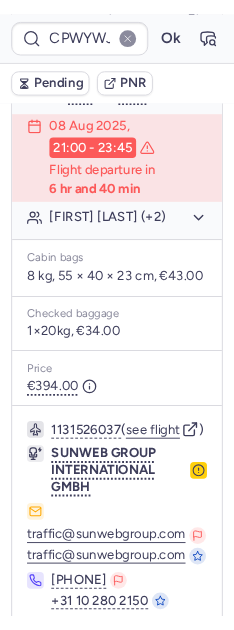 scroll, scrollTop: 616, scrollLeft: 0, axis: vertical 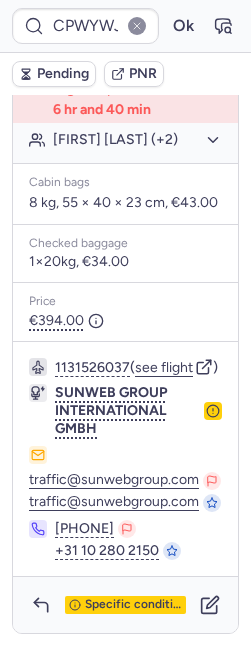 click 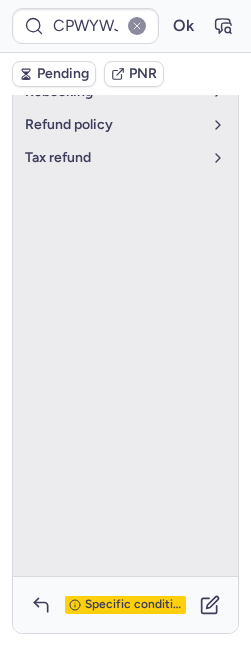scroll, scrollTop: 143, scrollLeft: 0, axis: vertical 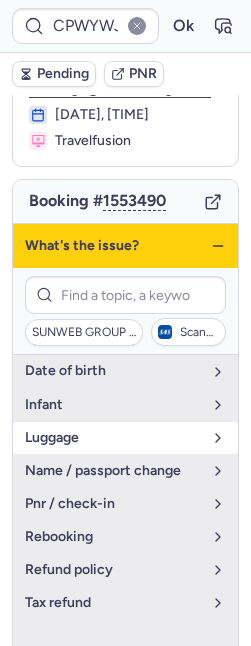 click on "luggage" at bounding box center (113, 438) 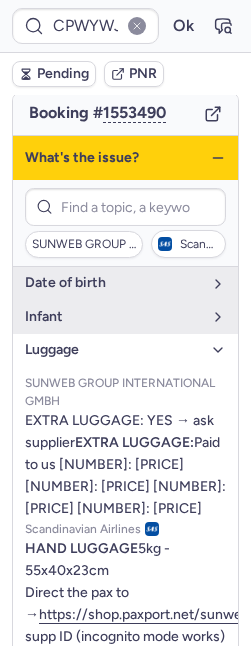 scroll, scrollTop: 282, scrollLeft: 0, axis: vertical 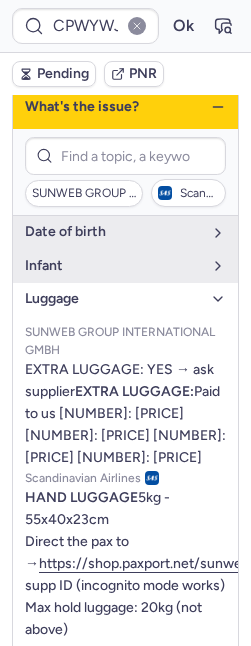 click 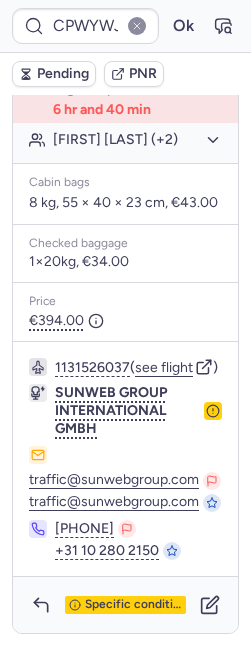 scroll, scrollTop: 687, scrollLeft: 0, axis: vertical 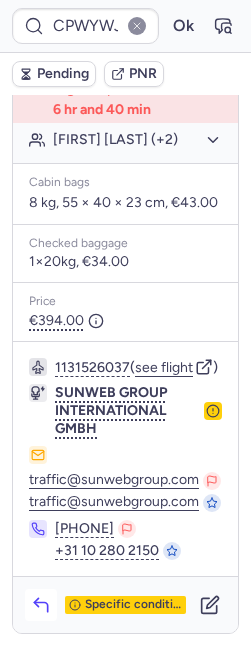 click 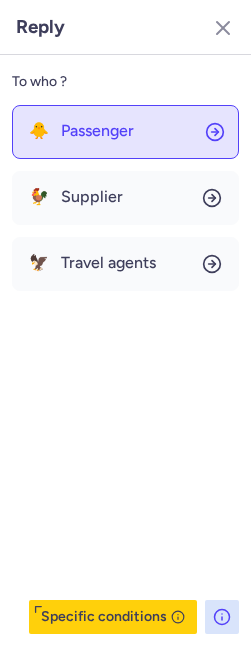 click on "Passenger" at bounding box center [97, 131] 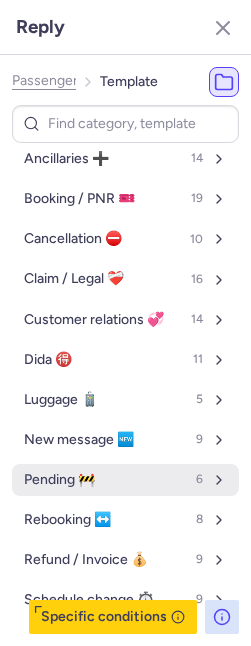scroll, scrollTop: 111, scrollLeft: 0, axis: vertical 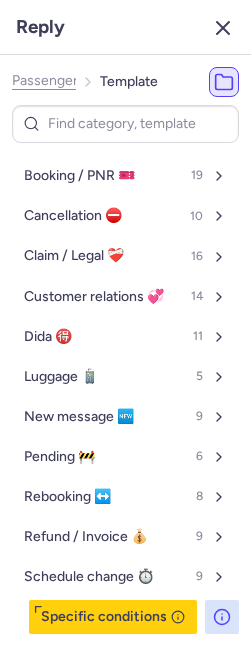 click 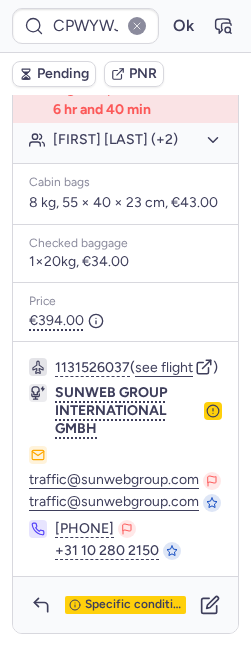 click 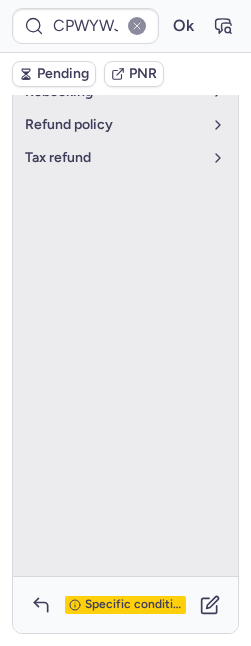 scroll, scrollTop: 143, scrollLeft: 0, axis: vertical 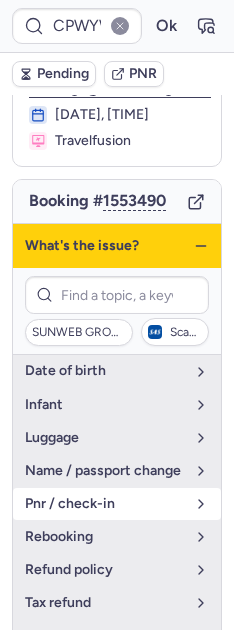 click on "pnr / check-in" at bounding box center (105, 504) 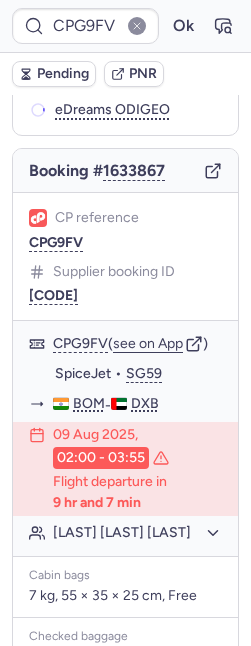 scroll, scrollTop: 148, scrollLeft: 0, axis: vertical 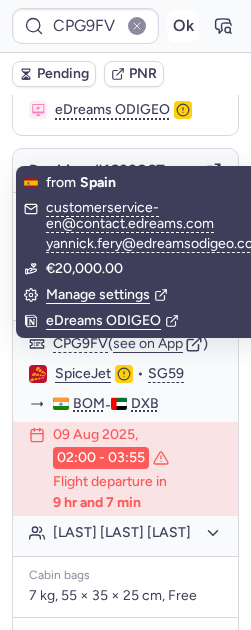 click on "Ok" at bounding box center (183, 26) 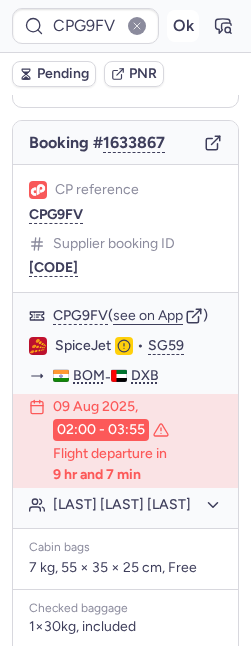 scroll, scrollTop: 148, scrollLeft: 0, axis: vertical 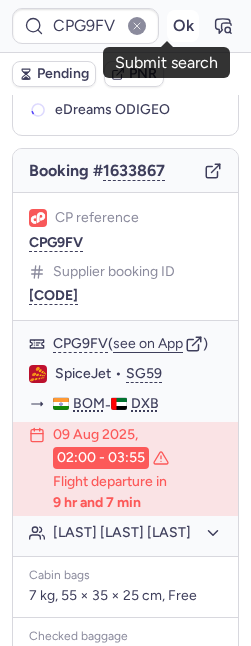 click on "Ok" at bounding box center (183, 26) 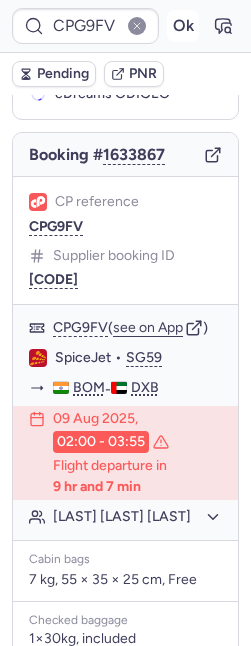 scroll, scrollTop: 148, scrollLeft: 0, axis: vertical 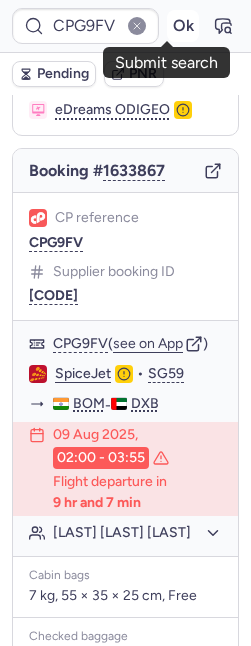 click on "Ok" at bounding box center [183, 26] 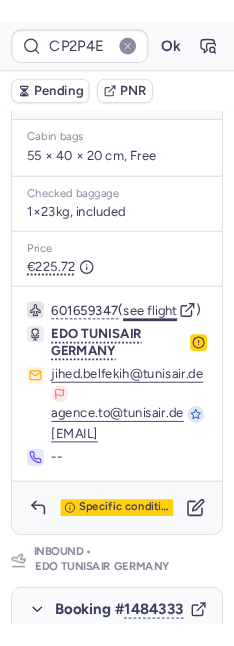 scroll, scrollTop: 785, scrollLeft: 0, axis: vertical 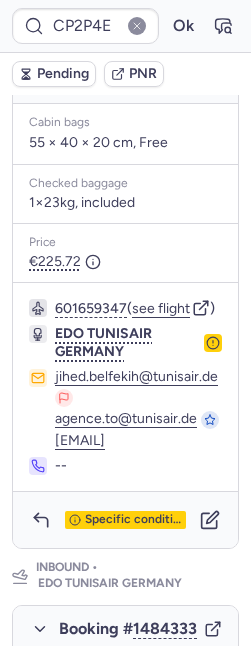 click 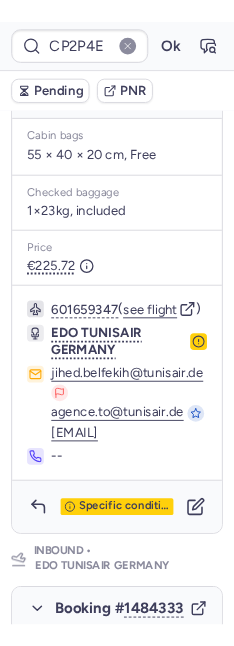 scroll, scrollTop: 409, scrollLeft: 0, axis: vertical 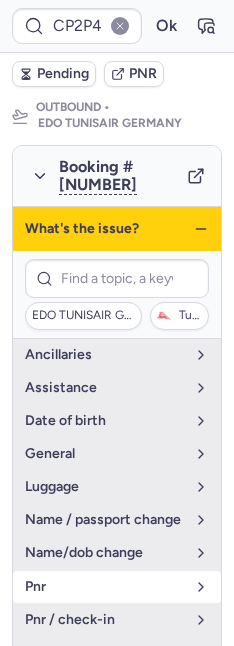 click on "pnr" at bounding box center (105, 587) 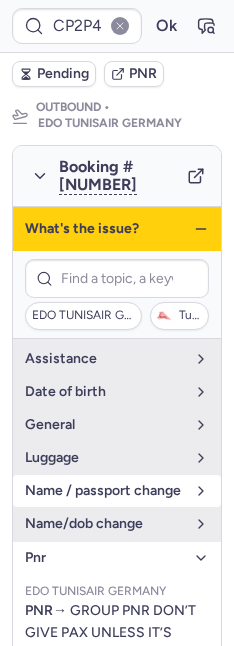 scroll, scrollTop: 45, scrollLeft: 0, axis: vertical 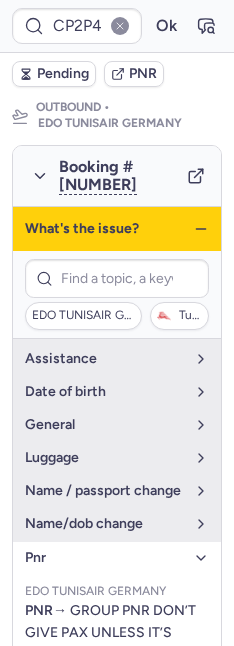 click 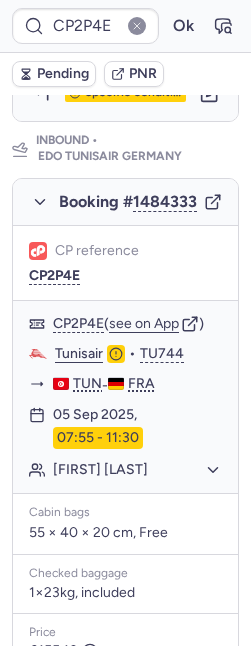 scroll, scrollTop: 1141, scrollLeft: 0, axis: vertical 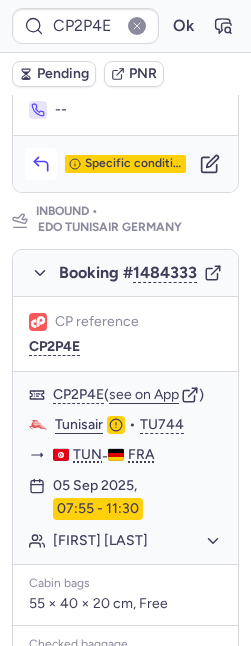 click 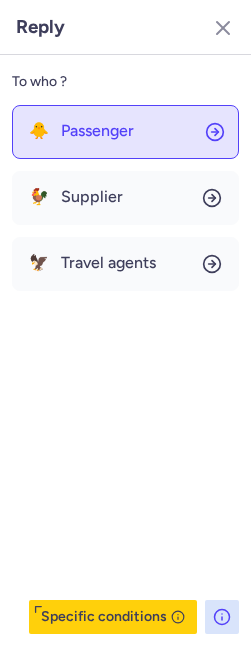 click on "Passenger" at bounding box center [97, 131] 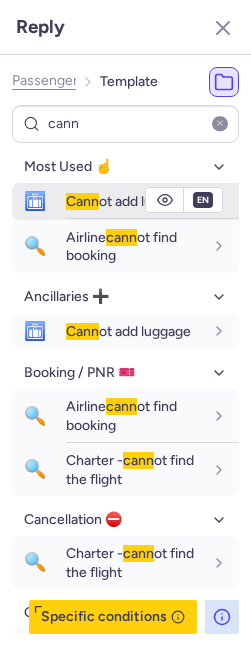 click on "Cann ot add luggage" at bounding box center (128, 201) 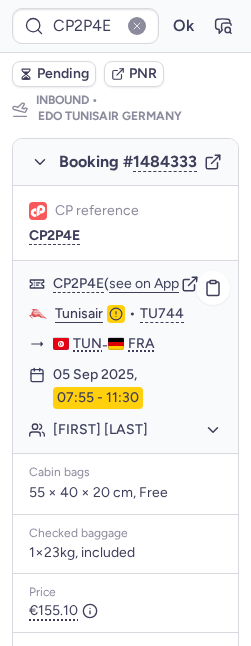 scroll, scrollTop: 1268, scrollLeft: 0, axis: vertical 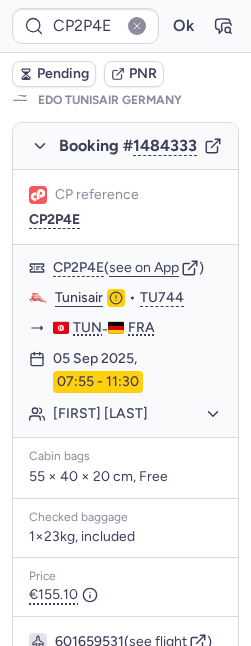 click on "[CODE] Ok" at bounding box center (125, 26) 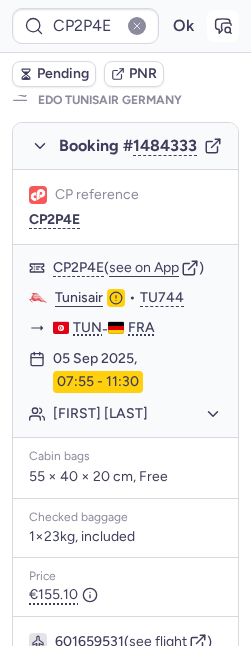 click at bounding box center [223, 26] 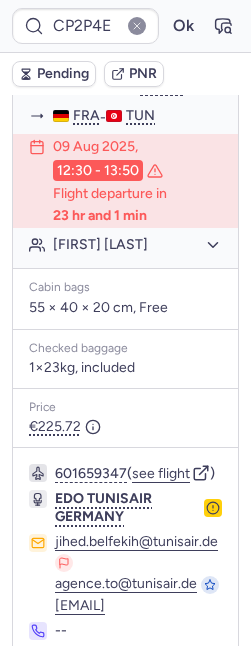 scroll, scrollTop: 615, scrollLeft: 0, axis: vertical 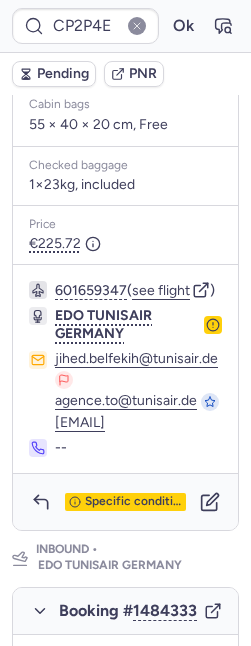 drag, startPoint x: 43, startPoint y: 460, endPoint x: 215, endPoint y: 516, distance: 180.8867 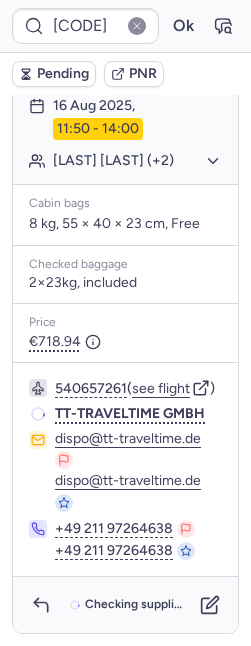 scroll, scrollTop: 0, scrollLeft: 0, axis: both 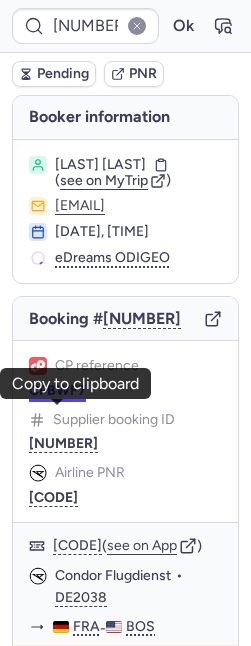 click on "CPBWF7" at bounding box center (57, 391) 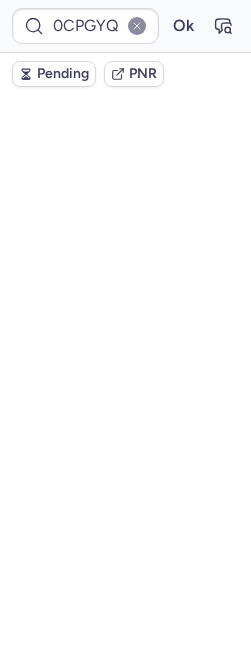 scroll, scrollTop: 0, scrollLeft: 0, axis: both 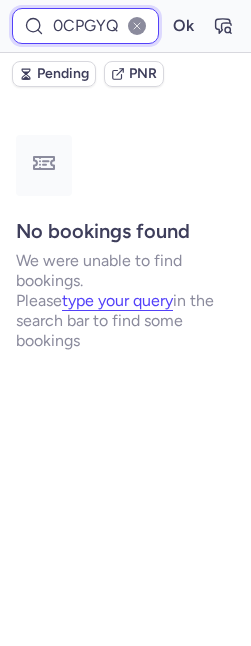 click on "0CPGYQ" at bounding box center (85, 26) 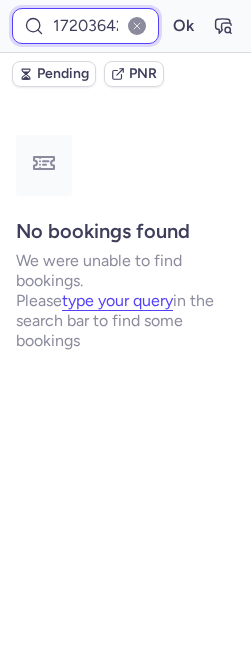 scroll, scrollTop: 0, scrollLeft: 5, axis: horizontal 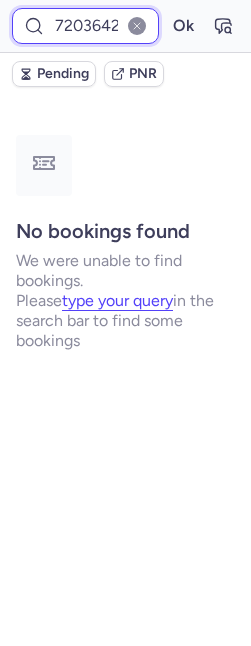 click on "Ok" at bounding box center (183, 26) 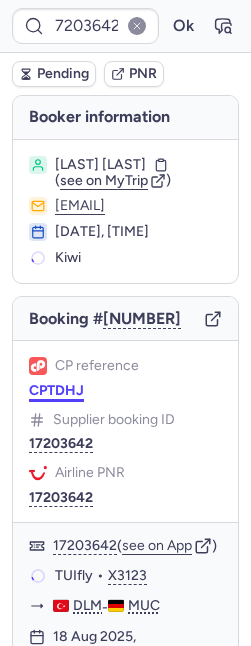 click on "CPTDHJ" at bounding box center (56, 391) 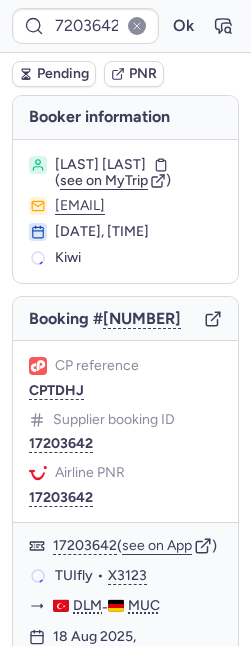 scroll, scrollTop: 0, scrollLeft: 0, axis: both 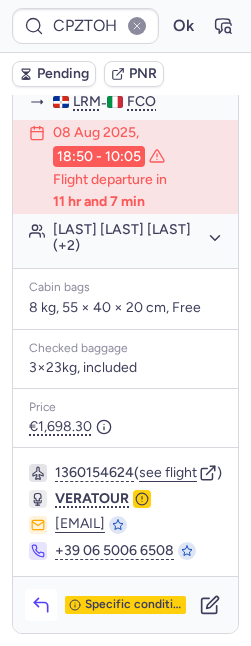 click 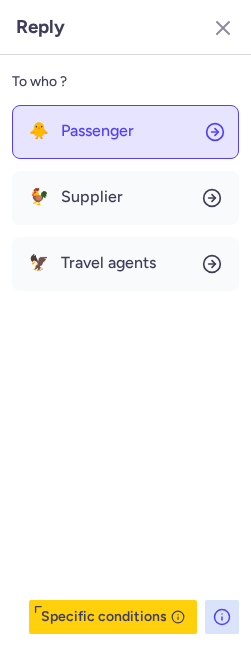 click on "🐥 Passenger" 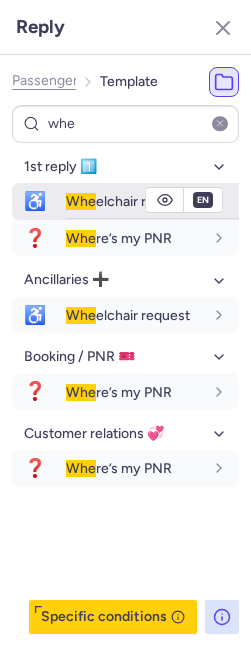 click on "♿ Whe elchair request" at bounding box center [125, 201] 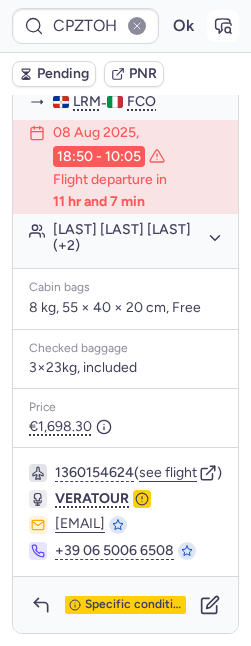 click 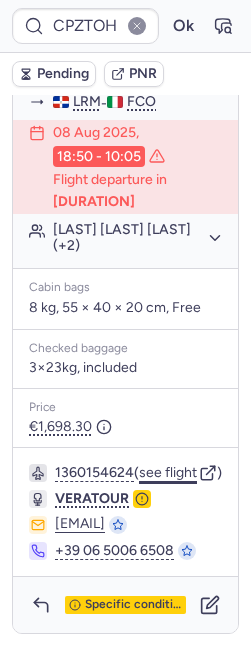 scroll, scrollTop: 540, scrollLeft: 0, axis: vertical 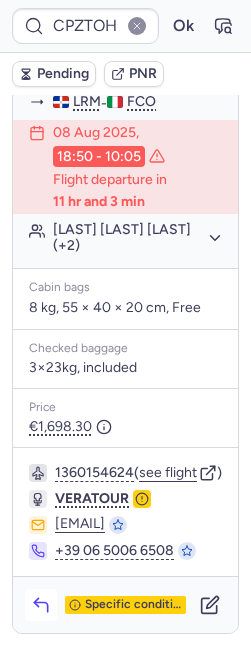 click 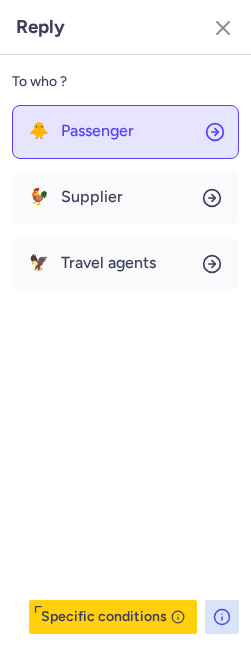 click on "Passenger" at bounding box center [97, 131] 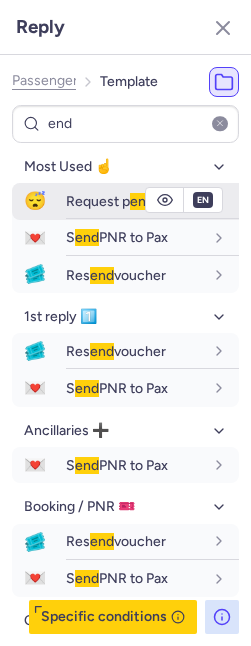 click on "Request p end ing" at bounding box center [119, 201] 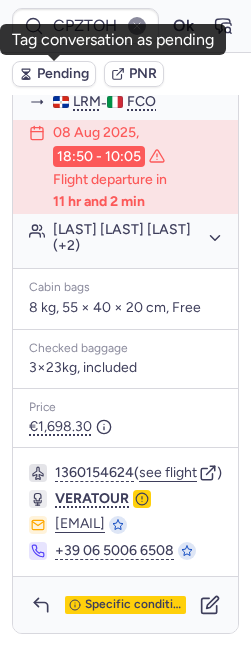 click on "Pending" at bounding box center [63, 74] 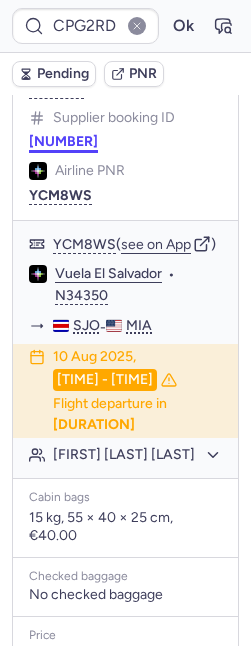 scroll, scrollTop: 222, scrollLeft: 0, axis: vertical 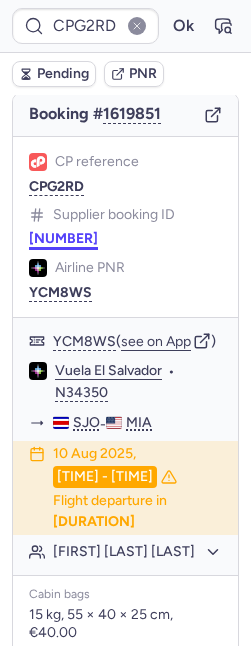 click on "[NUMBER]" at bounding box center (63, 239) 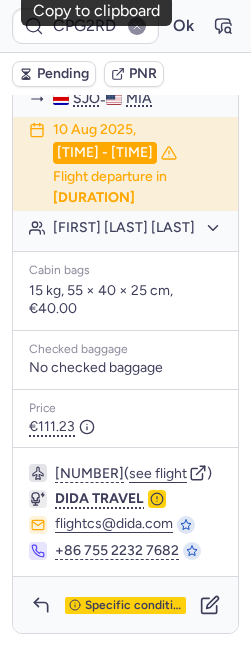 scroll, scrollTop: 612, scrollLeft: 0, axis: vertical 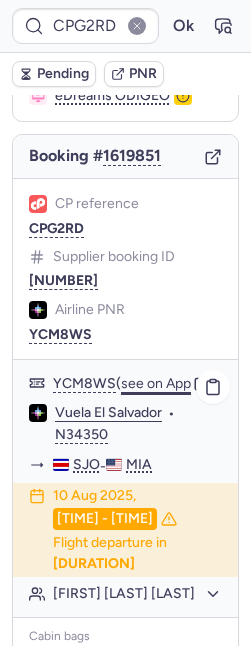 click on "see on App" 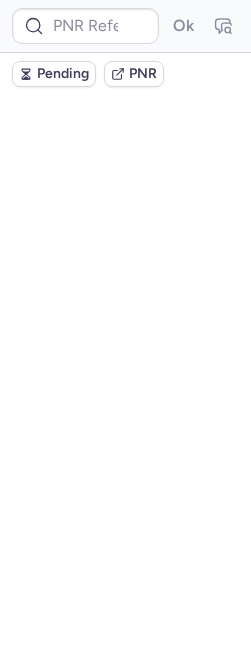 scroll, scrollTop: 0, scrollLeft: 0, axis: both 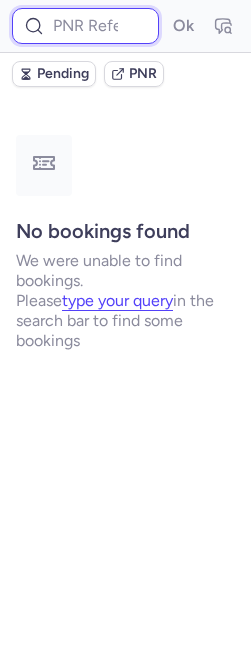 click at bounding box center (85, 26) 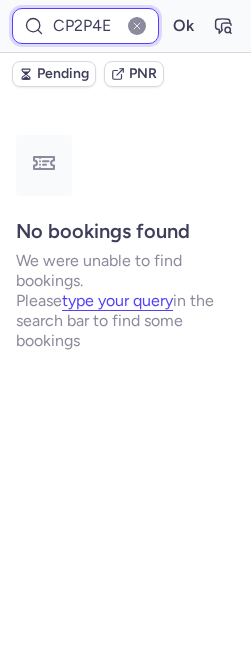 click on "Ok" at bounding box center [183, 26] 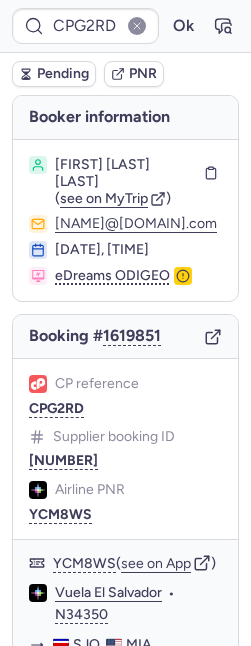 scroll, scrollTop: 4, scrollLeft: 0, axis: vertical 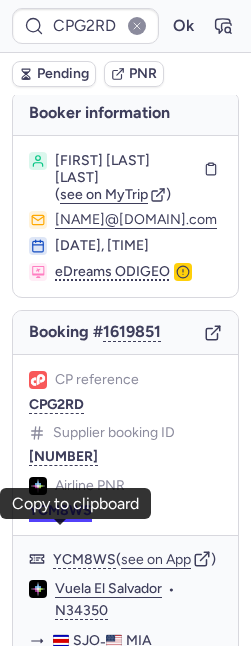 click on "YCM8WS" at bounding box center (60, 511) 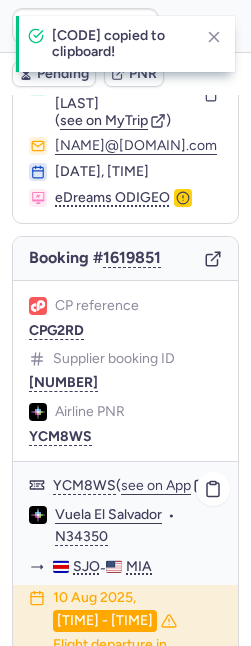 scroll, scrollTop: 147, scrollLeft: 0, axis: vertical 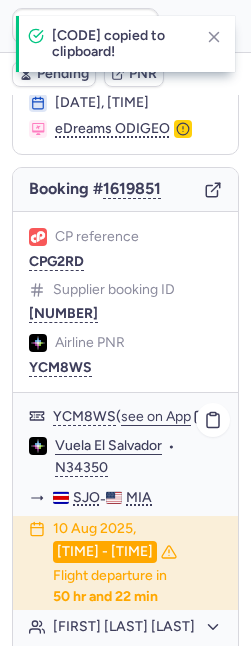 click on "Vuela El Salvador" 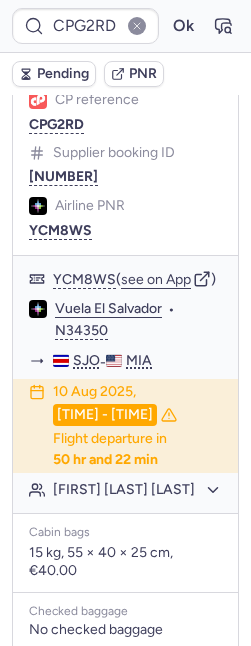 scroll, scrollTop: 487, scrollLeft: 0, axis: vertical 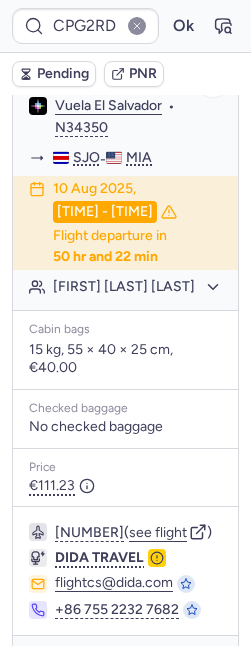click on "[FIRST] [LAST] [LAST]" 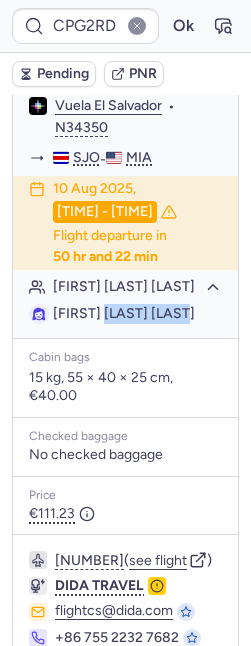 drag, startPoint x: 103, startPoint y: 366, endPoint x: 235, endPoint y: 367, distance: 132.00378 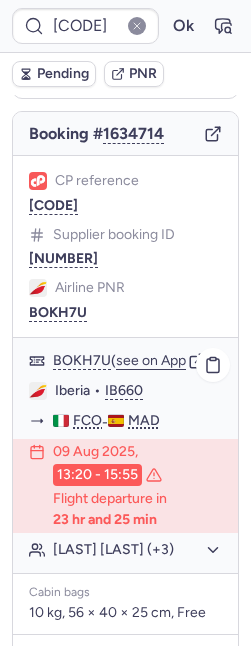scroll, scrollTop: 189, scrollLeft: 0, axis: vertical 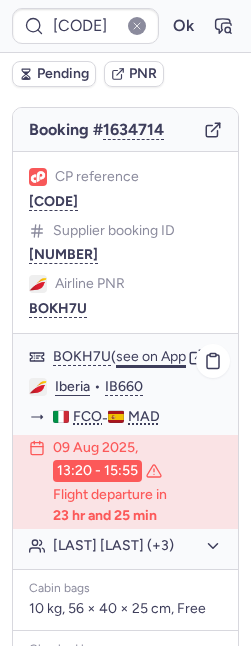 click on "see on App" 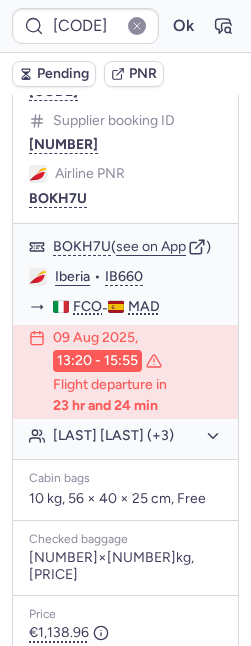scroll, scrollTop: 230, scrollLeft: 0, axis: vertical 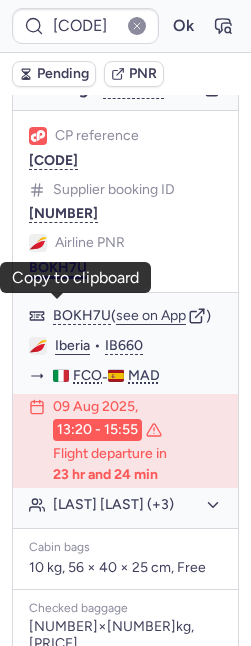 click on "BOKH7U" at bounding box center (58, 268) 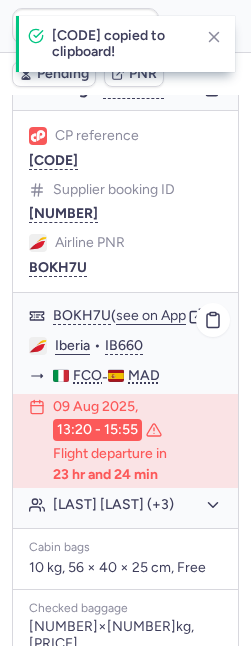 click on "Iberia" 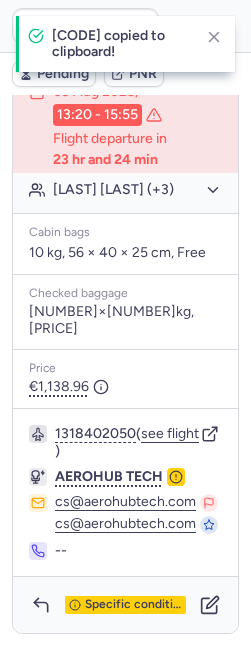 scroll, scrollTop: 653, scrollLeft: 0, axis: vertical 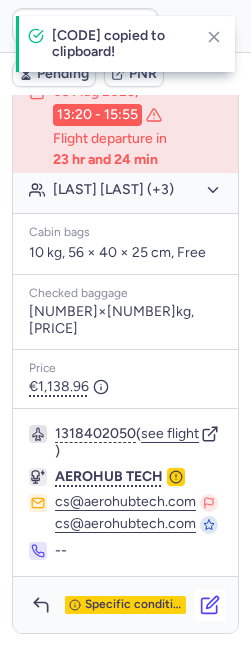 click 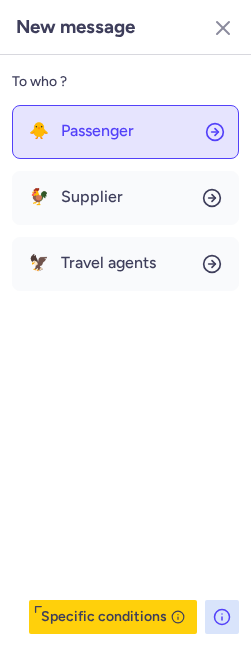 click on "Passenger" at bounding box center (97, 131) 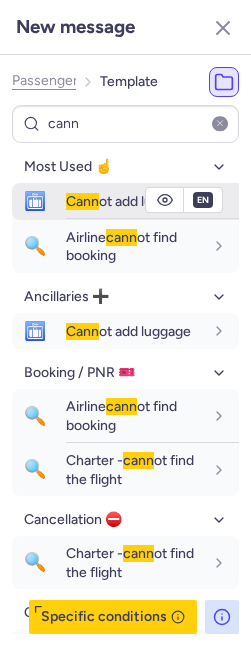 click on "Cann" at bounding box center [82, 201] 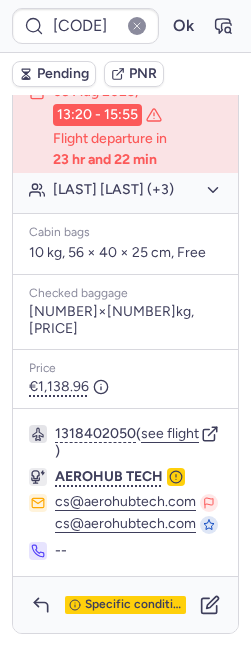 scroll, scrollTop: 0, scrollLeft: 0, axis: both 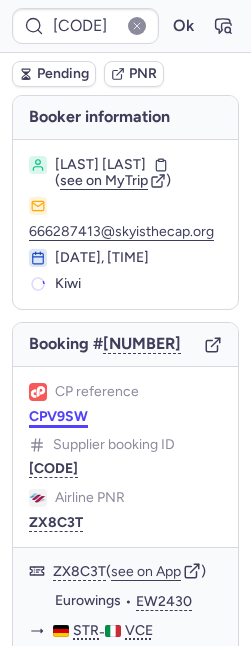 click on "CPV9SW" at bounding box center (58, 417) 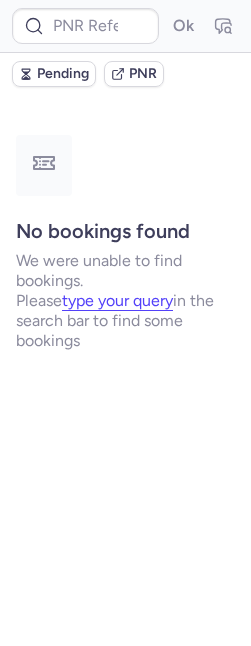 scroll, scrollTop: 0, scrollLeft: 0, axis: both 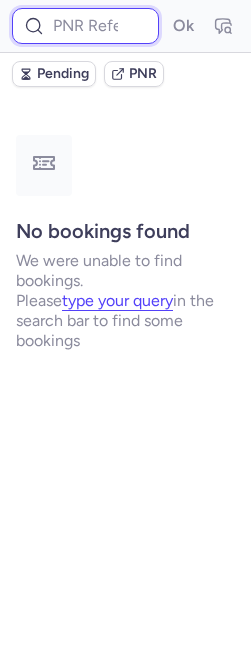 click at bounding box center (85, 26) 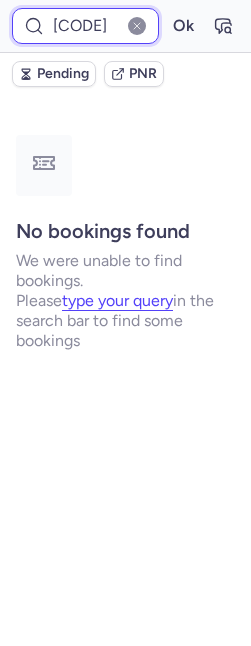 click on "Ok" at bounding box center (183, 26) 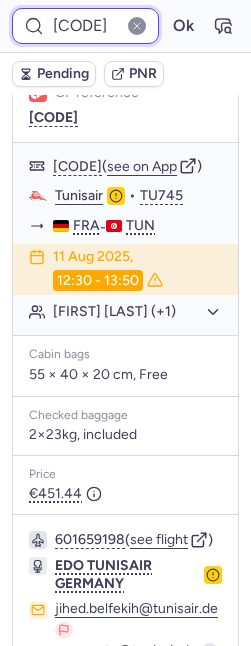 scroll, scrollTop: 498, scrollLeft: 0, axis: vertical 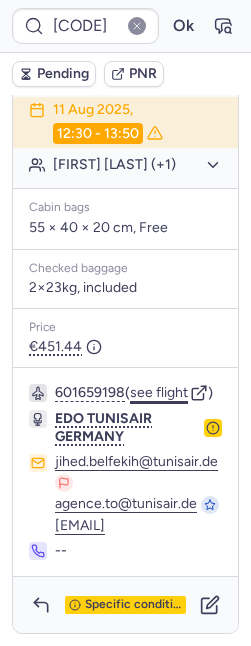 click on "see flight" 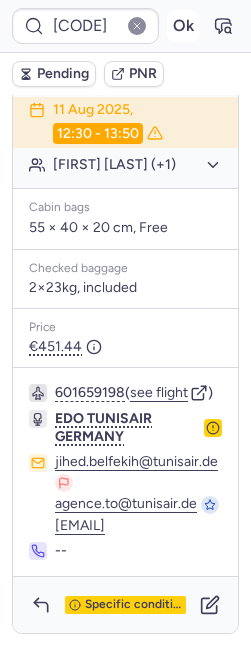 click on "Ok" at bounding box center [183, 26] 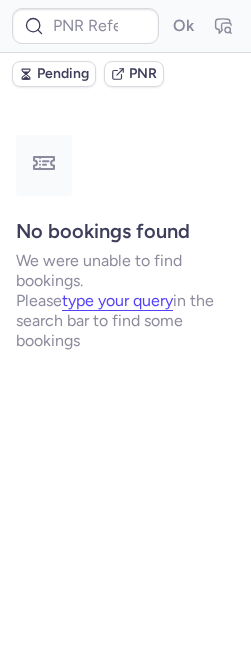 scroll, scrollTop: 0, scrollLeft: 0, axis: both 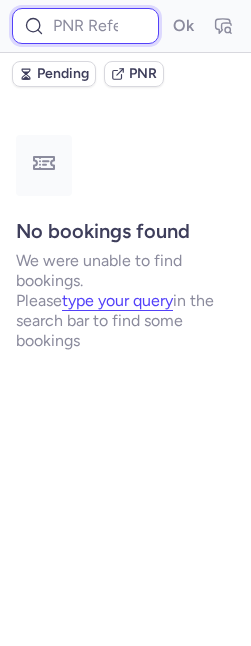 click at bounding box center (85, 26) 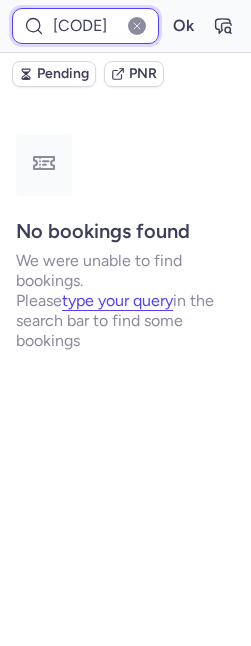 click on "Ok" at bounding box center [183, 26] 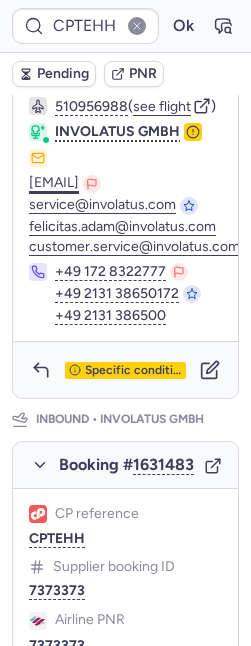 scroll, scrollTop: 1033, scrollLeft: 0, axis: vertical 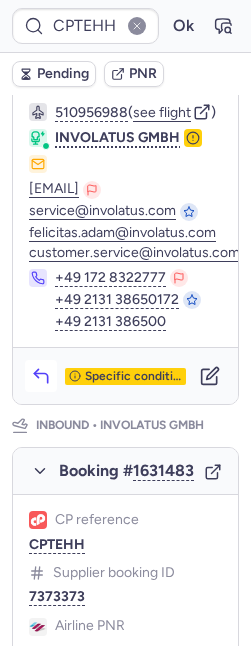 click 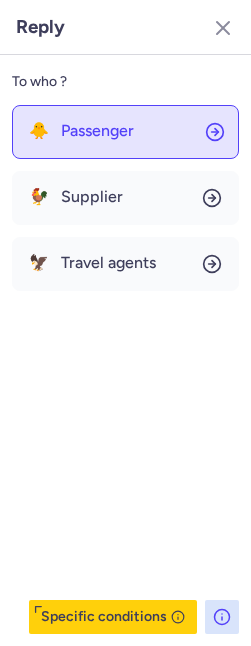 click on "Passenger" at bounding box center (97, 131) 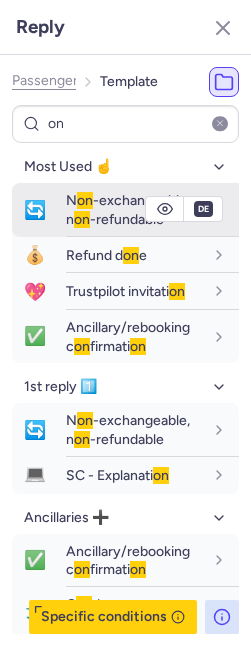 click on "on" at bounding box center [85, 200] 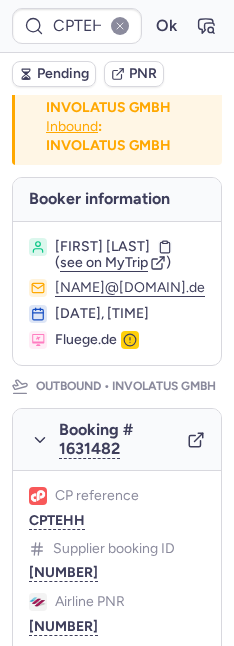 scroll, scrollTop: 0, scrollLeft: 0, axis: both 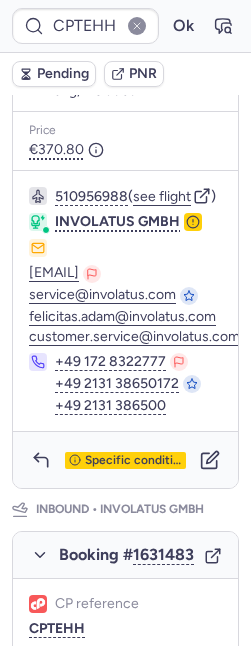 click 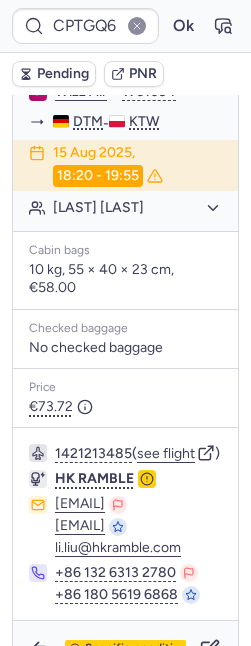 scroll, scrollTop: 710, scrollLeft: 0, axis: vertical 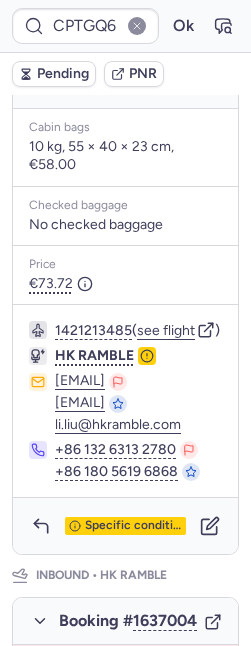 click on "Pending" at bounding box center [54, 74] 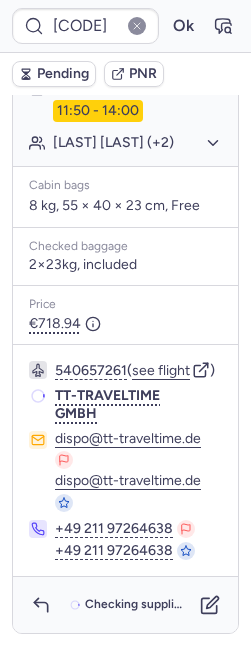 scroll, scrollTop: 561, scrollLeft: 0, axis: vertical 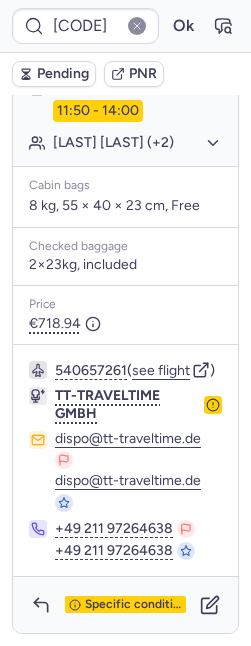 click 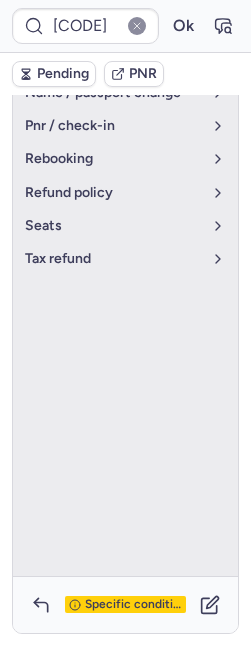 scroll, scrollTop: 143, scrollLeft: 0, axis: vertical 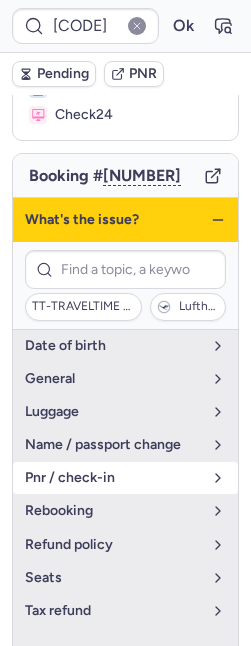 click on "pnr / check-in" at bounding box center (113, 478) 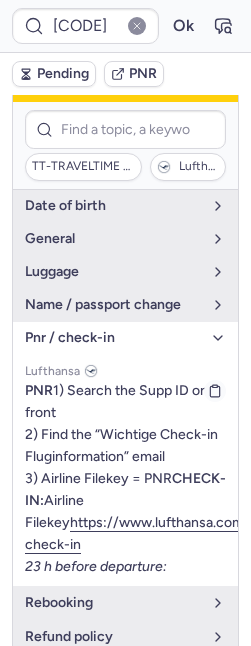 scroll, scrollTop: 292, scrollLeft: 0, axis: vertical 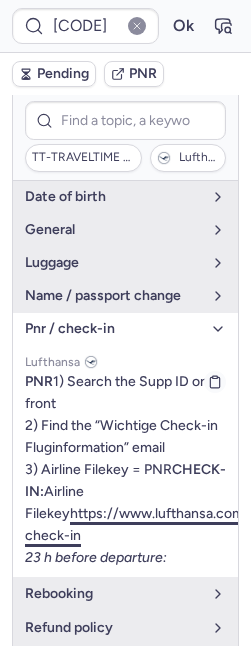click on "https://www.lufthansa.com/de/de/online-check-in" at bounding box center (181, 524) 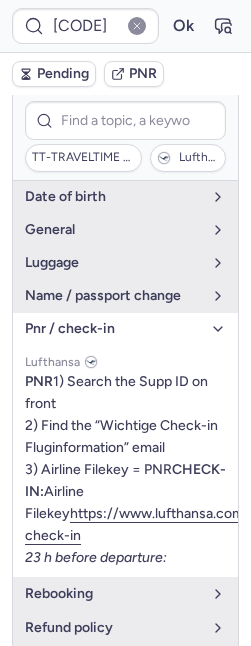 scroll, scrollTop: 92, scrollLeft: 0, axis: vertical 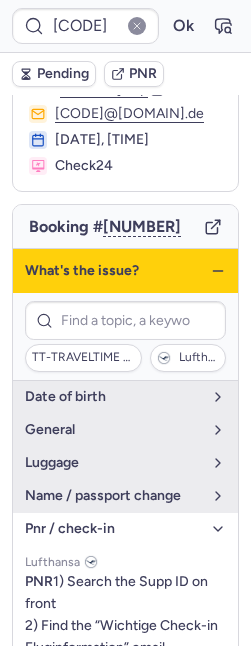 click 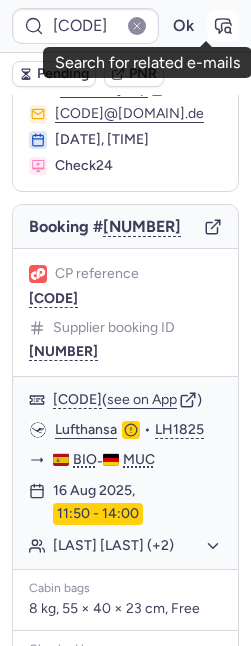 click at bounding box center (223, 26) 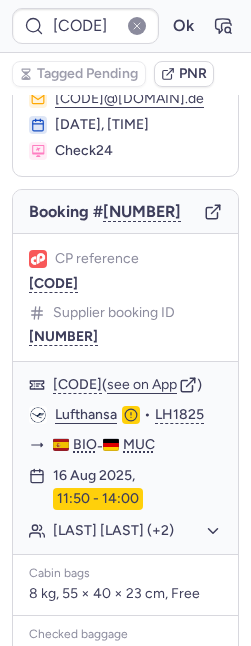 scroll, scrollTop: 158, scrollLeft: 0, axis: vertical 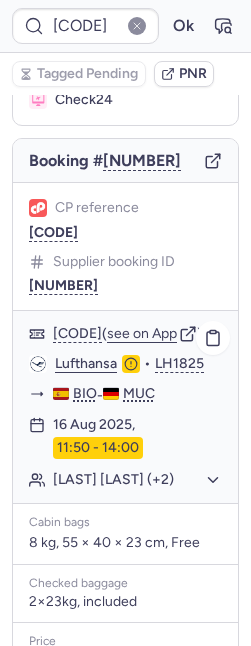 click on "[LAST] [LAST] (+2)" 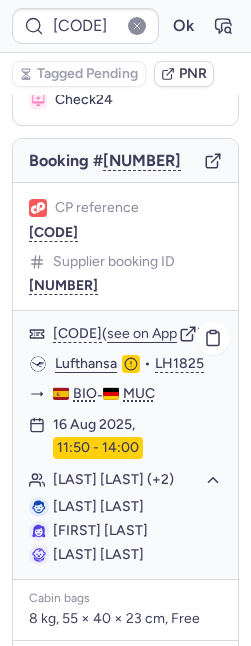 click on "[LAST] [LAST]" at bounding box center [98, 506] 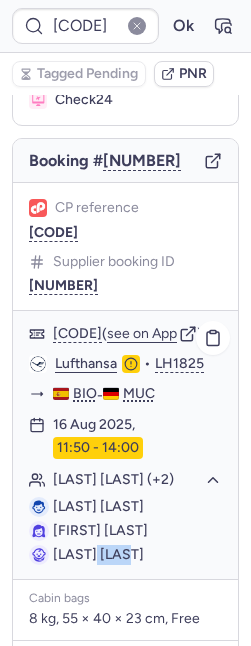 click on "[LAST] [LAST]" at bounding box center [98, 554] 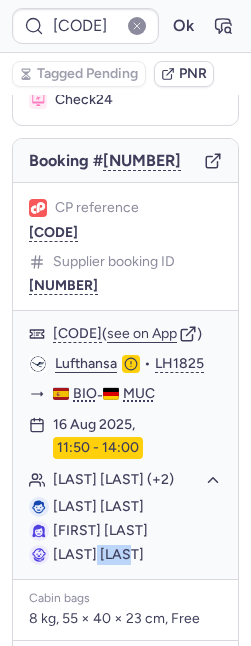 copy on "KNABE" 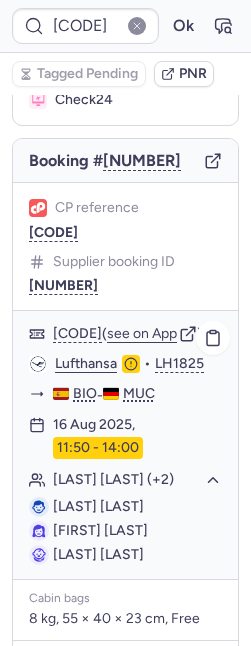 click on "[LAST] [LAST]" at bounding box center [98, 554] 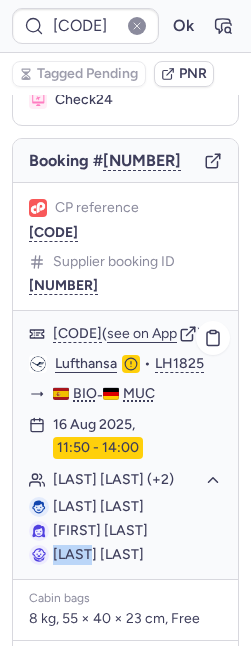 click on "[LAST] [LAST]" at bounding box center (98, 554) 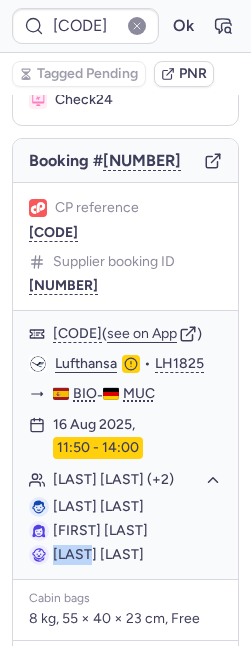 copy on "[FIRST]" 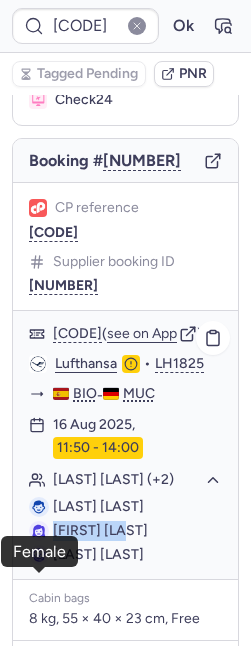 drag, startPoint x: 124, startPoint y: 579, endPoint x: 37, endPoint y: 580, distance: 87.005745 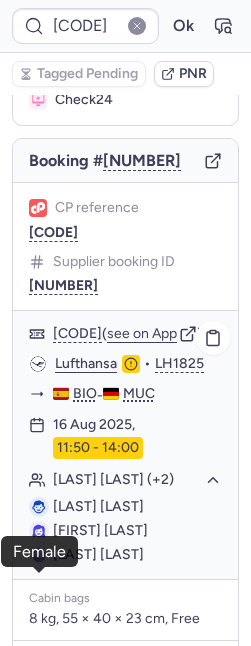 drag, startPoint x: 44, startPoint y: 577, endPoint x: 75, endPoint y: 576, distance: 31.016125 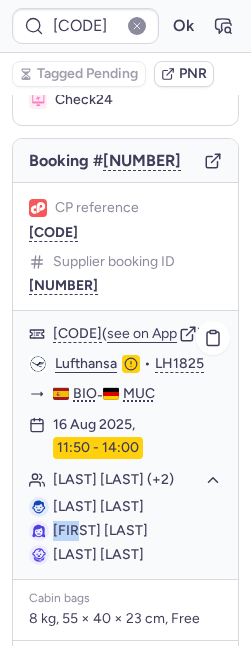 drag, startPoint x: 56, startPoint y: 578, endPoint x: 208, endPoint y: 568, distance: 152.3286 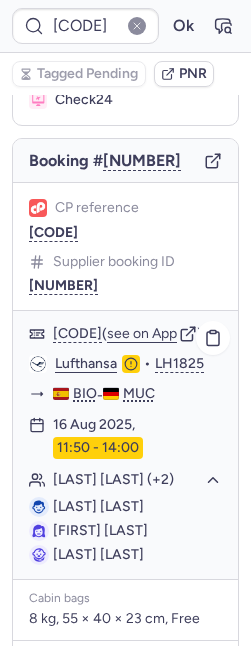 drag, startPoint x: 77, startPoint y: 582, endPoint x: 159, endPoint y: 575, distance: 82.29824 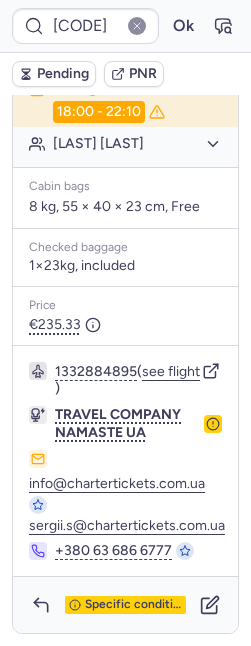 scroll, scrollTop: 546, scrollLeft: 0, axis: vertical 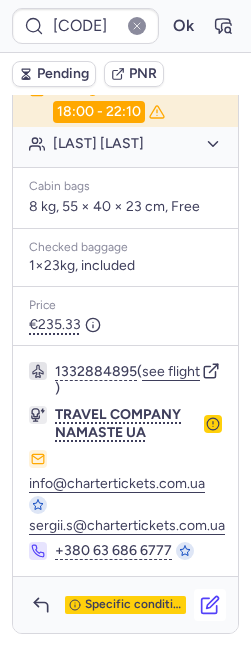 click 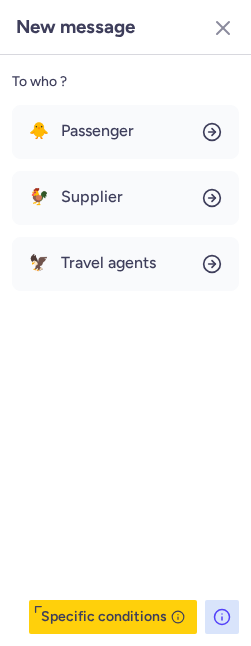 click on "To who ? 🐥 Passenger 🐓 Supplier 🦅 Travel agents  Specific conditions" 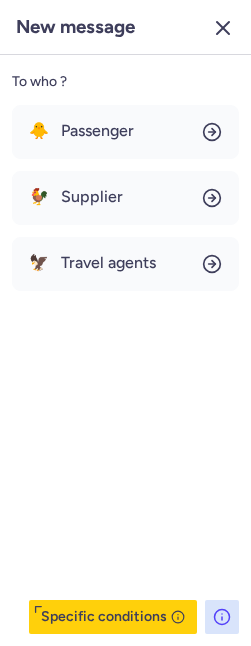 click 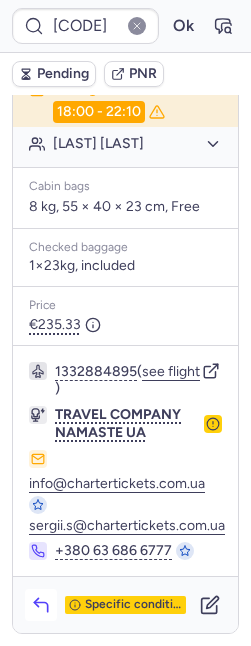 click 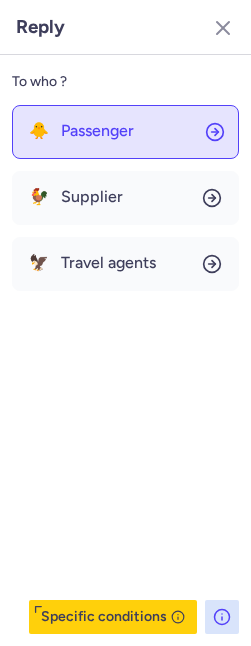 click on "Passenger" at bounding box center (97, 131) 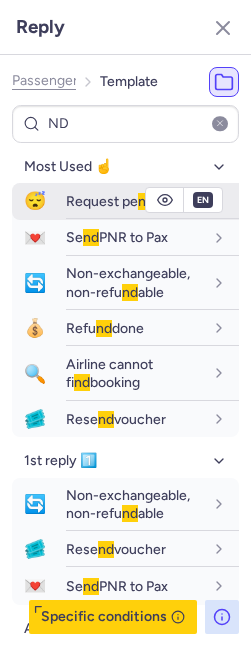 click on "Request pe nd ing" at bounding box center (119, 201) 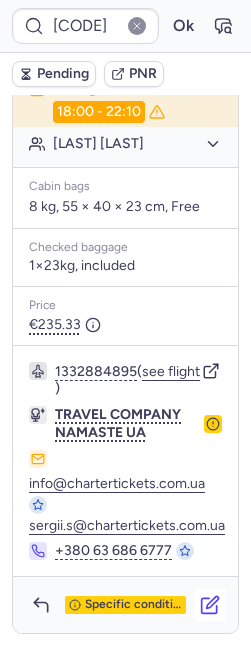 click 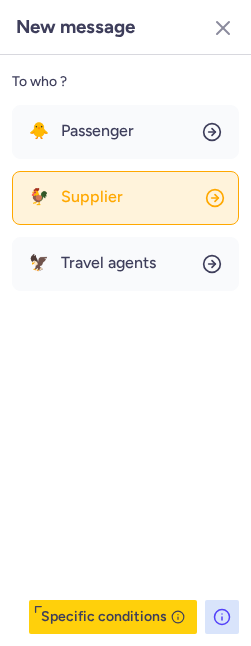click on "Supplier" at bounding box center (92, 197) 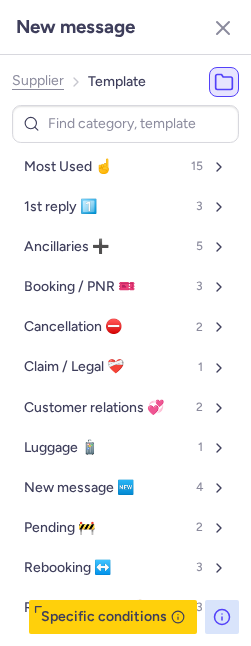 click on "Supplier" 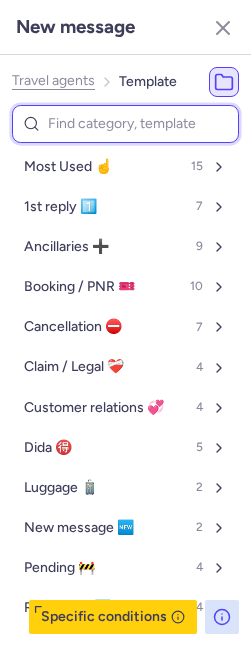 click at bounding box center (125, 124) 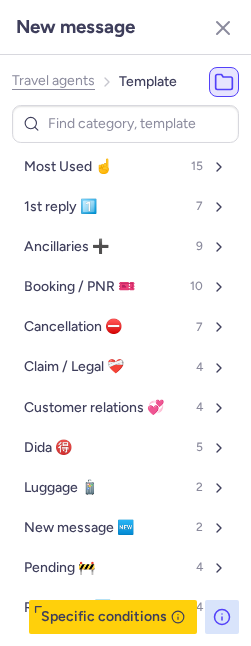 click on "Travel agents Template" at bounding box center (94, 82) 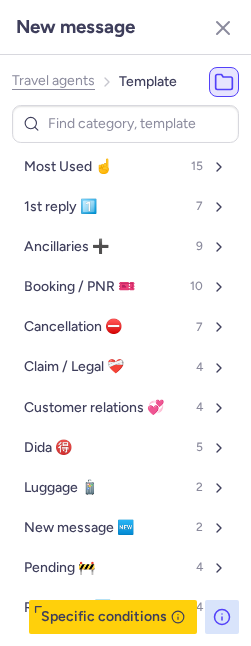 click on "Travel agents" 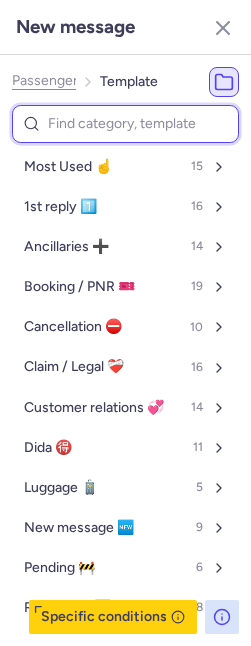 click at bounding box center (125, 124) 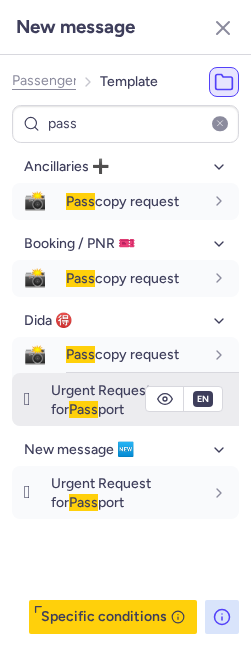 click on "Urgent Request for  Pass port" at bounding box center (101, 399) 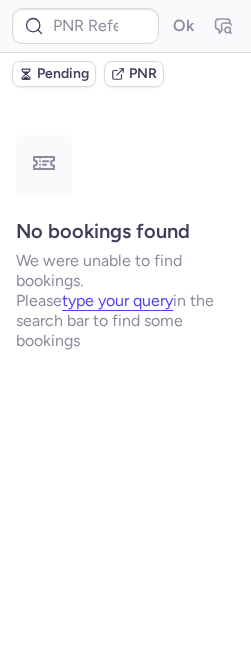 scroll, scrollTop: 0, scrollLeft: 0, axis: both 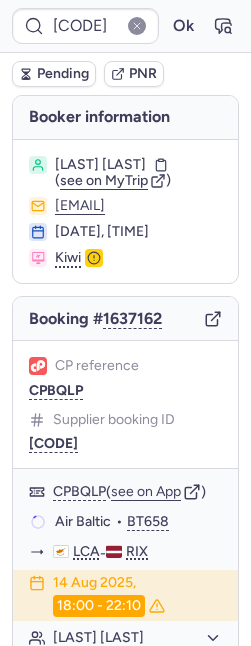 click on "Pending" at bounding box center (63, 74) 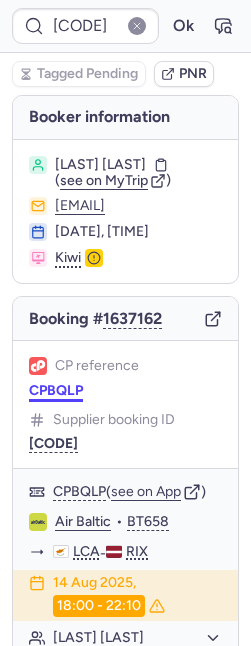 click on "CPBQLP" at bounding box center [56, 391] 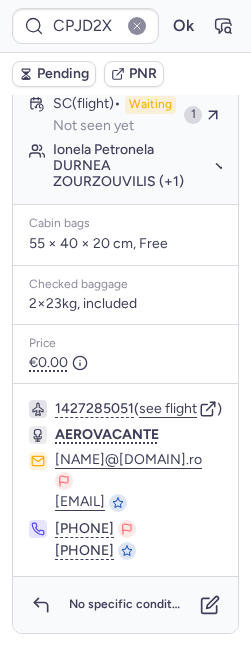 scroll, scrollTop: 1728, scrollLeft: 0, axis: vertical 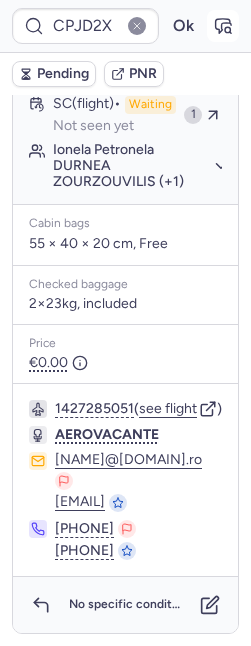 click 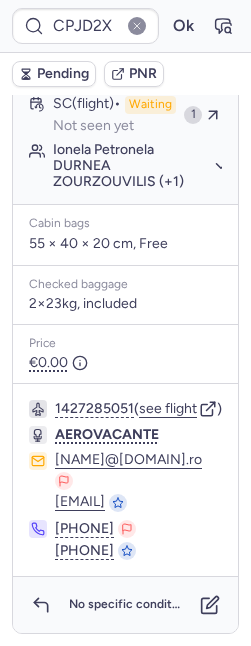 scroll, scrollTop: 1762, scrollLeft: 0, axis: vertical 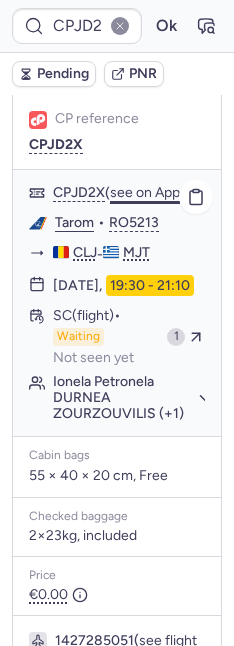 click on "see on App" 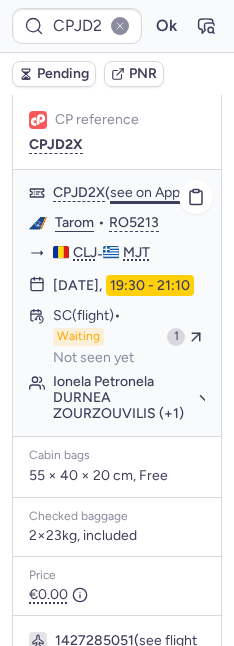 click on "see on App" 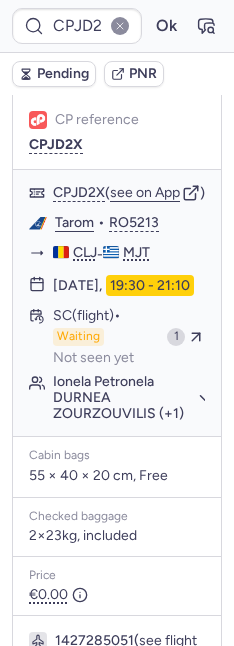 click on "Pending" at bounding box center [63, 74] 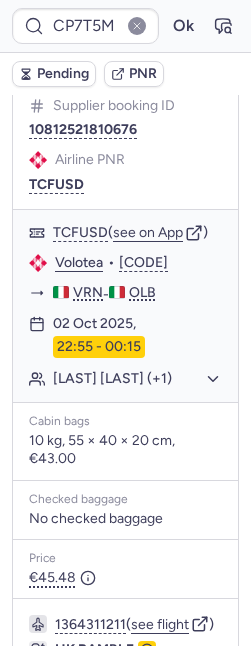 scroll, scrollTop: 458, scrollLeft: 0, axis: vertical 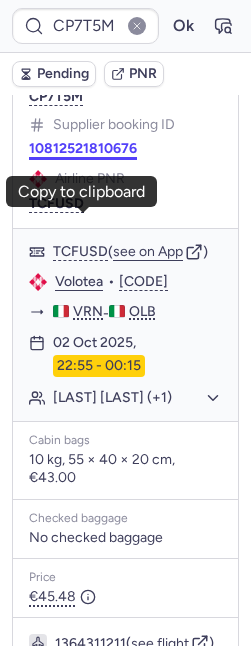 click on "10812521810676" at bounding box center (83, 149) 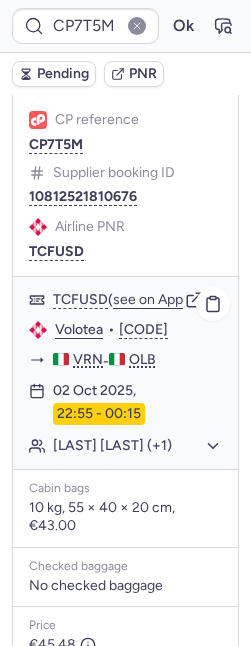 scroll, scrollTop: 298, scrollLeft: 0, axis: vertical 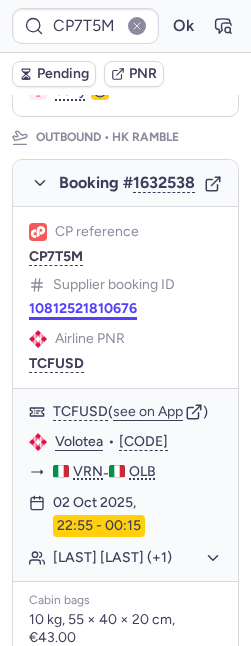 click on "10812521810676" at bounding box center [83, 309] 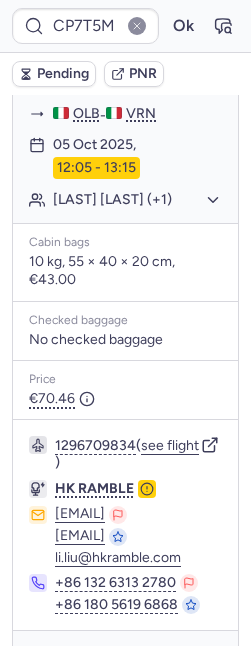 scroll, scrollTop: 1560, scrollLeft: 0, axis: vertical 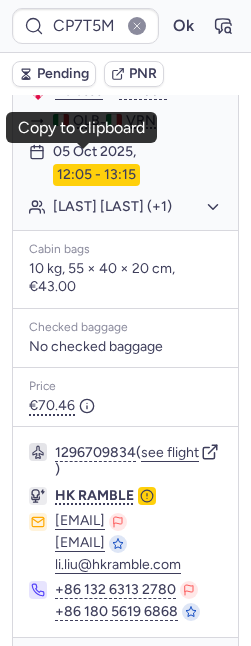 click on "10812521810677" at bounding box center (83, -42) 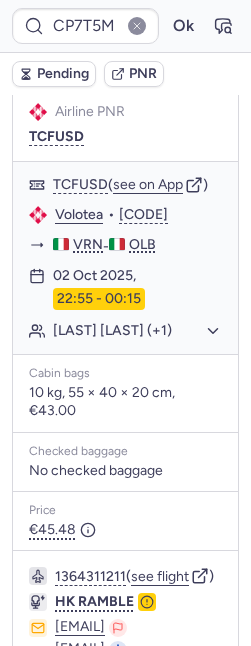scroll, scrollTop: 520, scrollLeft: 0, axis: vertical 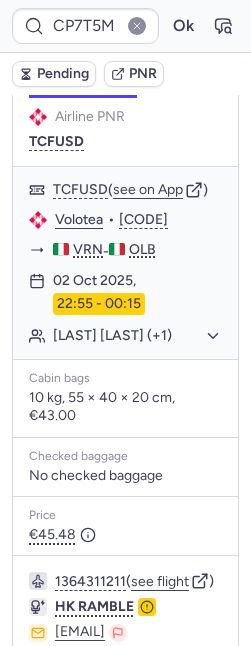 click on "10812521810676" at bounding box center [83, 87] 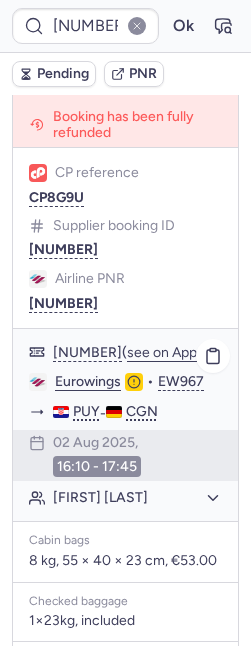 scroll, scrollTop: 737, scrollLeft: 0, axis: vertical 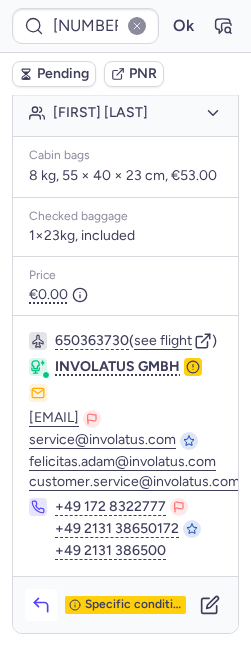 click 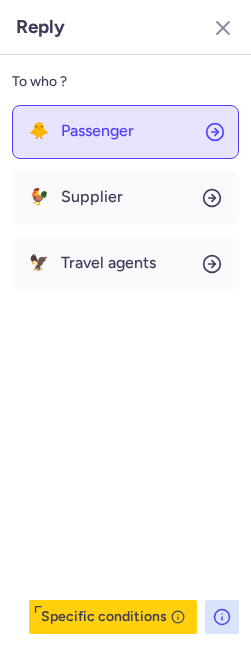 click on "Passenger" at bounding box center [97, 131] 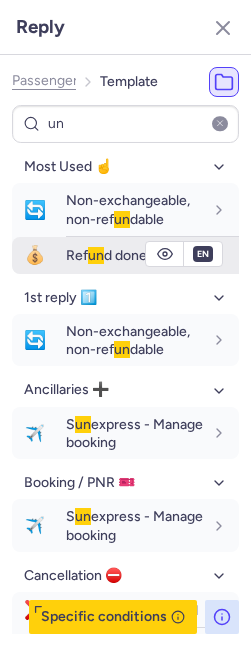 click on "Ref un d done" at bounding box center (152, 255) 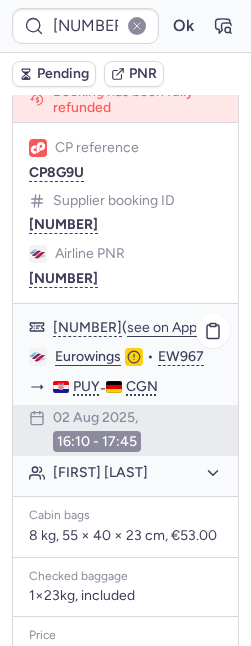 scroll, scrollTop: 306, scrollLeft: 0, axis: vertical 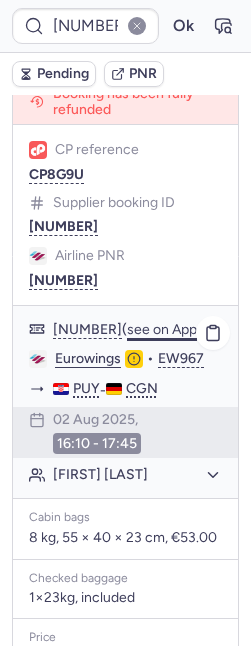 click on "see on App" 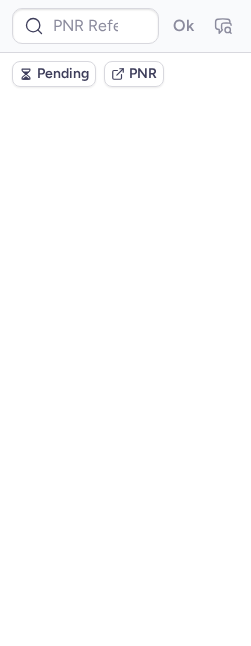 scroll, scrollTop: 0, scrollLeft: 0, axis: both 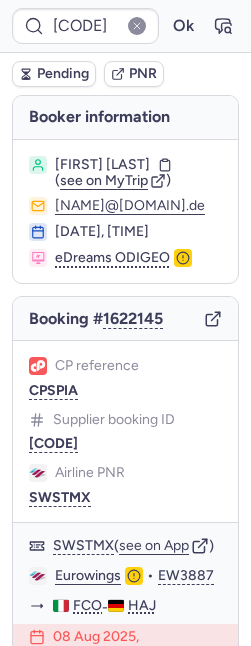 click on "CP reference [CODE]" 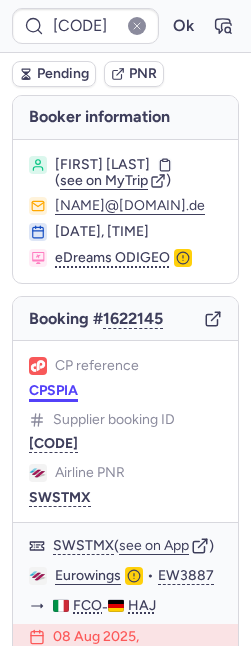 click on "CPSPIA" at bounding box center [53, 391] 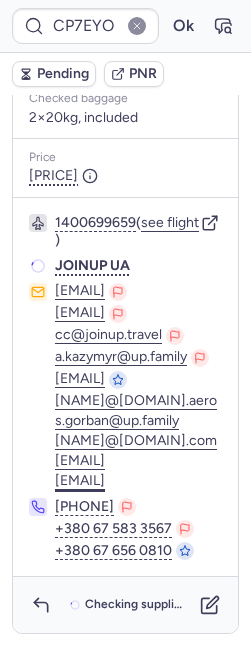 scroll, scrollTop: 848, scrollLeft: 0, axis: vertical 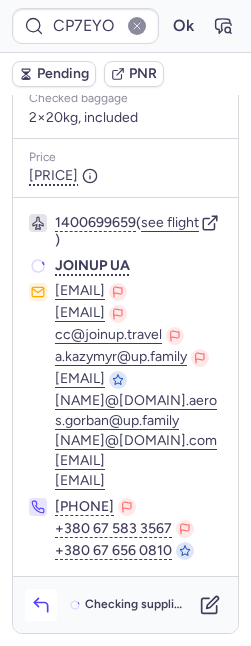 click 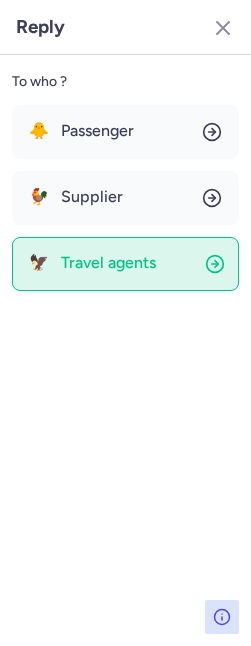 click on "Travel agents" at bounding box center [108, 263] 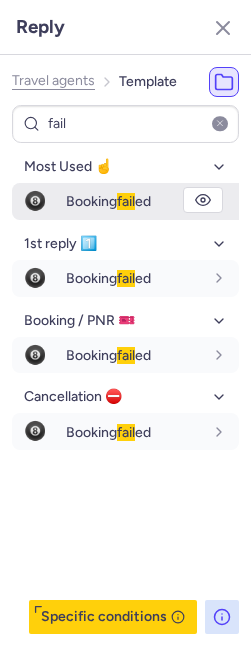 click on "🎱" at bounding box center [35, 201] 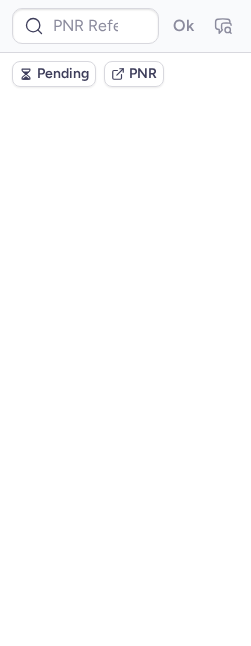 scroll, scrollTop: 0, scrollLeft: 0, axis: both 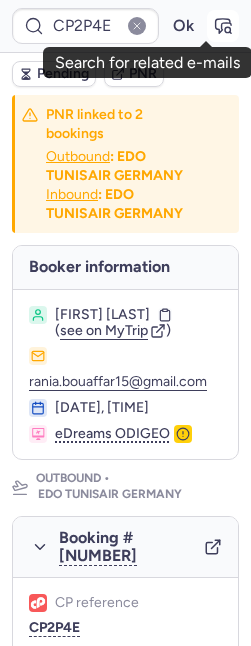 click at bounding box center [223, 26] 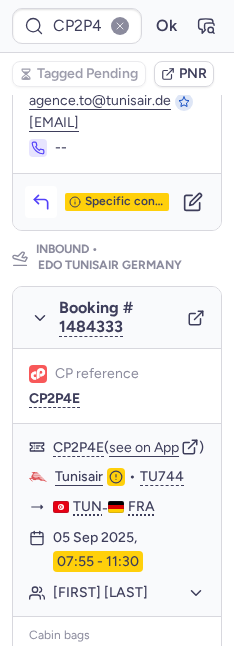 click 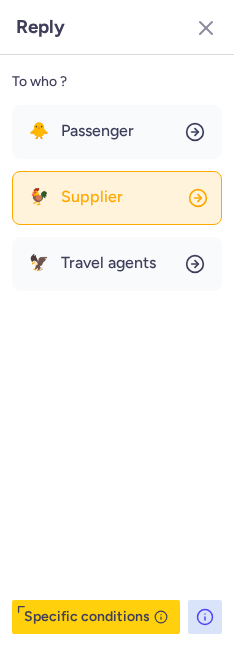 scroll, scrollTop: 1149, scrollLeft: 0, axis: vertical 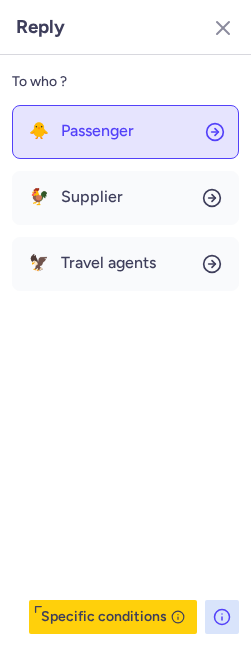 click on "Passenger" at bounding box center (97, 131) 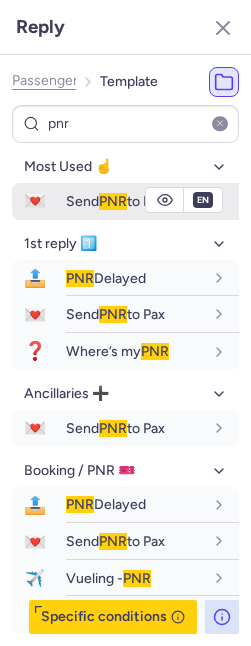 click on "Send  PNR  to Pax" at bounding box center [115, 201] 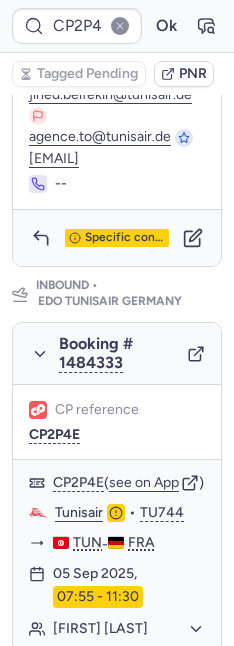 scroll, scrollTop: 1185, scrollLeft: 0, axis: vertical 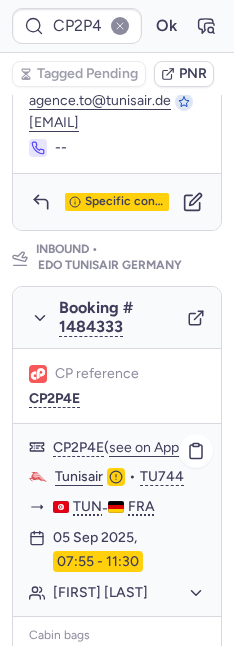 click on "Tunisair" 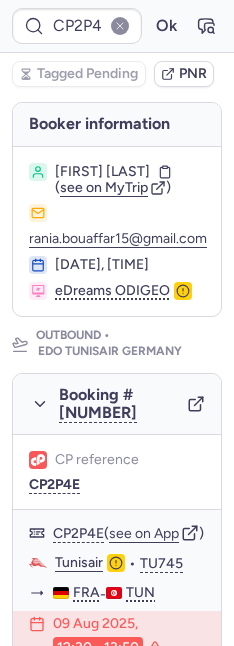 scroll, scrollTop: 269, scrollLeft: 0, axis: vertical 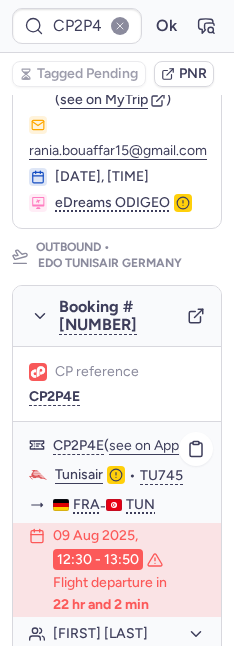 click on "Tunisair" 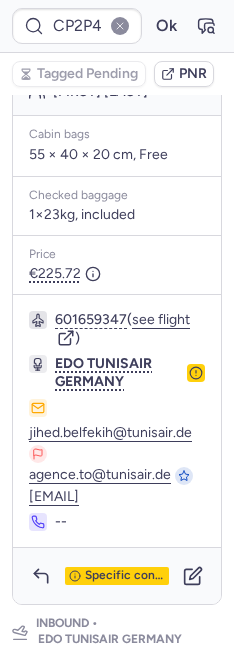scroll, scrollTop: 701, scrollLeft: 0, axis: vertical 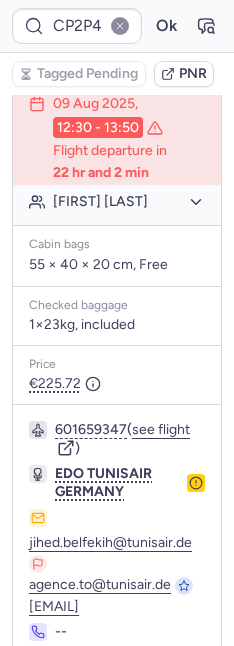 click on "[FIRST] [LAST]" 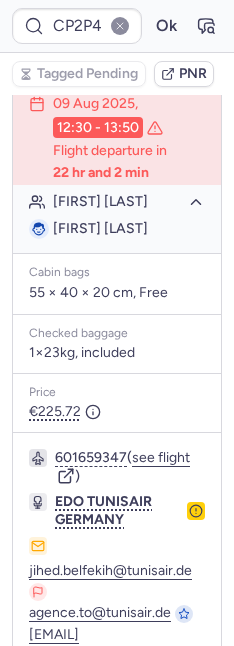 click on "[FIRST] [LAST]" at bounding box center (100, 228) 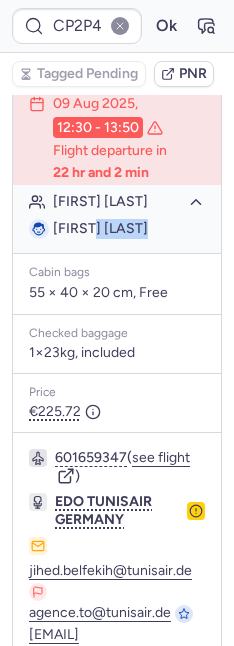 click on "[FIRST] [LAST]" at bounding box center [100, 228] 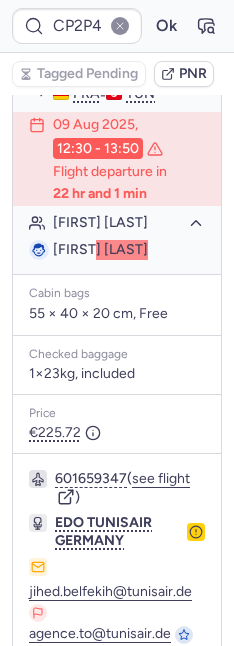 scroll, scrollTop: 671, scrollLeft: 0, axis: vertical 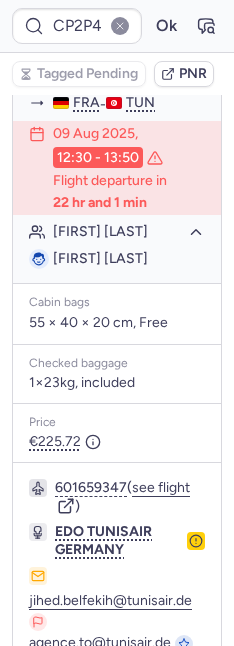 click on "Booker information [LAST] [LAST] ( see on MyTrip ) [EMAIL] [DATE], [TIME] eDreams ODIGEO Outbound • EDO TUNISAIR GERMANY Booking # [NUMBER] CP reference CP2P4E CP2P4E ( see on App ) Tunisair • TU745 FRA - TUN [DATE], [TIME] Flight departure in [DURATION] [LAST] [LAST] [LAST] [LAST] Cabin bags 55 × 40 × 20 cm, Free Checked baggage 1×23kg, included Price [PRICE] [NUMBER] ( see flight ) EDO TUNISAIR GERMANY [EMAIL] [EMAIL] [EMAIL] -- Specific conditions Inbound • EDO TUNISAIR GERMANY Booking # [NUMBER] CP reference CP2P4E CP2P4E ( see on App ) Tunisair • TU744 TUN - FRA [DATE], [TIME] [LAST] [LAST] Cabin bags 55 × 40 × 20 cm, Free Checked baggage 1×23kg, included Price [PRICE] [NUMBER] ( see flight ) EDO TUNISAIR GERMANY [EMAIL] --" at bounding box center [117, 535] 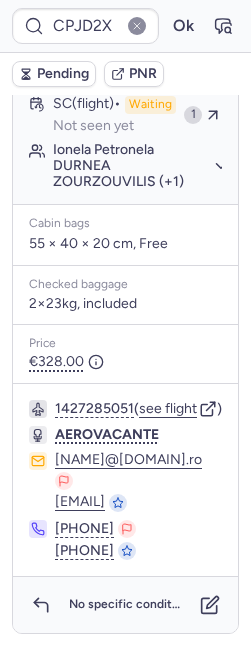 scroll, scrollTop: 1420, scrollLeft: 0, axis: vertical 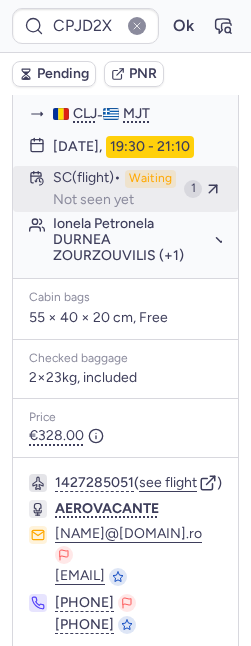 drag, startPoint x: 57, startPoint y: 174, endPoint x: 137, endPoint y: 291, distance: 141.73567 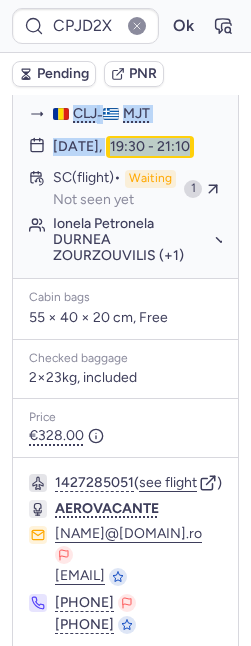 drag, startPoint x: 59, startPoint y: 174, endPoint x: 146, endPoint y: 263, distance: 124.45883 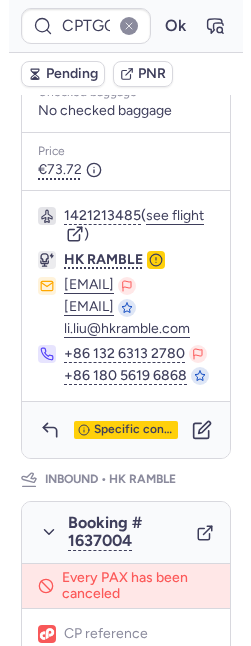 scroll, scrollTop: 858, scrollLeft: 0, axis: vertical 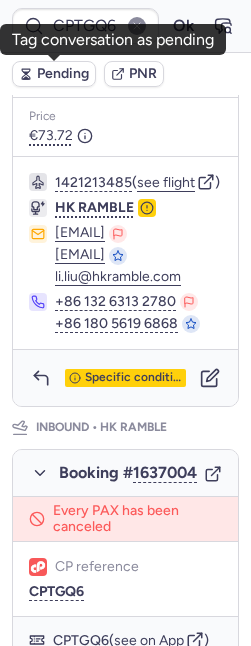 click on "Pending" at bounding box center [63, 74] 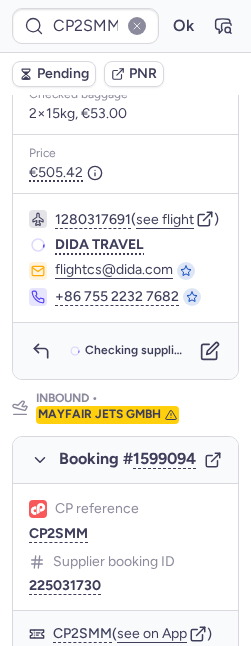 scroll, scrollTop: 0, scrollLeft: 0, axis: both 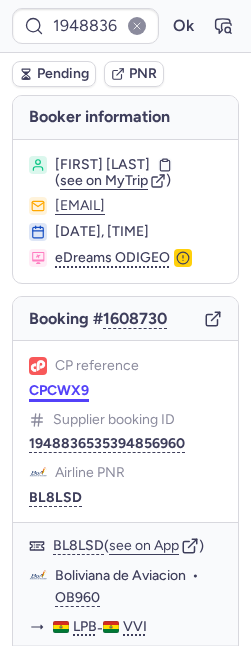 click on "CP reference [CODE]" 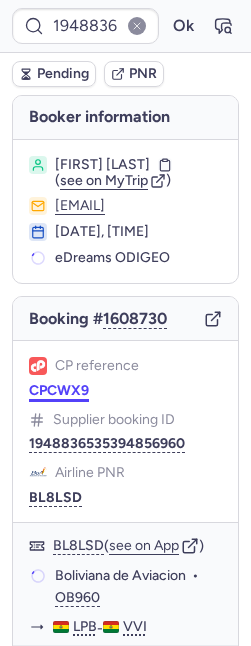 click on "CP reference [CODE]" 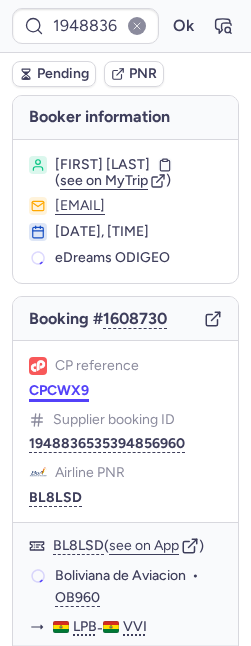 click on "CPCWX9" at bounding box center [59, 391] 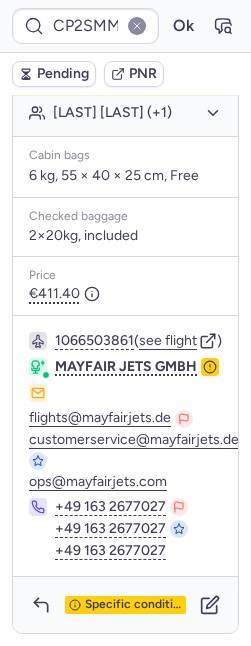 scroll, scrollTop: 1722, scrollLeft: 0, axis: vertical 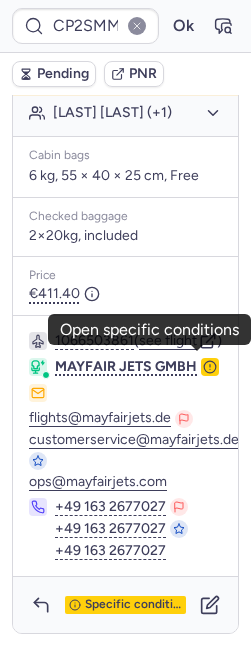 click 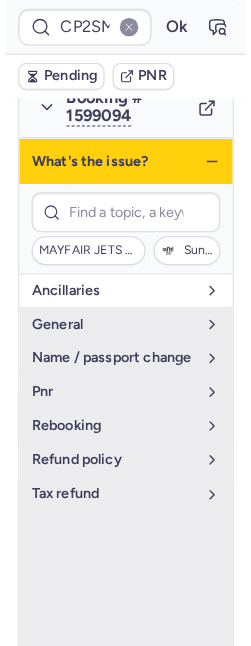 scroll, scrollTop: 1256, scrollLeft: 0, axis: vertical 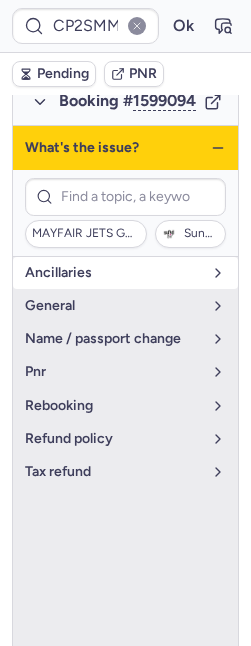 click on "Ancillaries" at bounding box center (113, 273) 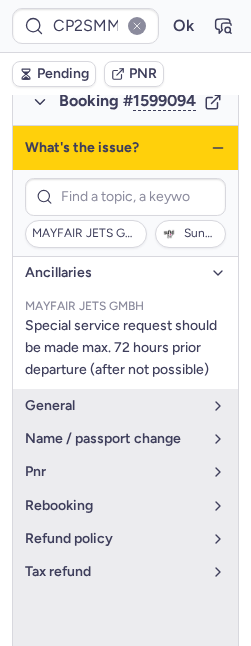 click 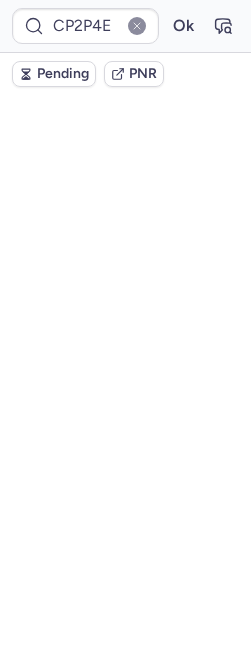scroll, scrollTop: 98, scrollLeft: 0, axis: vertical 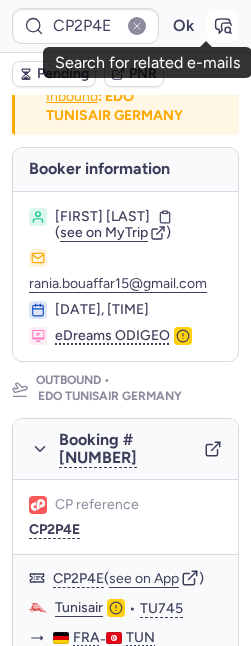 click 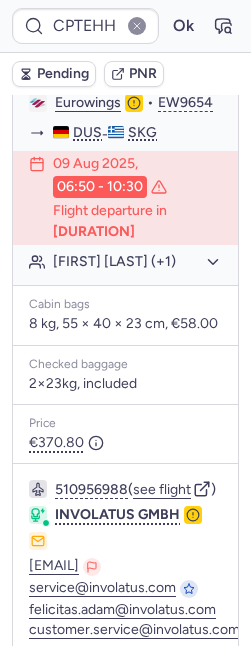 scroll, scrollTop: 729, scrollLeft: 0, axis: vertical 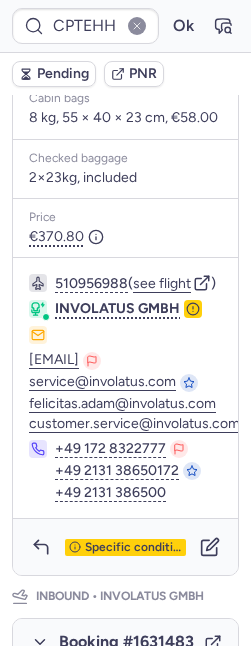 click 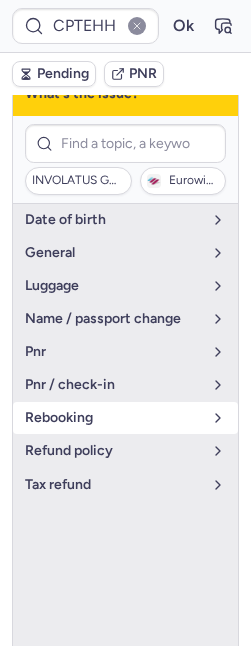 scroll, scrollTop: 502, scrollLeft: 0, axis: vertical 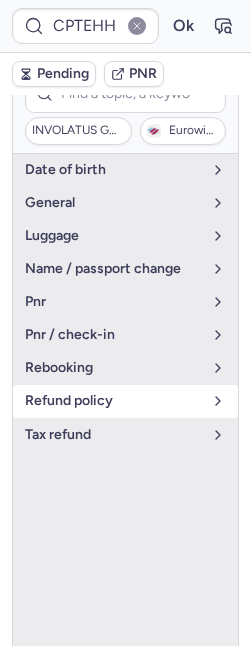 click on "refund policy" at bounding box center [113, 401] 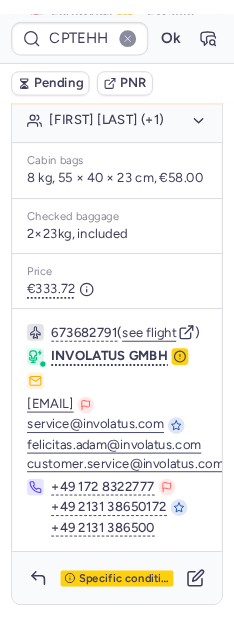 scroll, scrollTop: 2016, scrollLeft: 0, axis: vertical 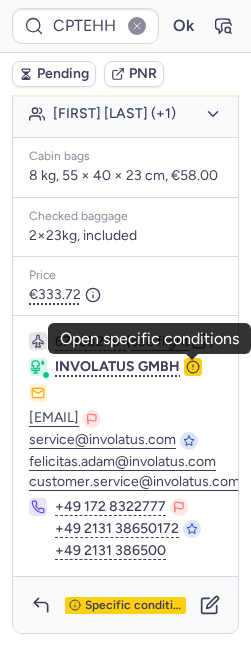 click 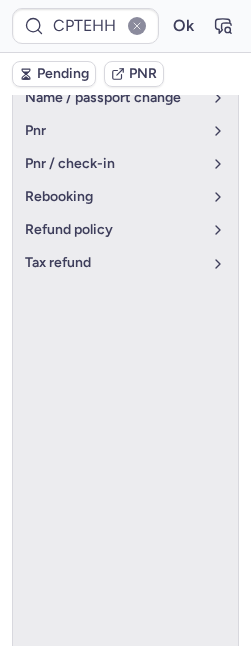 scroll, scrollTop: 2016, scrollLeft: 0, axis: vertical 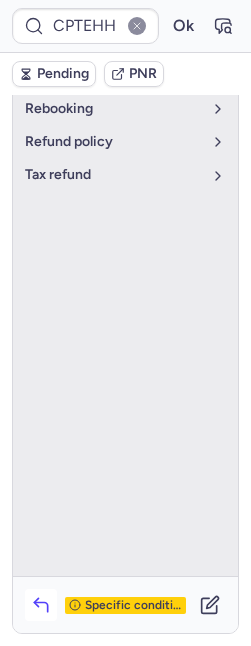 click 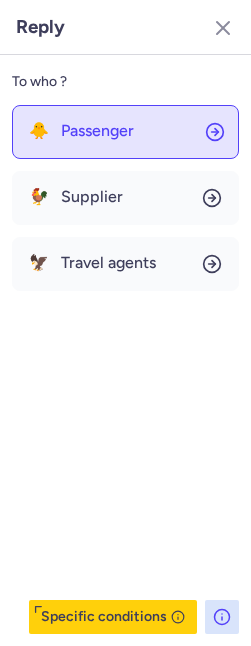 click on "Passenger" at bounding box center [97, 131] 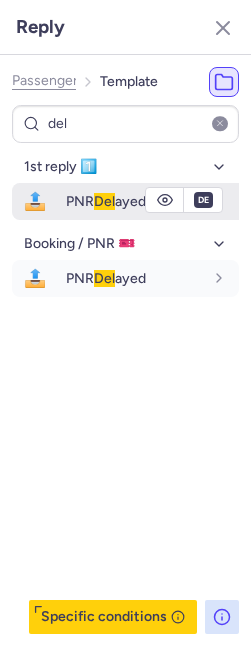 click on "PNR  Del ayed" at bounding box center [152, 201] 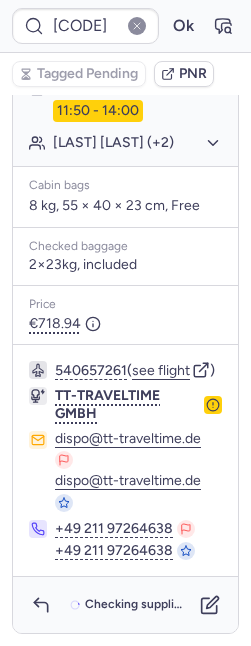 scroll, scrollTop: 561, scrollLeft: 0, axis: vertical 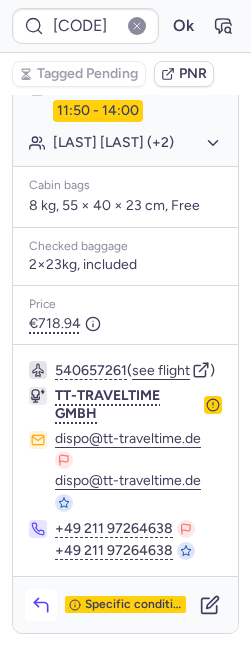 click 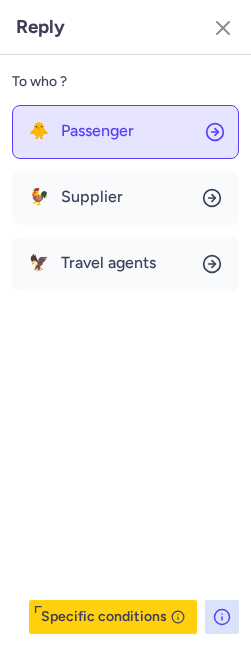click on "Passenger" at bounding box center [97, 131] 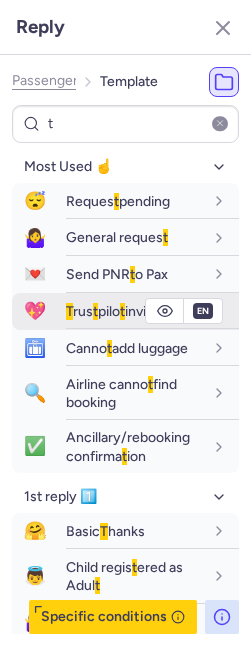 click on "T" at bounding box center (69, 311) 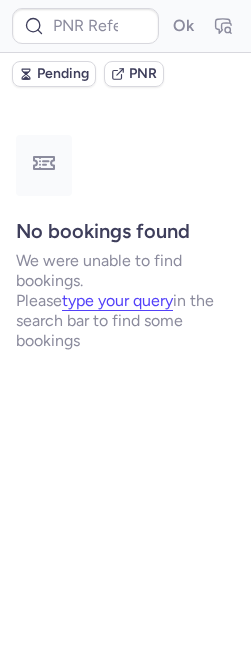 scroll, scrollTop: 0, scrollLeft: 0, axis: both 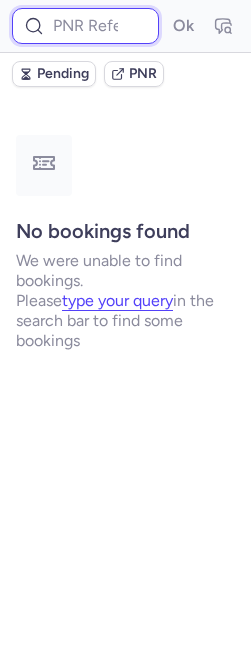 click at bounding box center [85, 26] 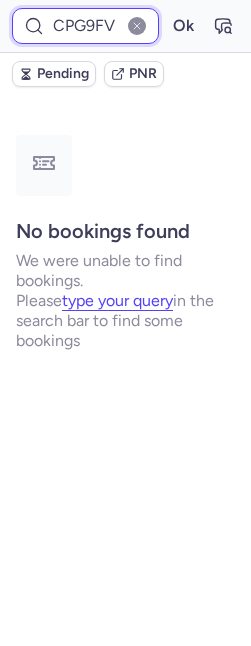 click on "Ok" at bounding box center [183, 26] 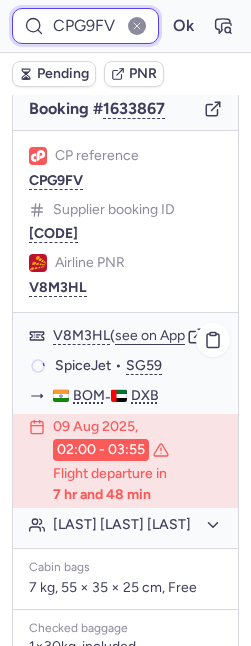scroll, scrollTop: 407, scrollLeft: 0, axis: vertical 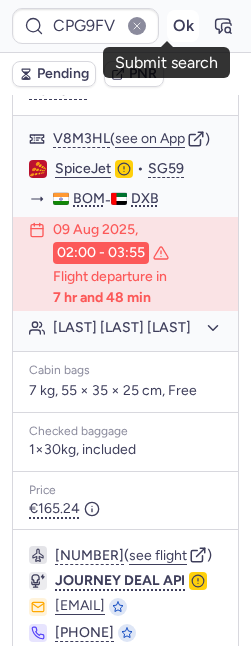 click on "Ok" at bounding box center (183, 26) 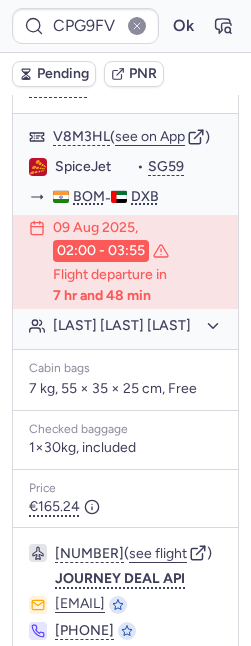 scroll, scrollTop: 407, scrollLeft: 0, axis: vertical 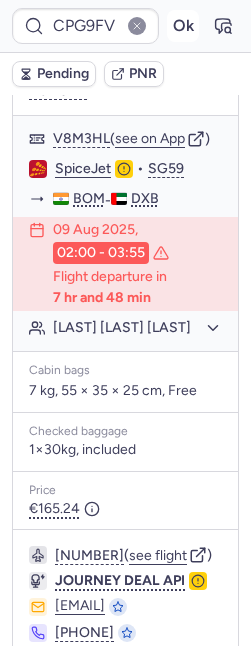 click on "Ok" at bounding box center [183, 26] 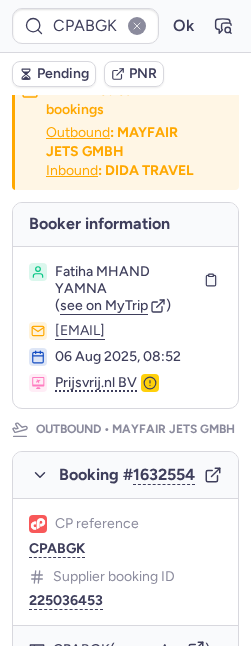 scroll, scrollTop: 398, scrollLeft: 0, axis: vertical 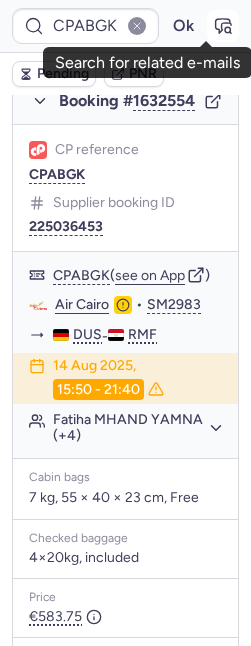 click 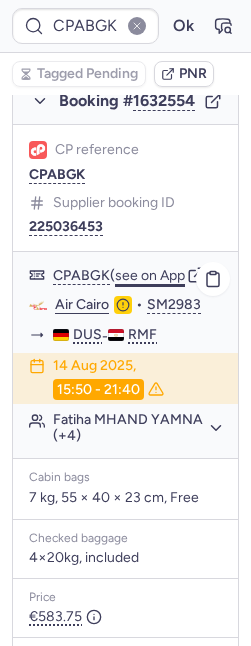 click on "see on App" 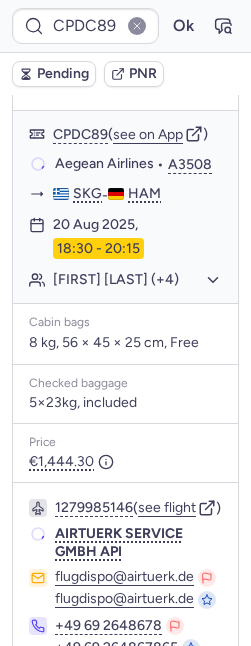 scroll, scrollTop: 383, scrollLeft: 0, axis: vertical 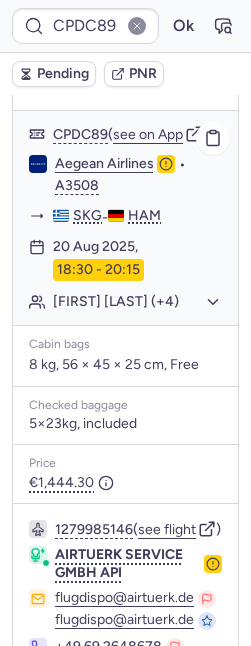 click on "[FIRST] [LAST] (+4)" 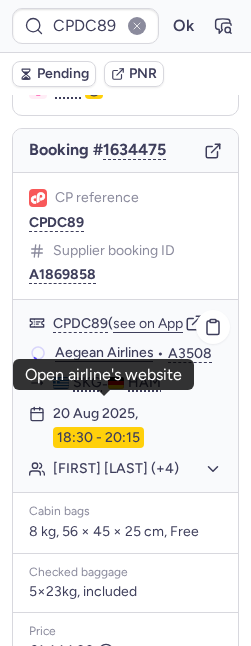 scroll, scrollTop: 600, scrollLeft: 0, axis: vertical 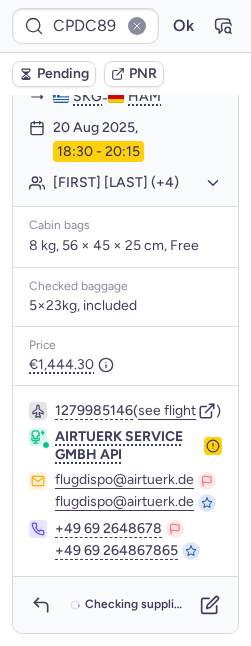 click 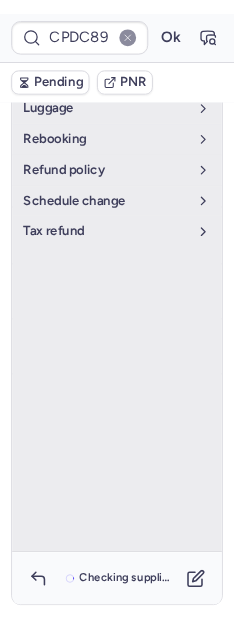 scroll, scrollTop: 160, scrollLeft: 0, axis: vertical 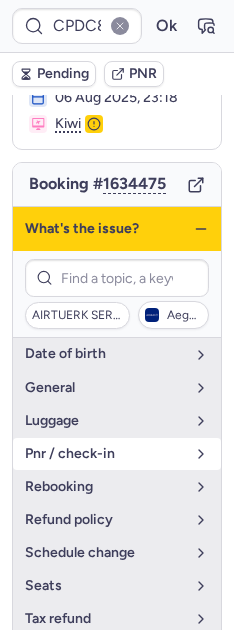 click on "pnr / check-in" at bounding box center [105, 454] 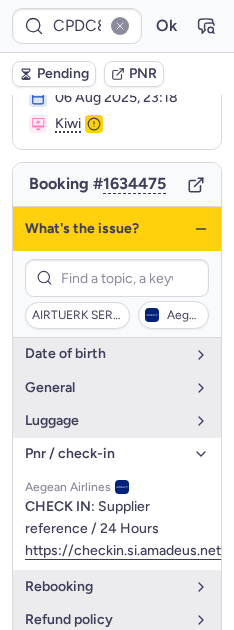 click 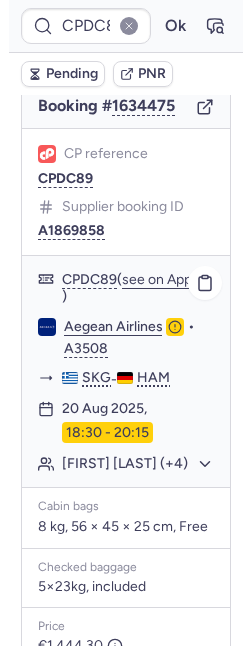 scroll, scrollTop: 600, scrollLeft: 0, axis: vertical 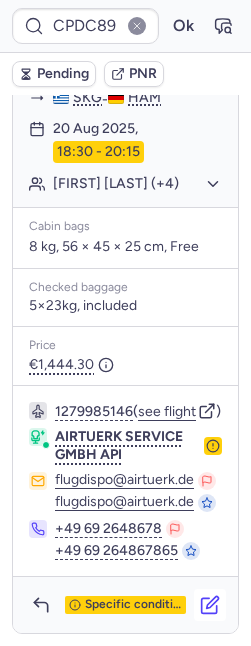 click 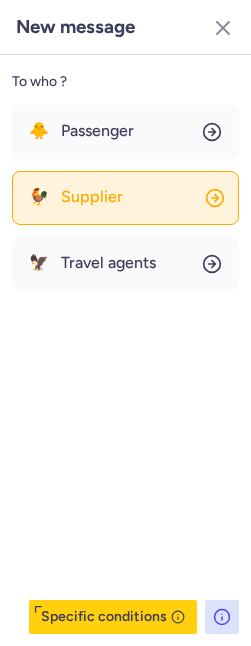 click on "🐓 Supplier" 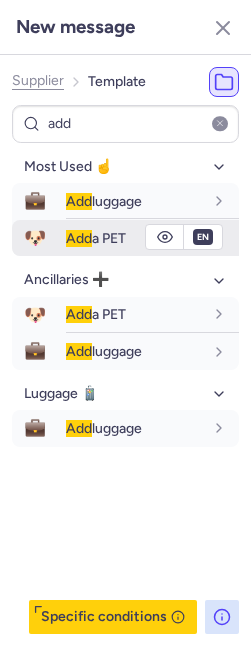 click on "Add  a PET" at bounding box center [96, 238] 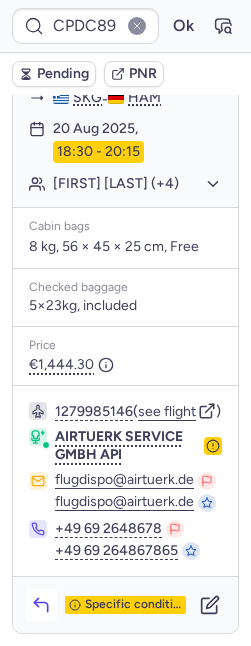 scroll, scrollTop: 600, scrollLeft: 0, axis: vertical 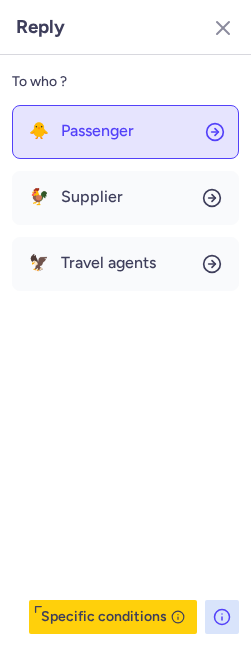 click on "Passenger" at bounding box center (97, 131) 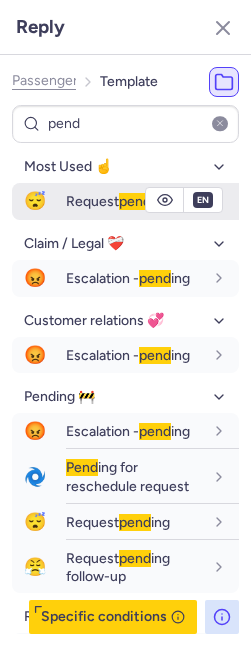 click on "Request  pend ing" at bounding box center (152, 201) 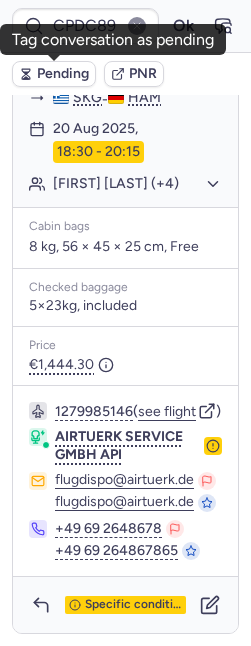 click on "Pending" at bounding box center [63, 74] 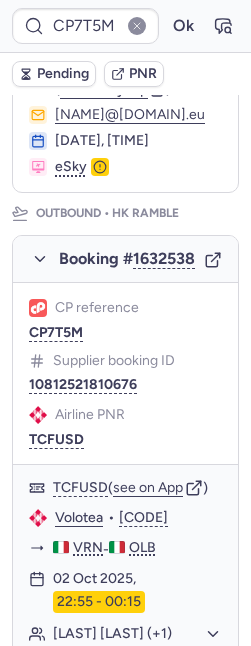 scroll, scrollTop: 409, scrollLeft: 0, axis: vertical 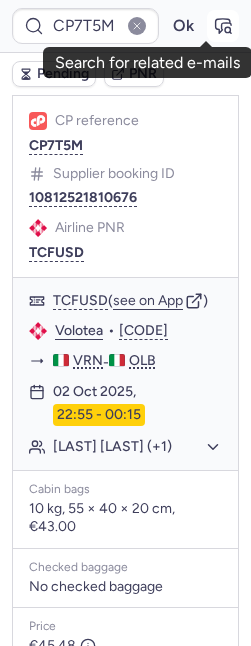 click 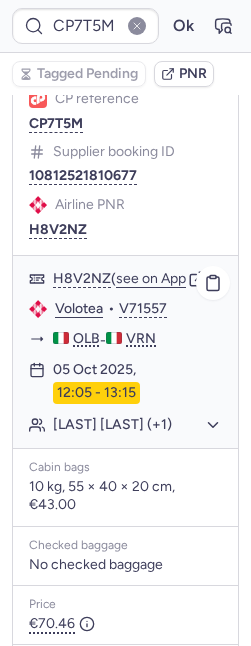 scroll, scrollTop: 1912, scrollLeft: 0, axis: vertical 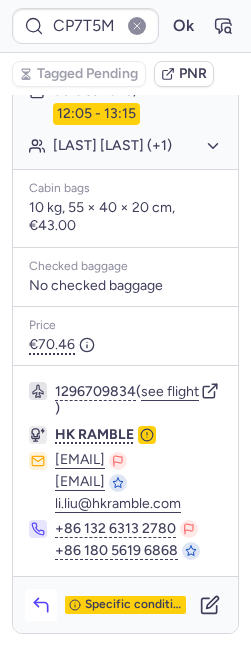 click at bounding box center [41, 605] 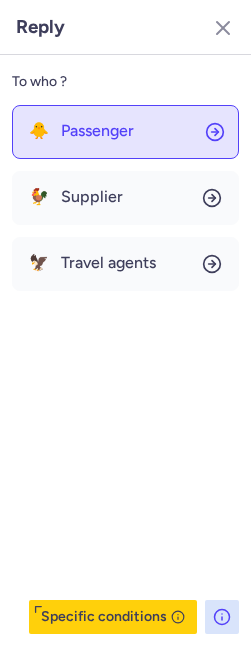 click on "Passenger" at bounding box center (97, 131) 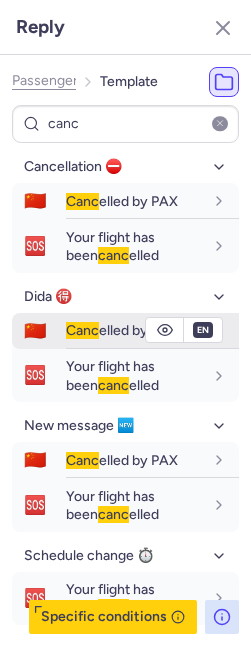 click on "Canc" at bounding box center (82, 330) 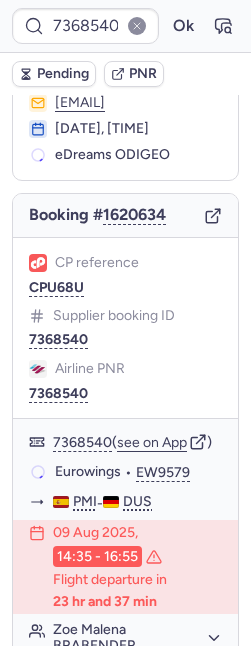 scroll, scrollTop: 112, scrollLeft: 0, axis: vertical 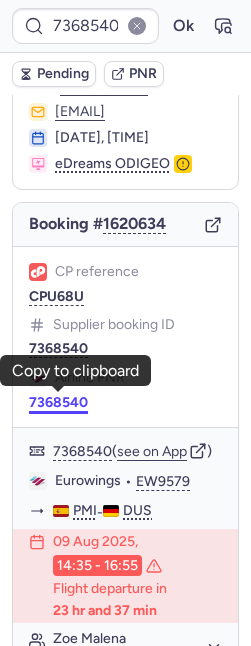 click on "7368540" at bounding box center (58, 403) 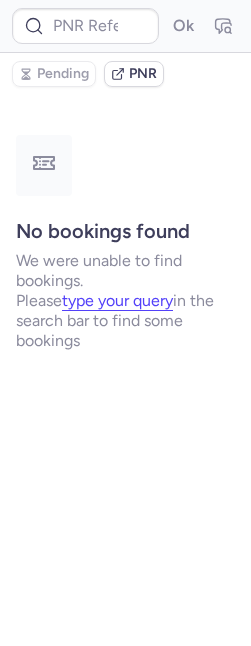 scroll, scrollTop: 0, scrollLeft: 0, axis: both 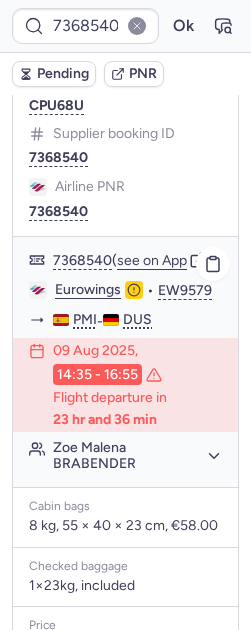 click on "Zoe Malena BRABENDER" 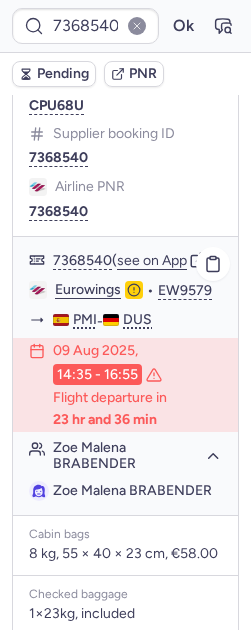 click on "Zoe Malena BRABENDER" at bounding box center [132, 490] 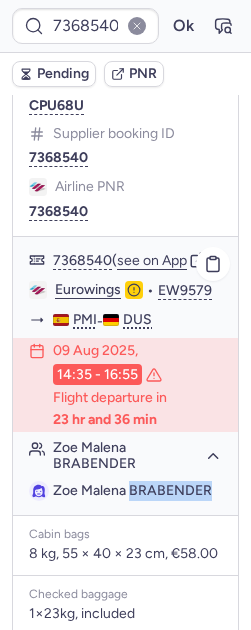 click on "Zoe Malena BRABENDER" at bounding box center (132, 490) 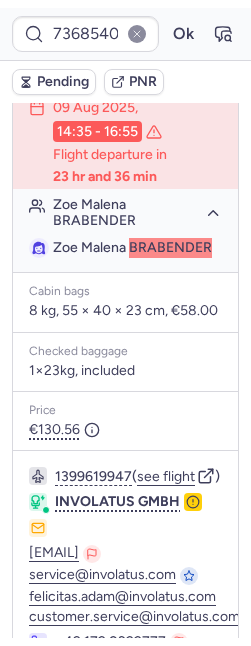 scroll, scrollTop: 767, scrollLeft: 0, axis: vertical 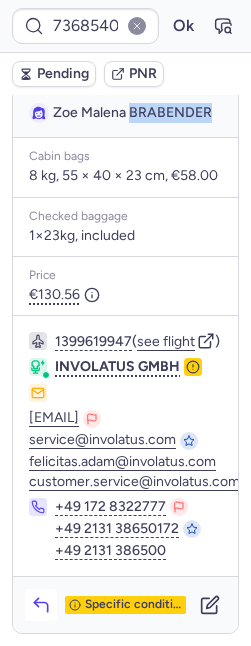 click 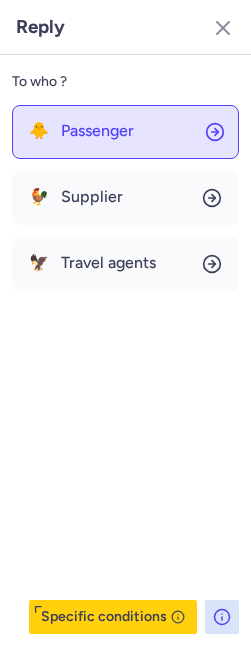 click on "Passenger" at bounding box center (97, 131) 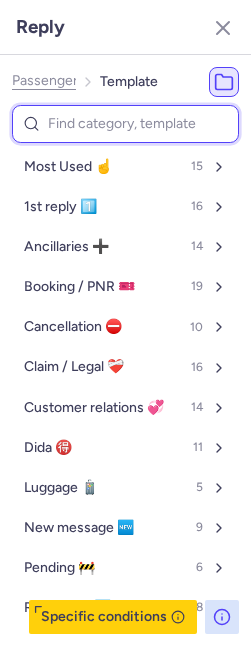 type on "p" 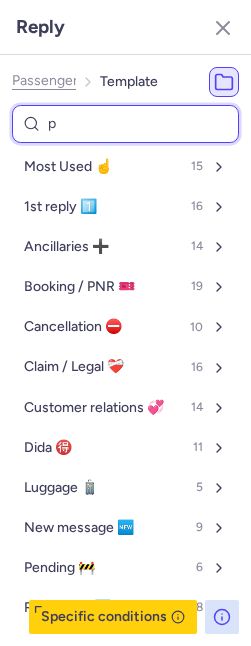 select on "en" 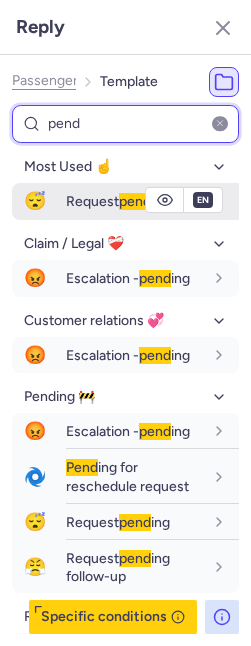 type on "pend" 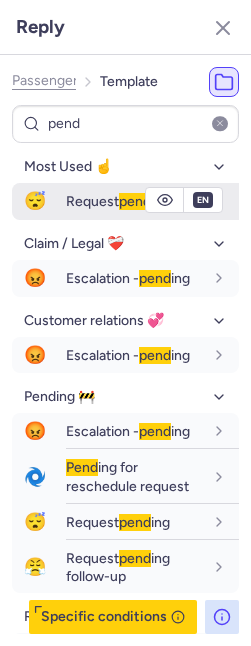 click on "Request  pend ing" at bounding box center [118, 201] 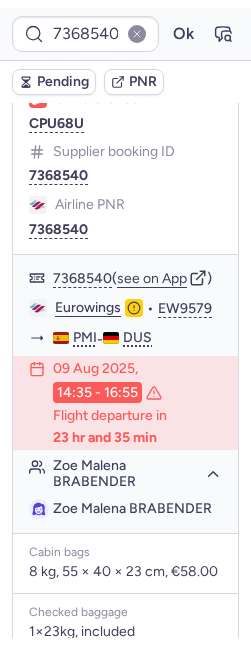 scroll, scrollTop: 0, scrollLeft: 0, axis: both 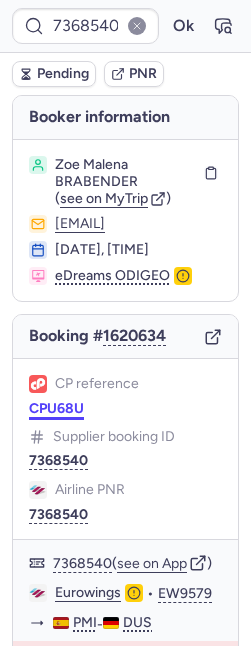 click on "CPU68U" at bounding box center [56, 409] 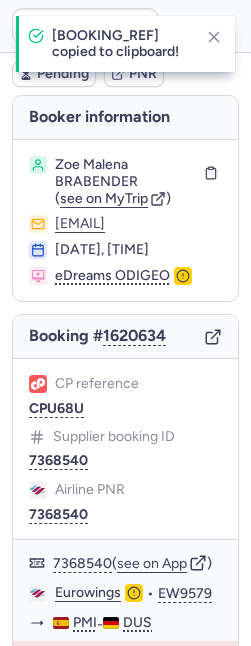 type on "CPU68U" 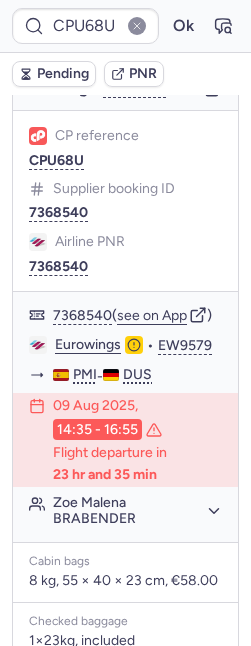 scroll, scrollTop: 719, scrollLeft: 0, axis: vertical 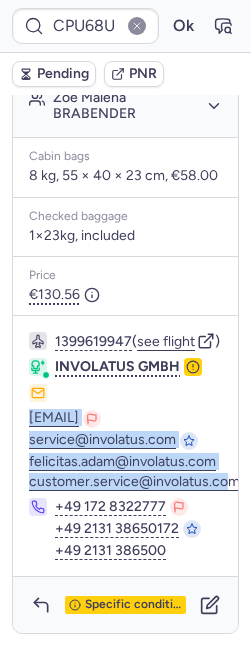 drag, startPoint x: 27, startPoint y: 410, endPoint x: 228, endPoint y: 488, distance: 215.6038 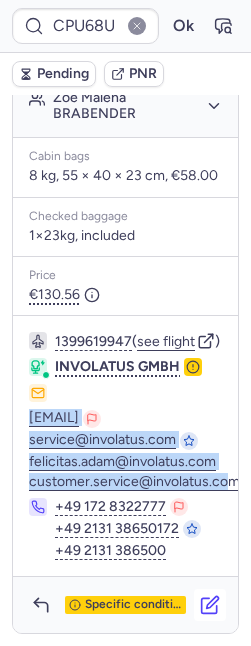 copy on "ops24@involatus.com service@involatus.com felicitas.adam@involatus.com customer.service@involatus.co" 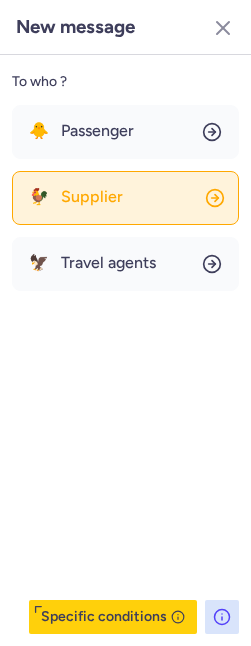 click on "🐓 Supplier" 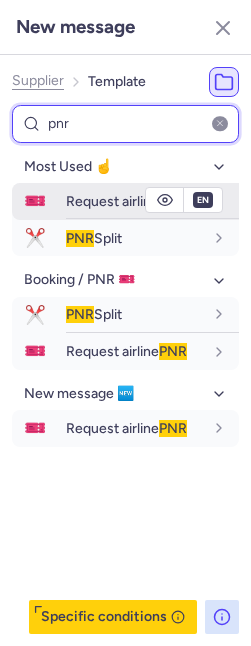 type on "pnr" 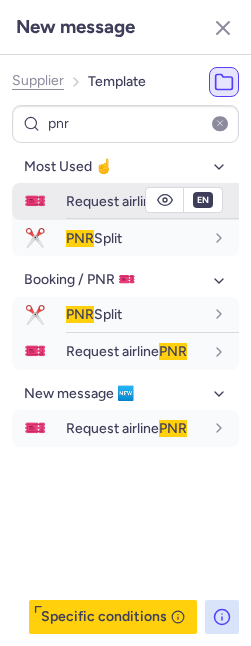 click on "Request airline  PNR" at bounding box center (126, 201) 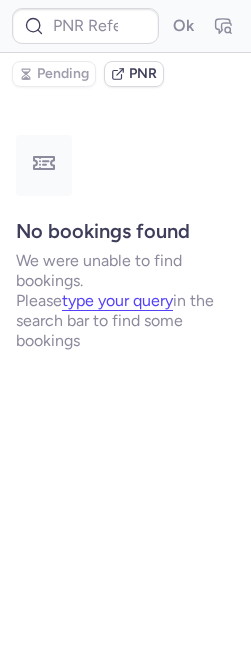 scroll, scrollTop: 0, scrollLeft: 0, axis: both 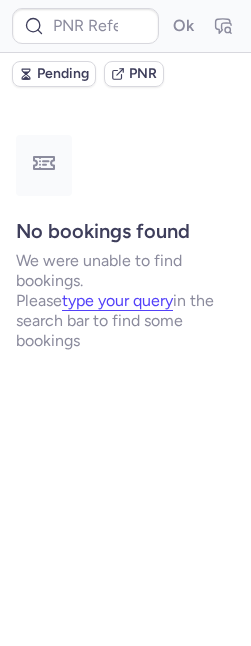 type on "CPU68U" 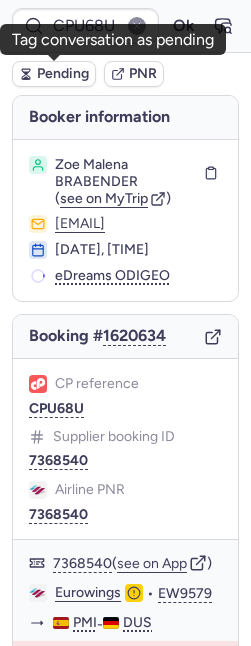 click on "Pending" at bounding box center [63, 74] 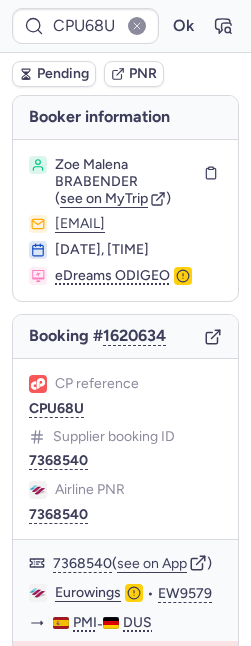 click 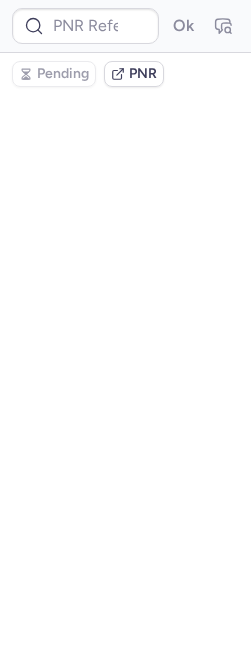 scroll, scrollTop: 0, scrollLeft: 0, axis: both 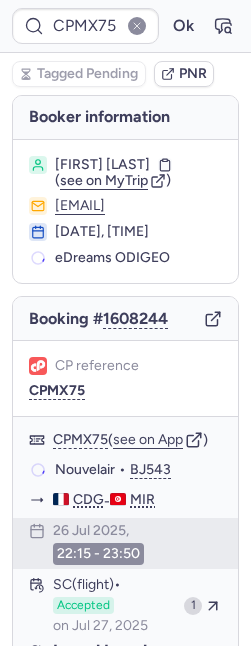 type on "CPPSQK" 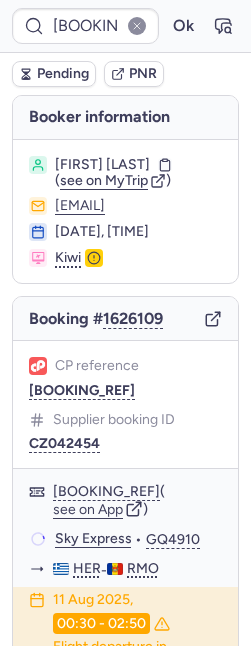 type on "CP4UCL" 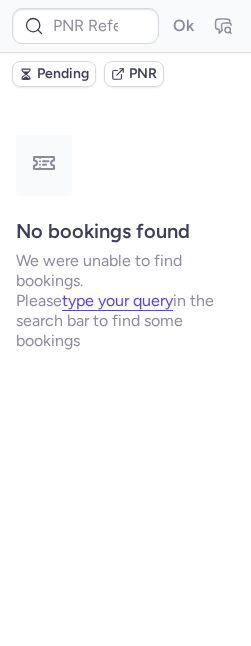 type on "CP7WMC" 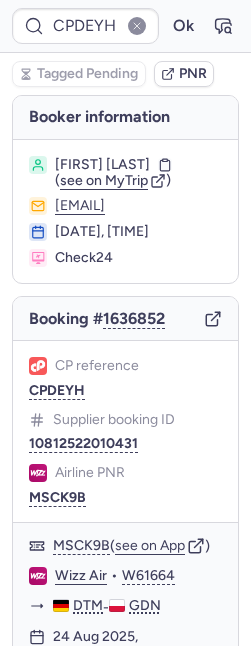type 